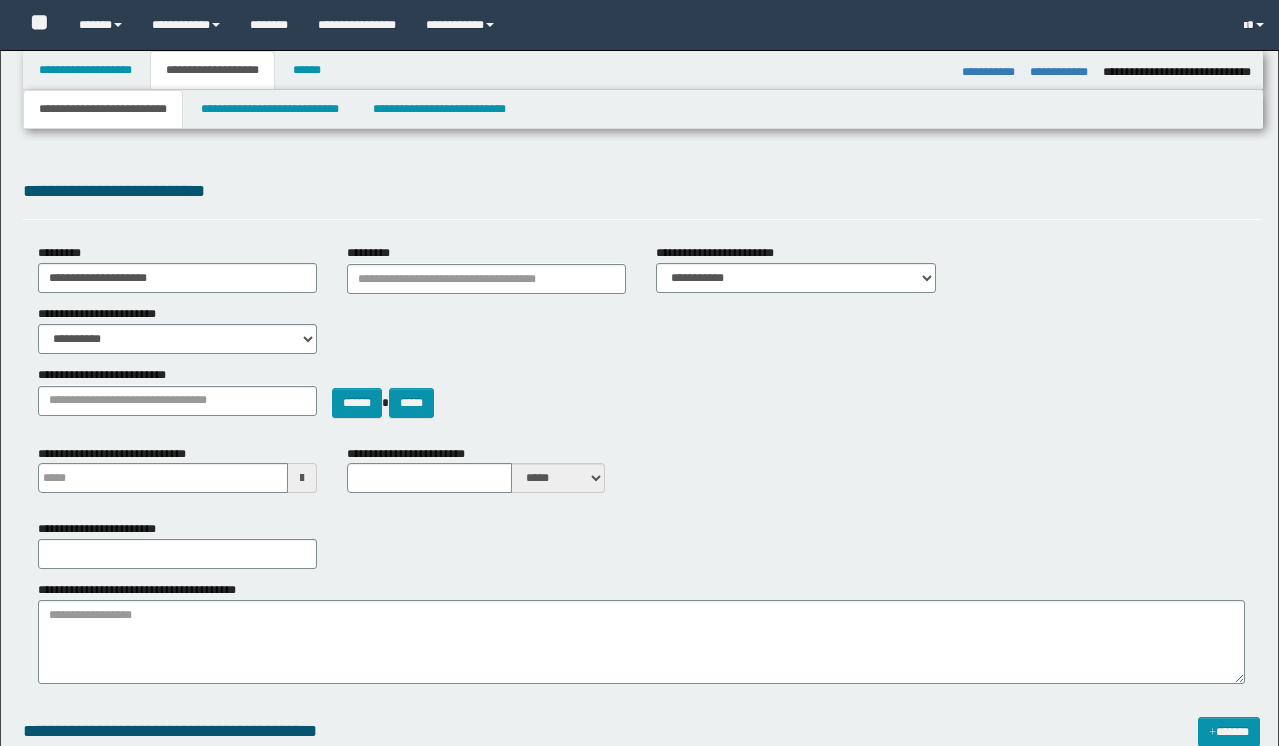 select on "*" 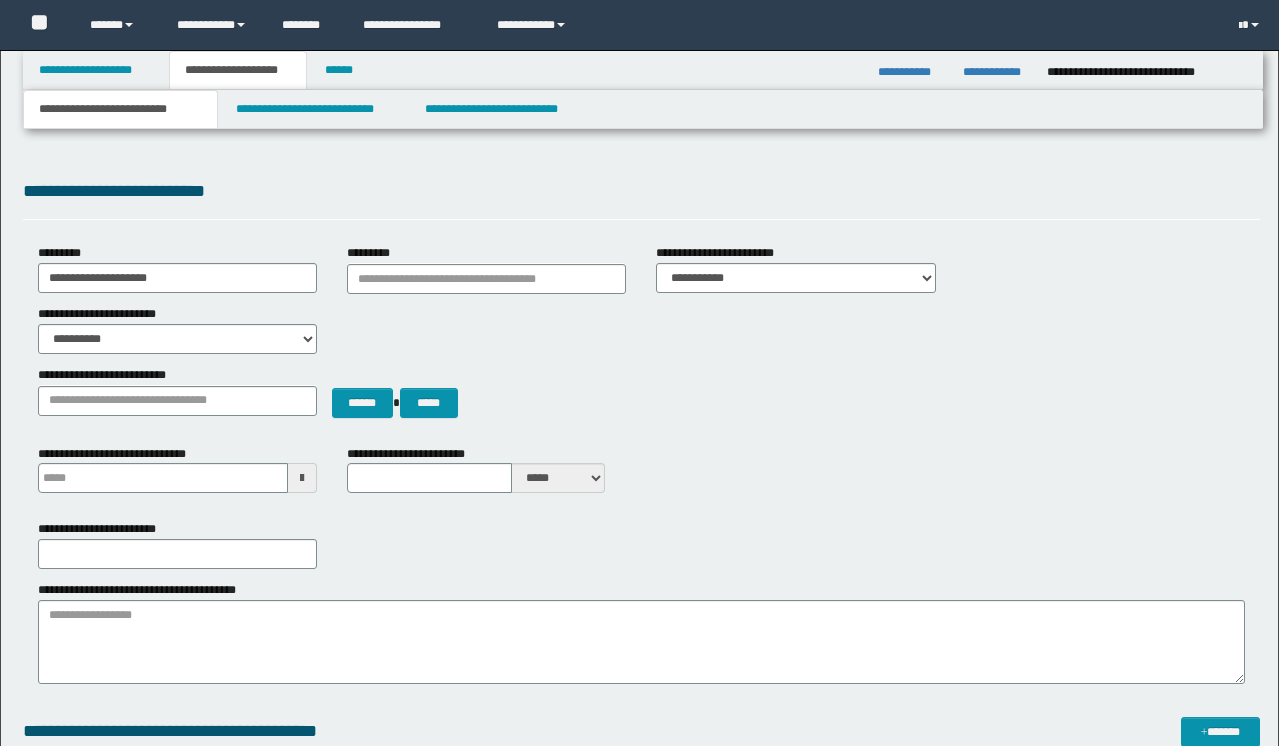 scroll, scrollTop: 3650, scrollLeft: 0, axis: vertical 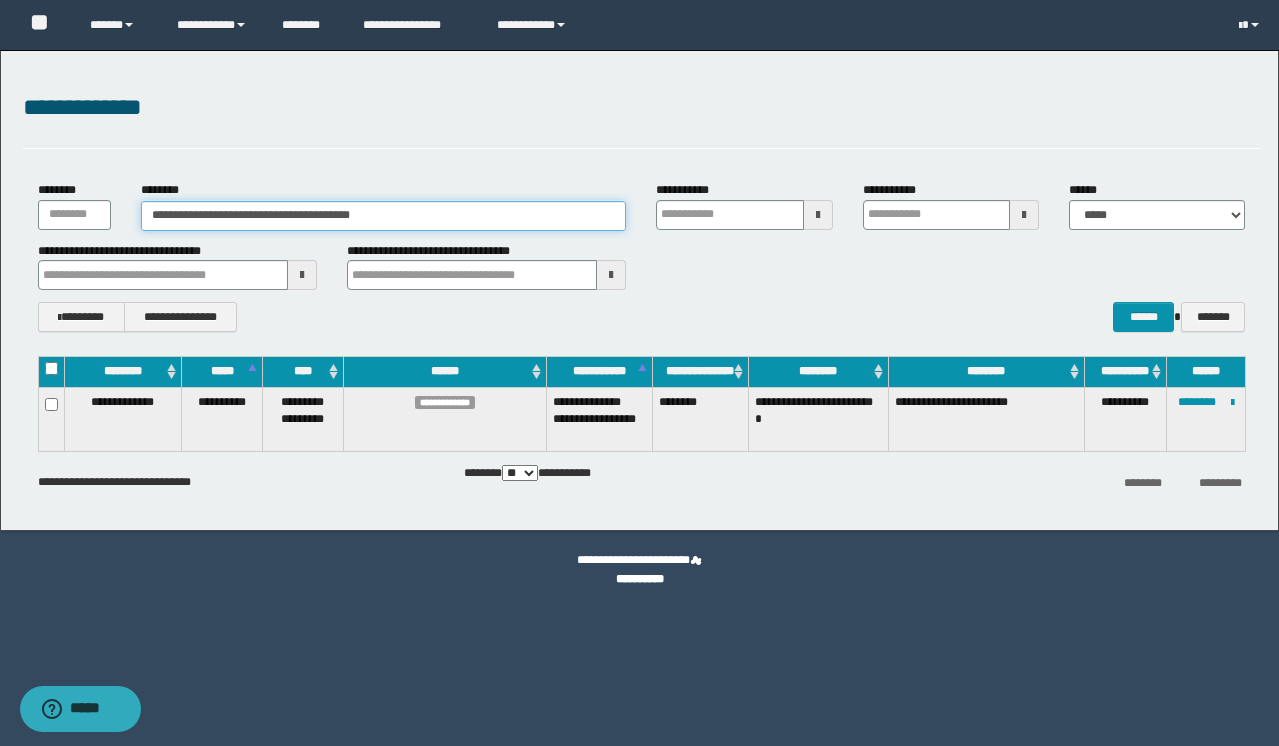drag, startPoint x: 455, startPoint y: 219, endPoint x: 56, endPoint y: 87, distance: 420.26776 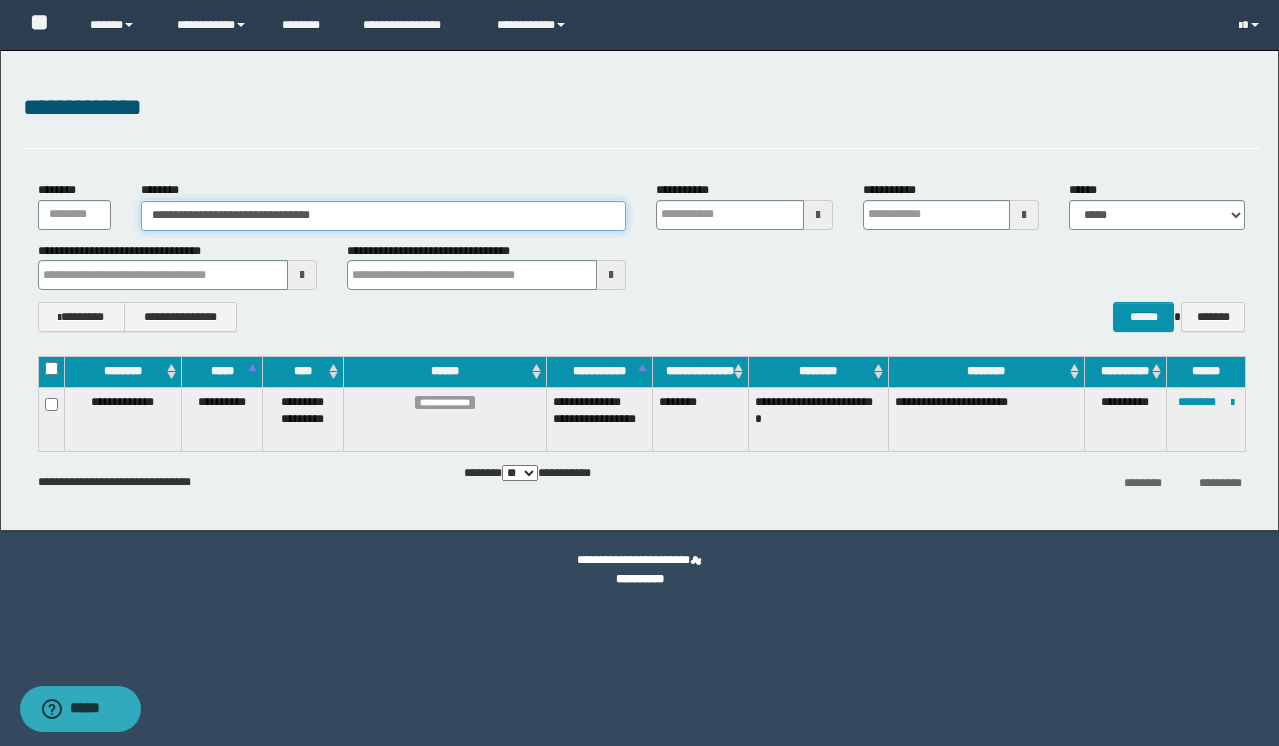 type on "**********" 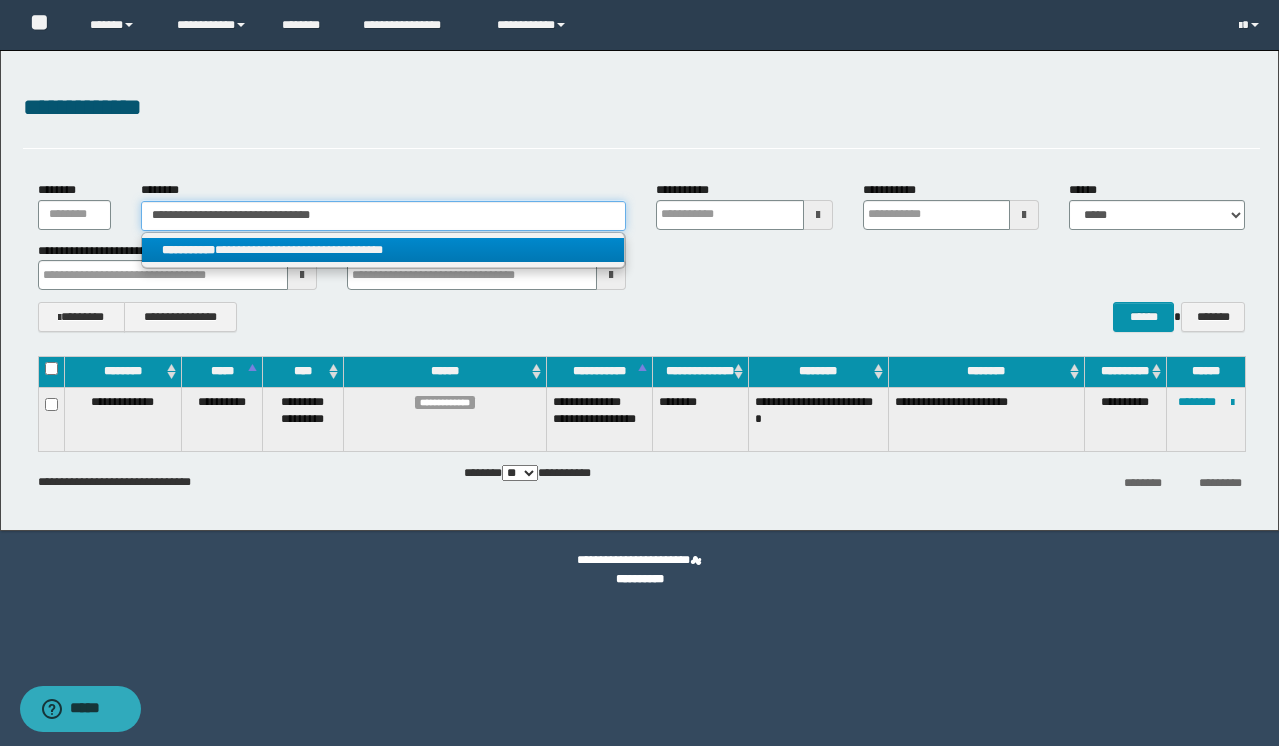type on "**********" 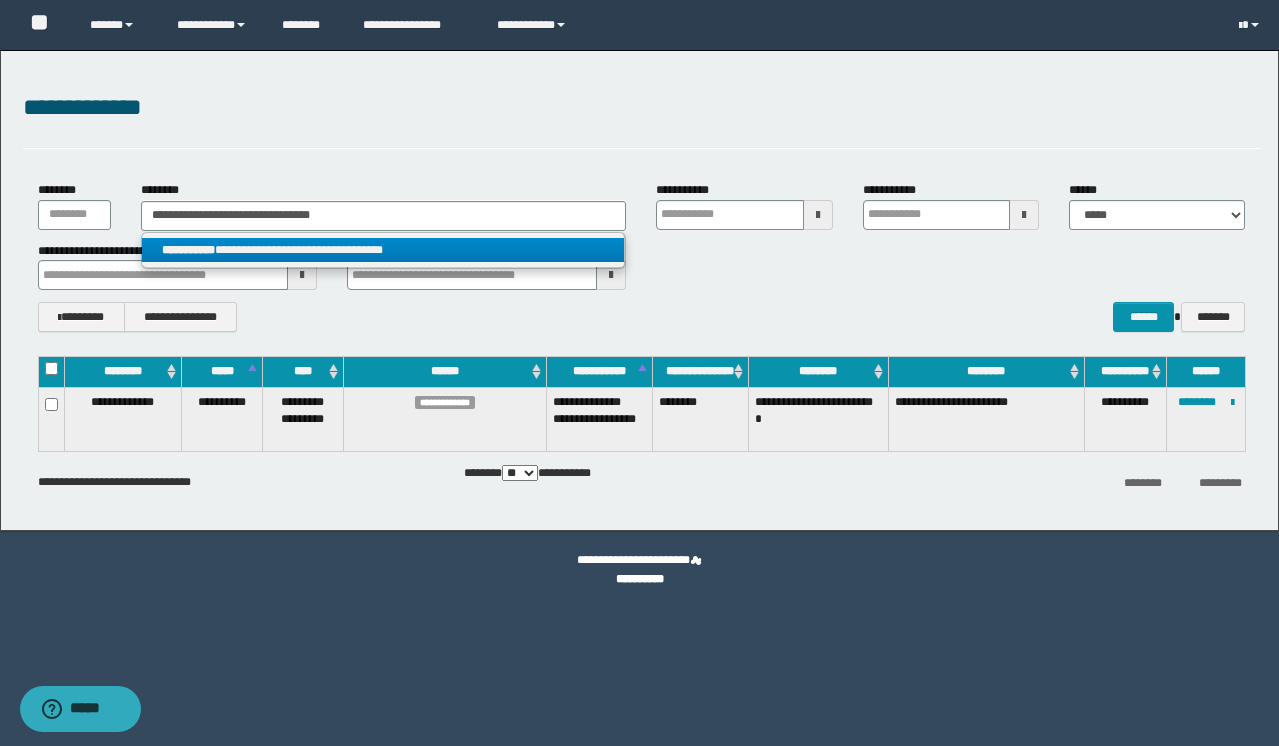 click on "**********" at bounding box center (383, 250) 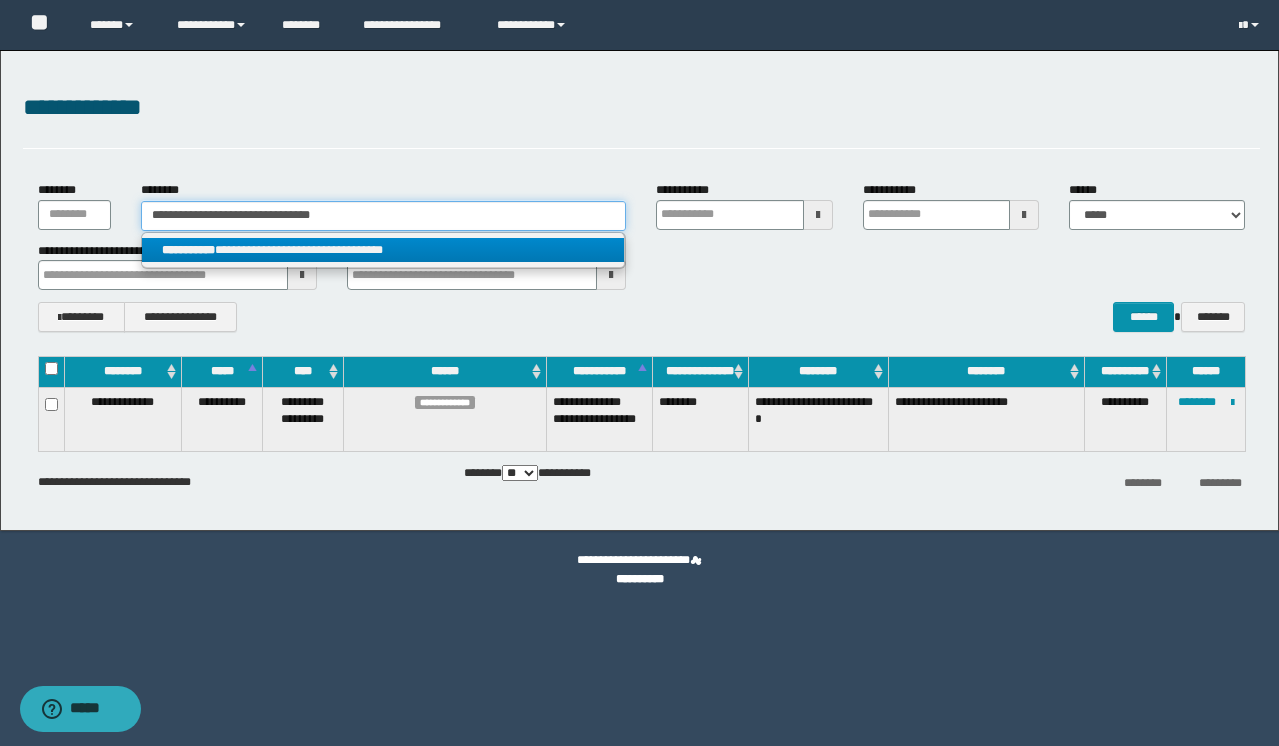 type 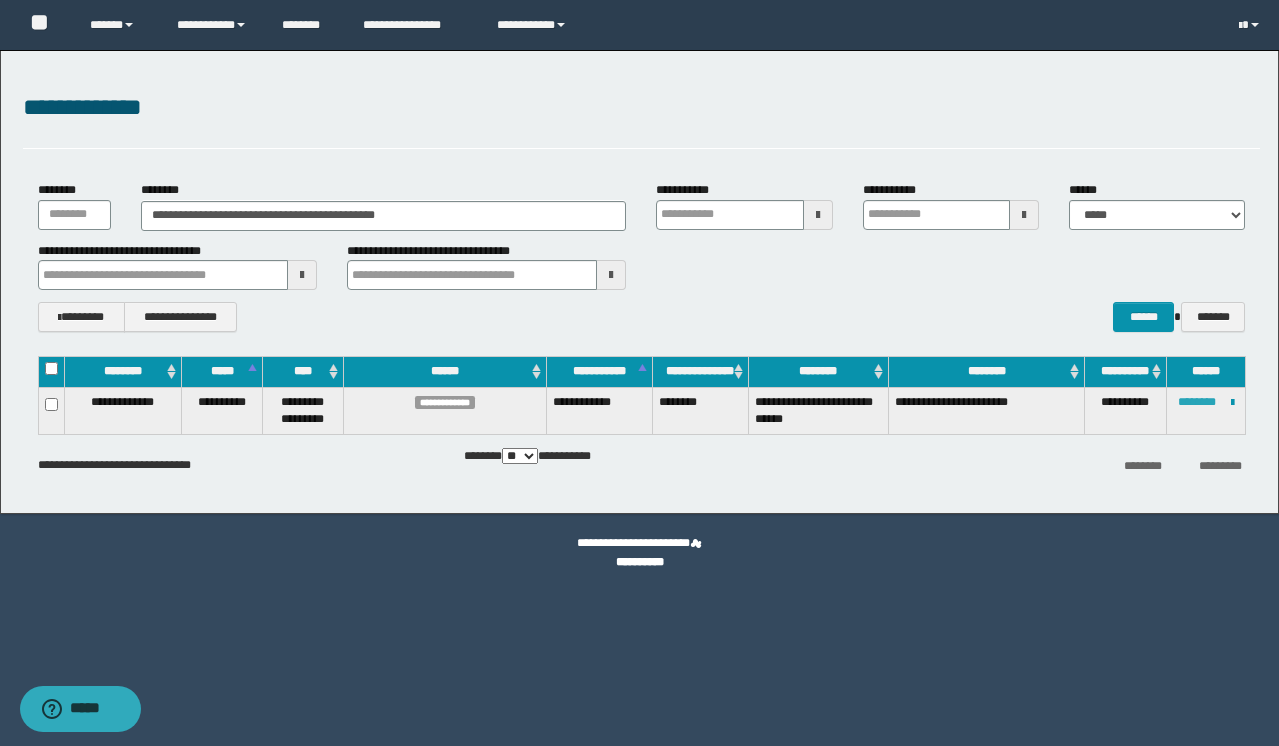 click on "********" at bounding box center [1197, 402] 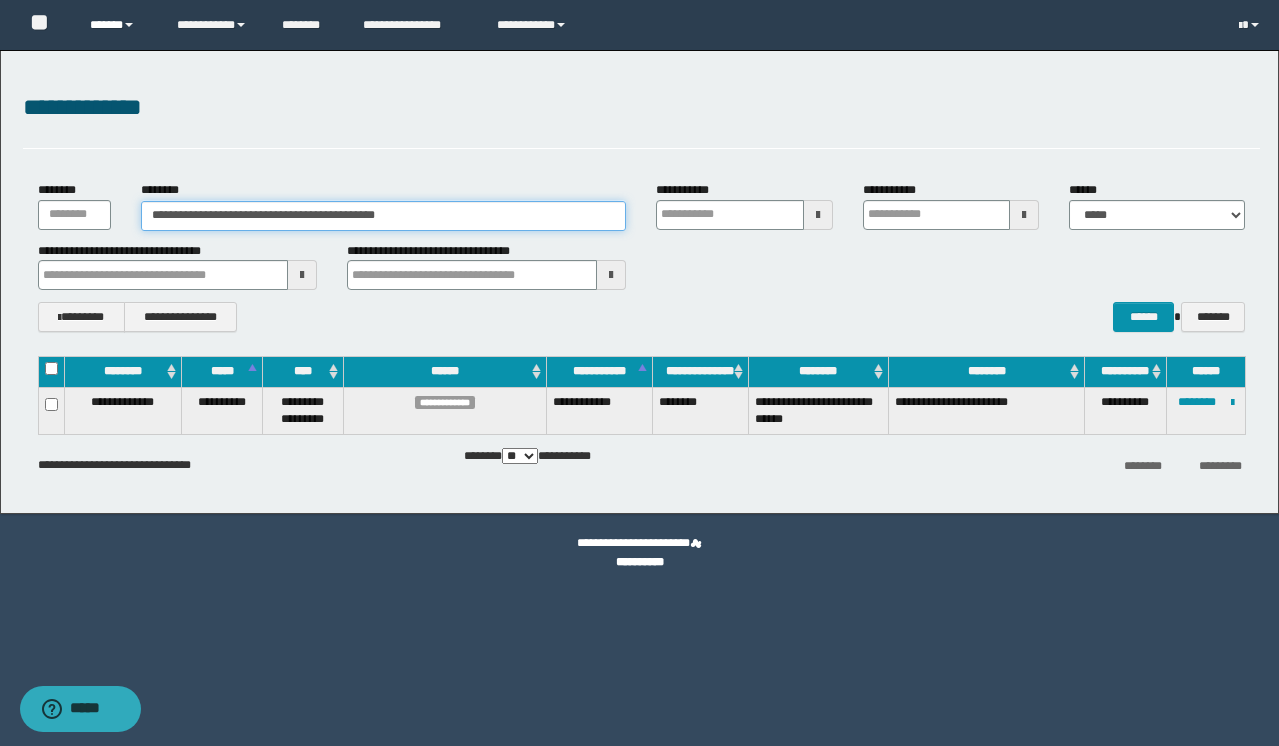 drag, startPoint x: 509, startPoint y: 225, endPoint x: 90, endPoint y: 23, distance: 465.1505 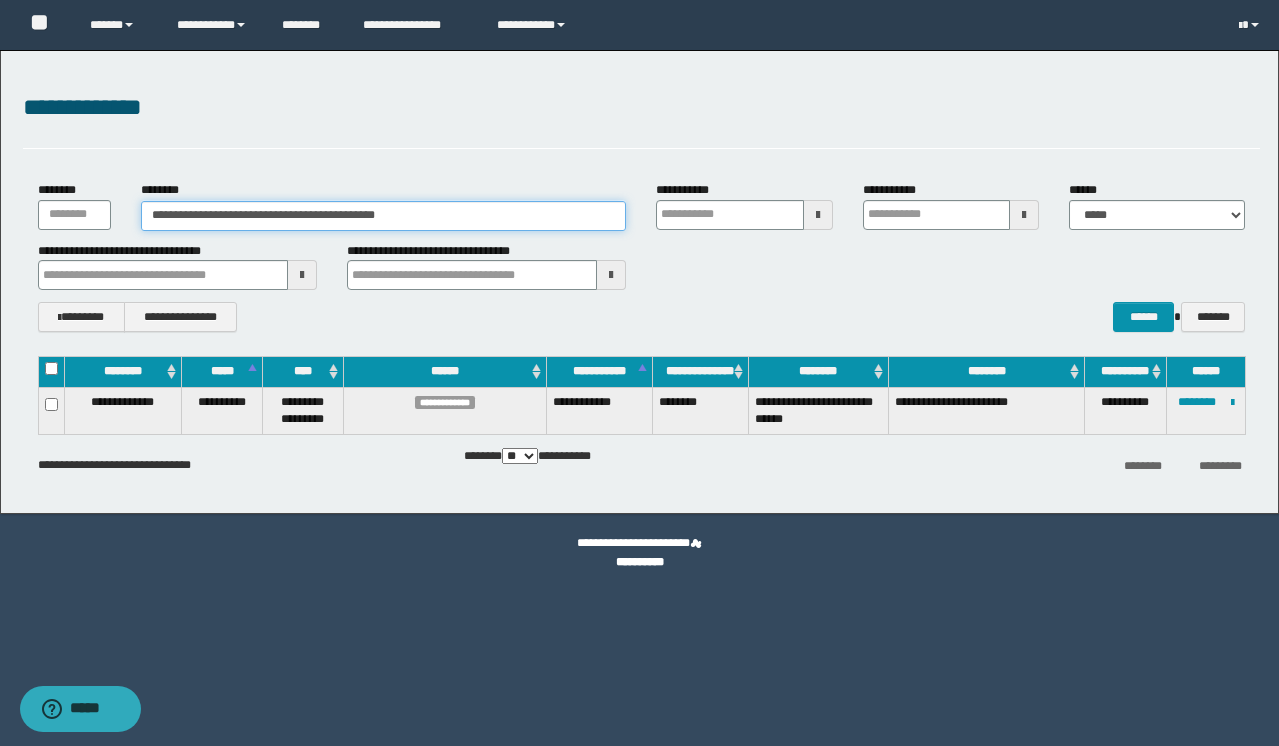 paste 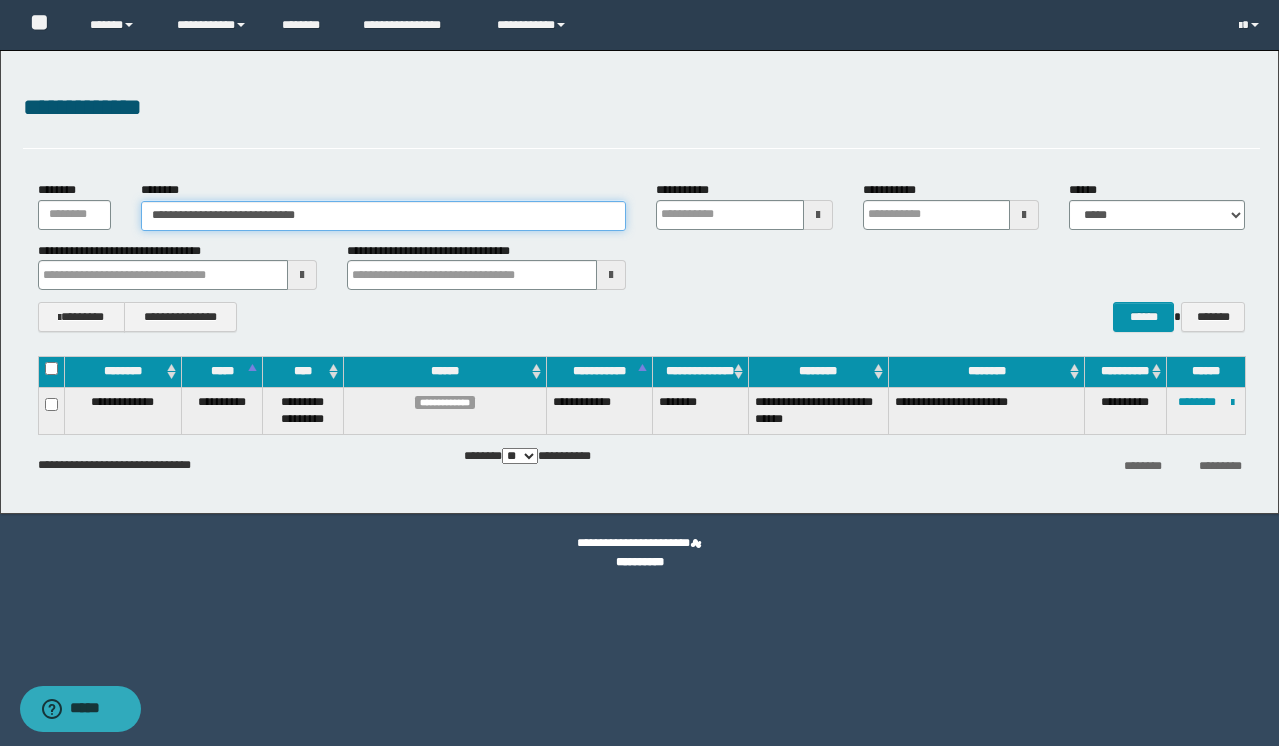 type on "**********" 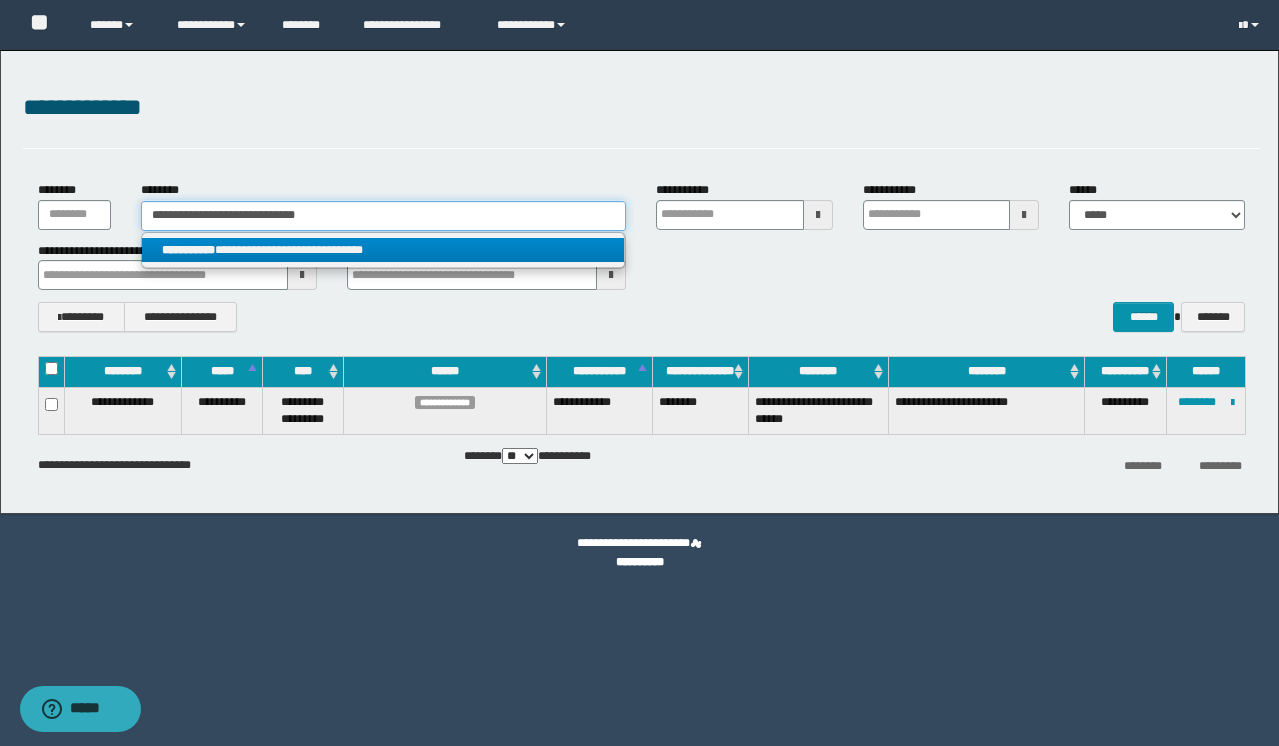 type on "**********" 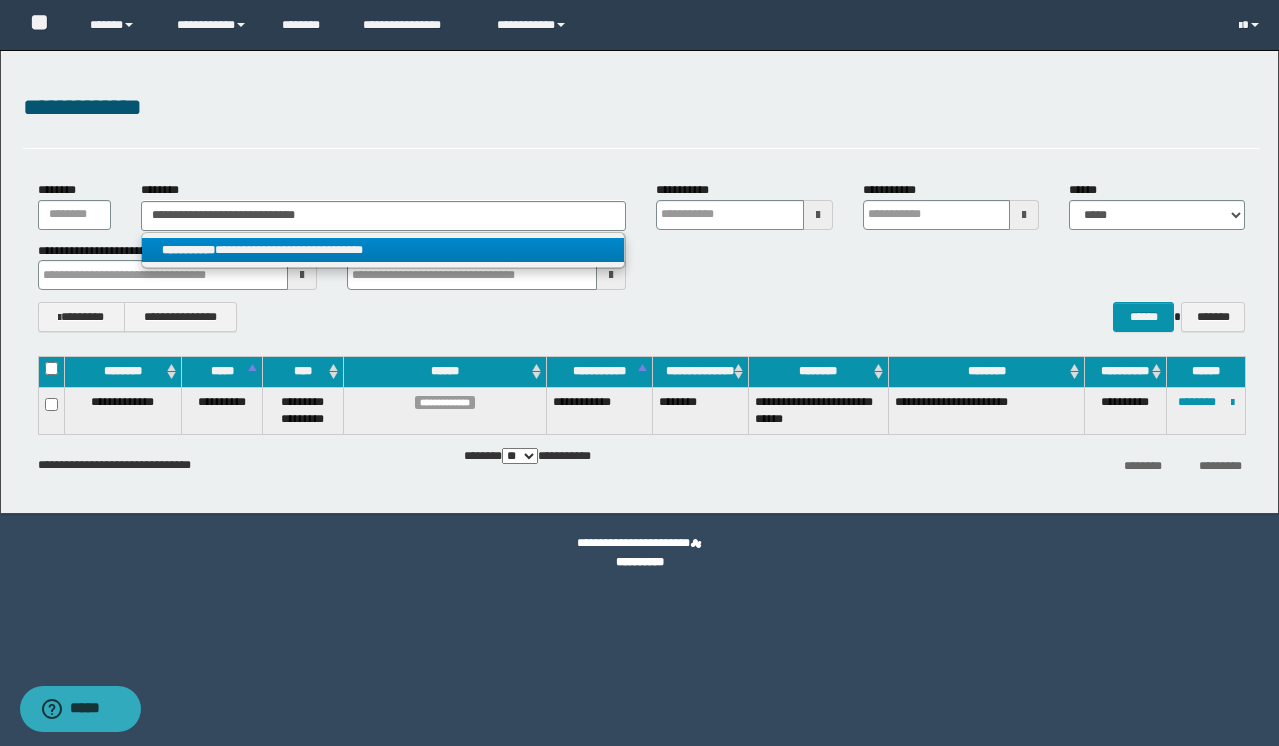 click on "**********" at bounding box center [383, 250] 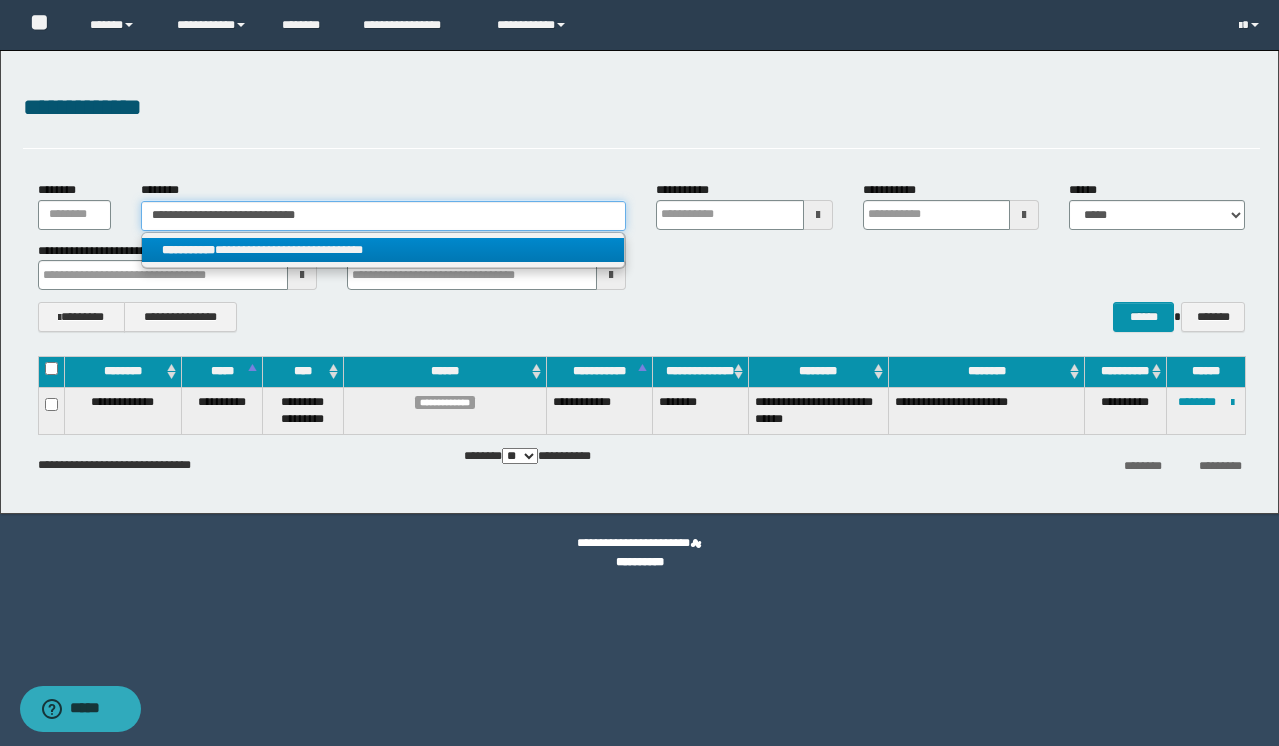 type 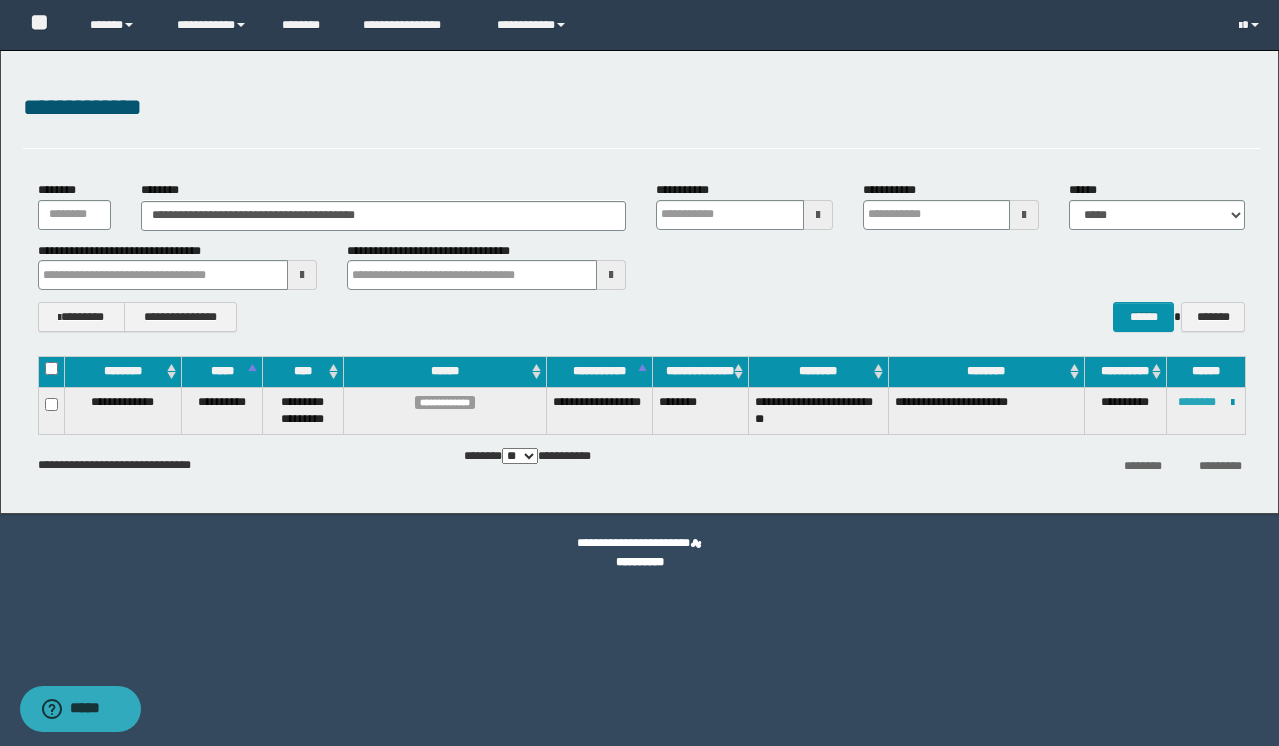 click on "********" at bounding box center (1197, 402) 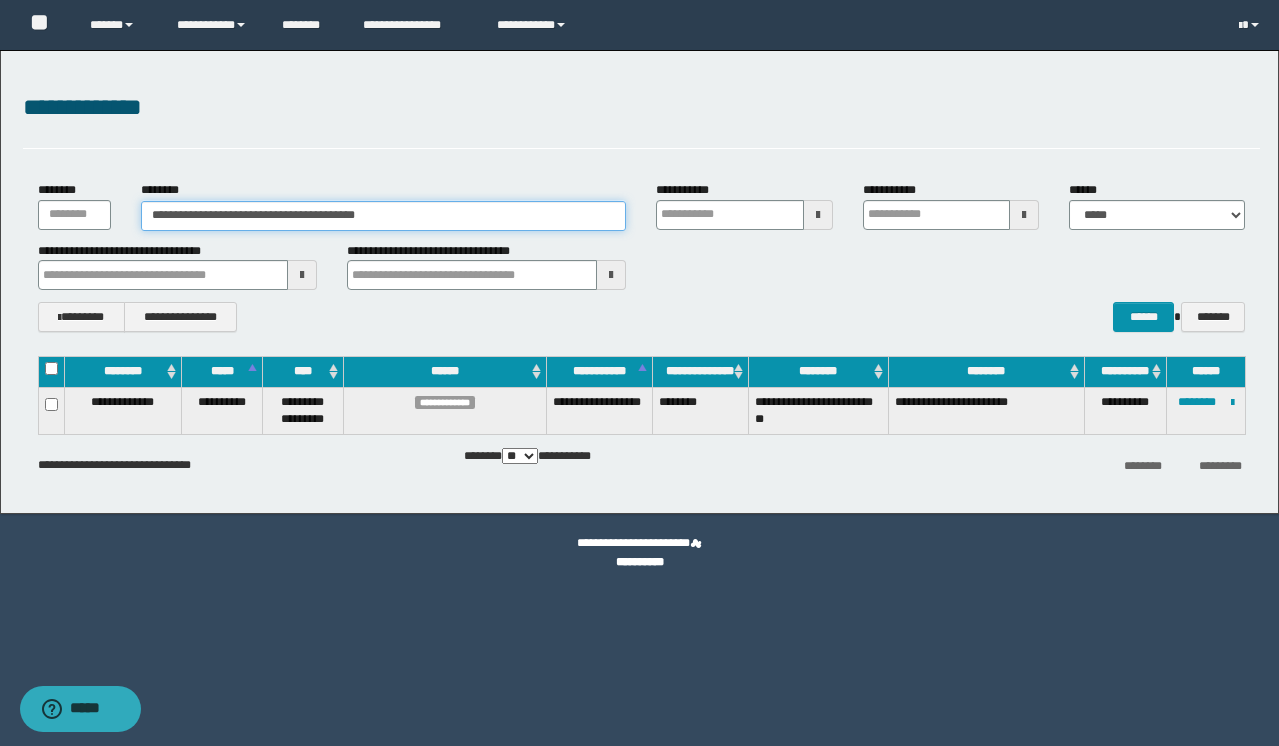 drag, startPoint x: 481, startPoint y: 220, endPoint x: 170, endPoint y: 156, distance: 317.51694 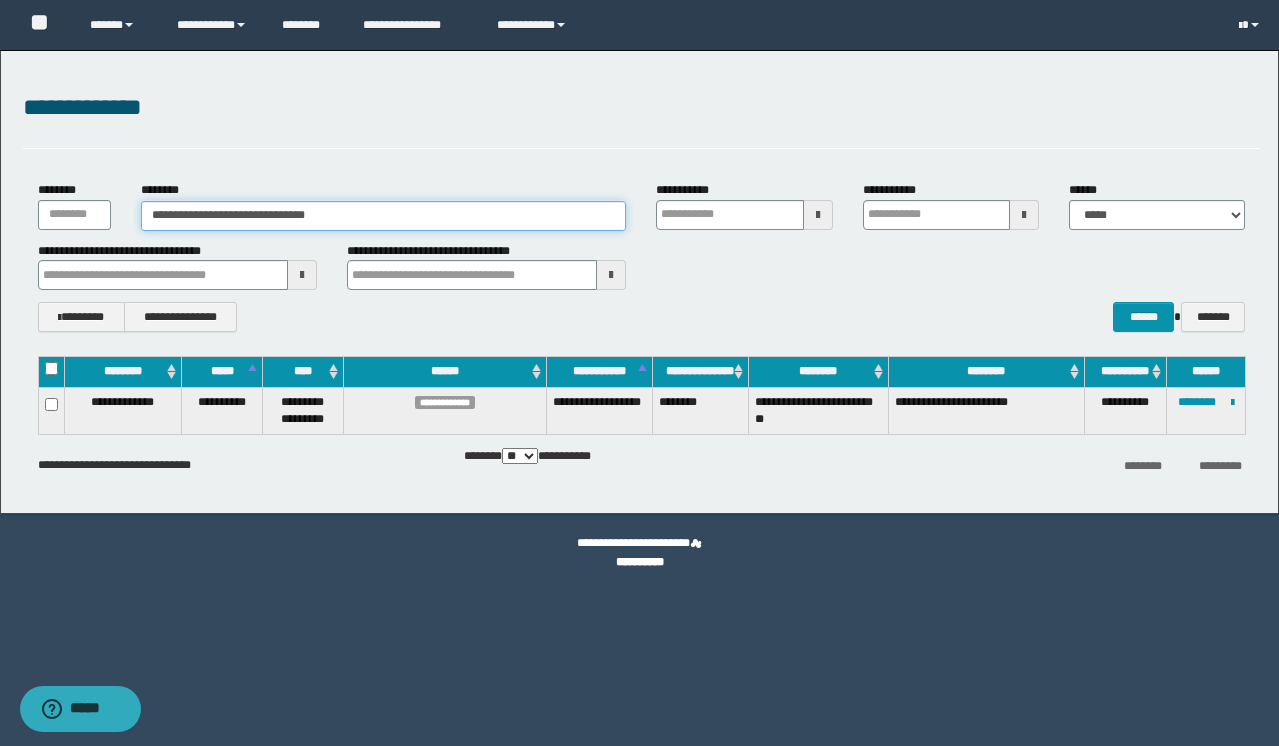 type on "**********" 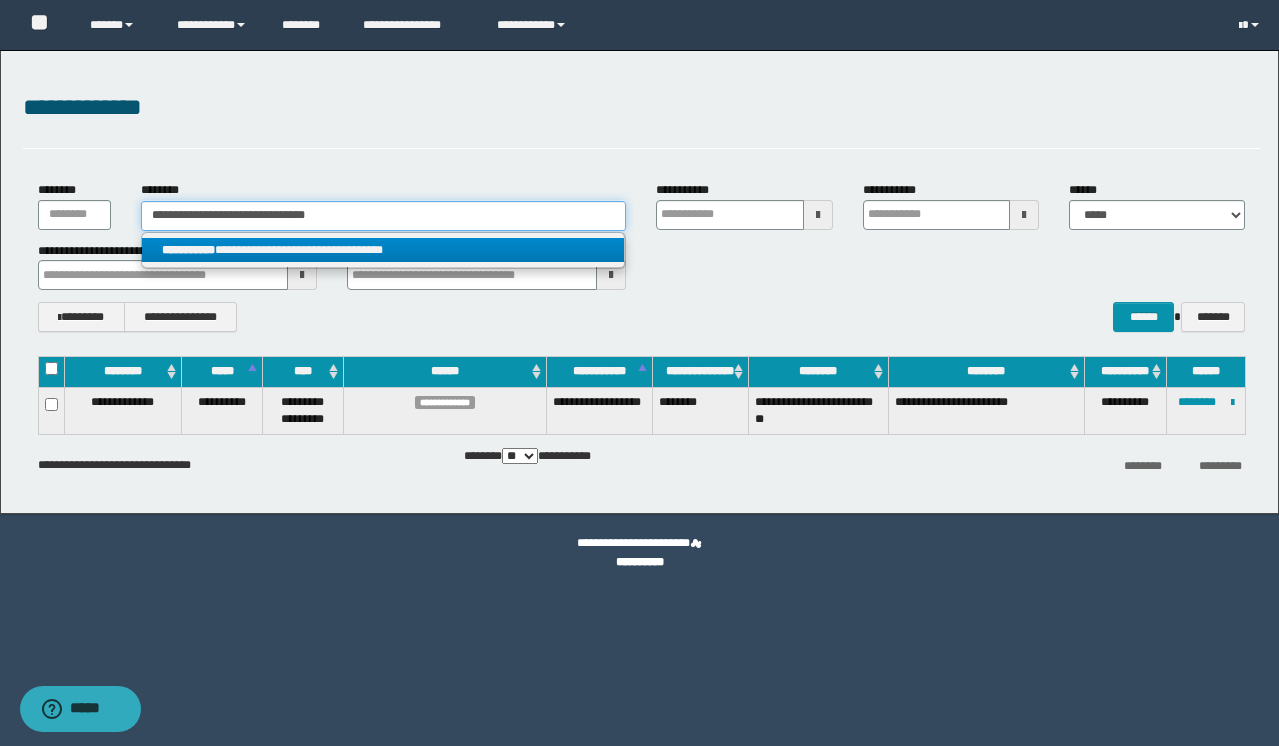 type on "**********" 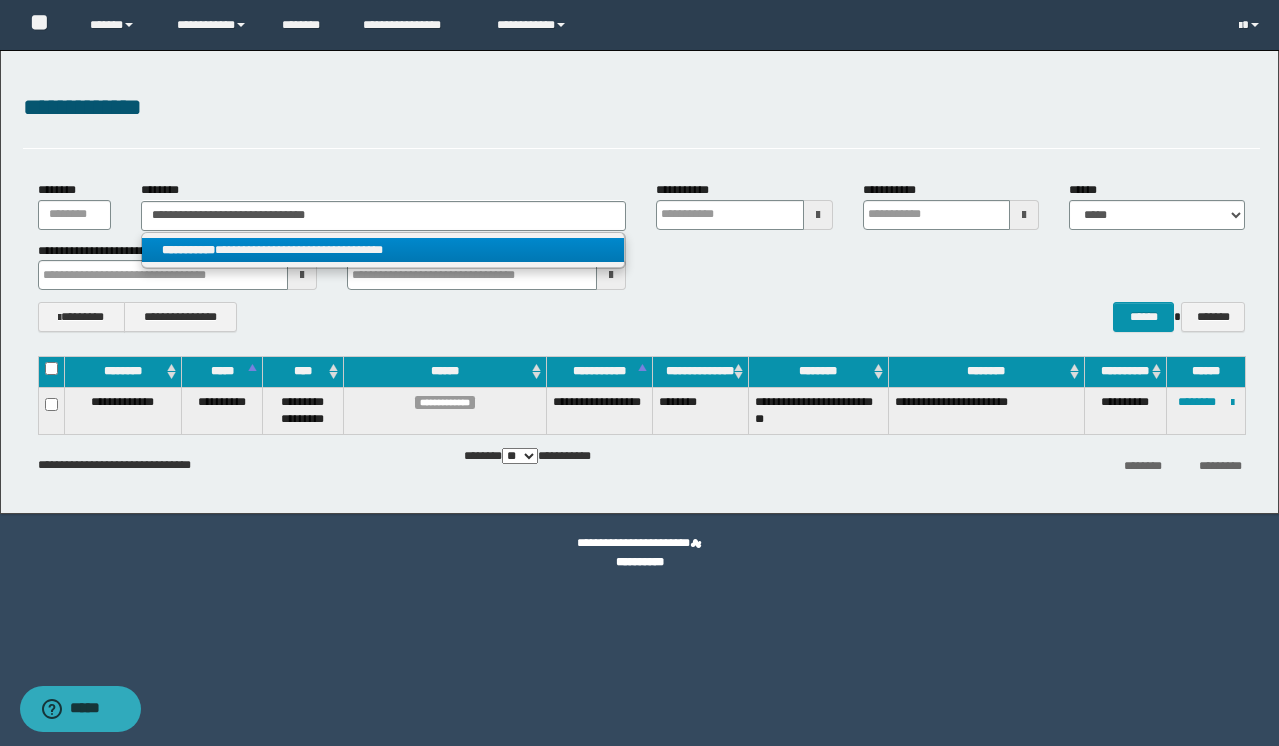 click on "**********" at bounding box center [383, 250] 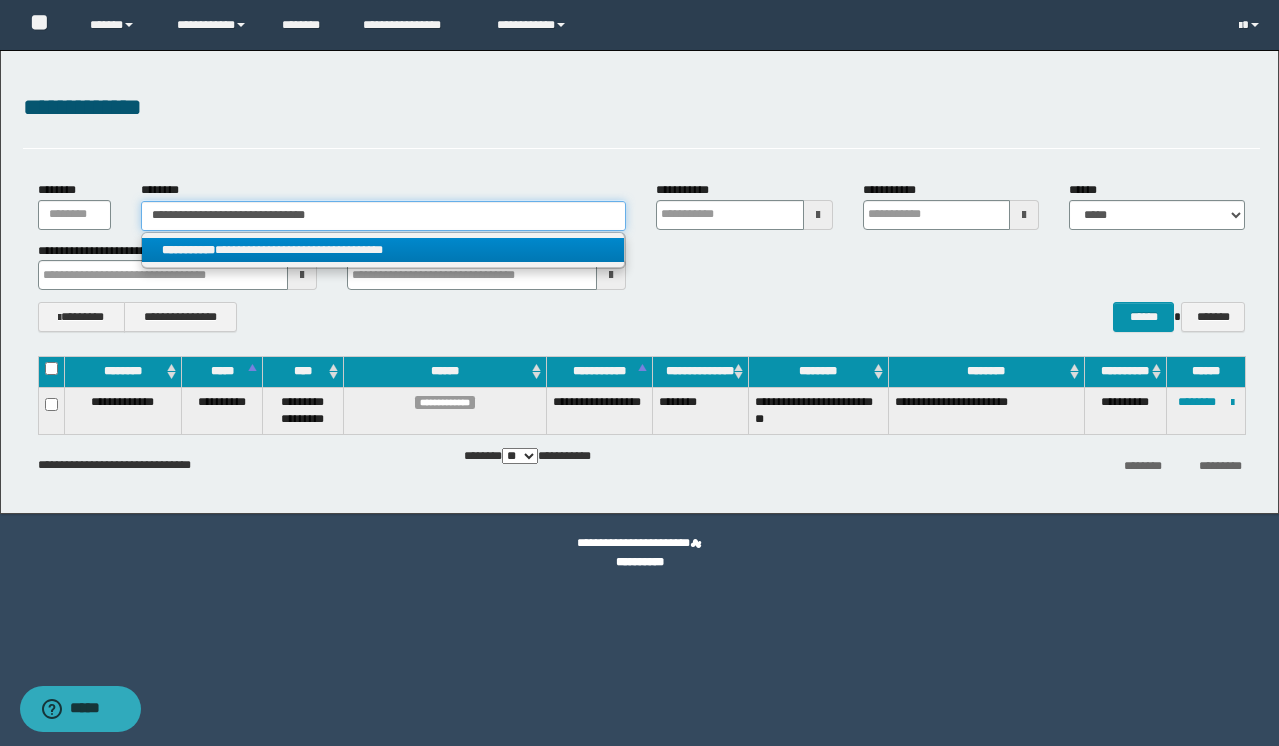 type 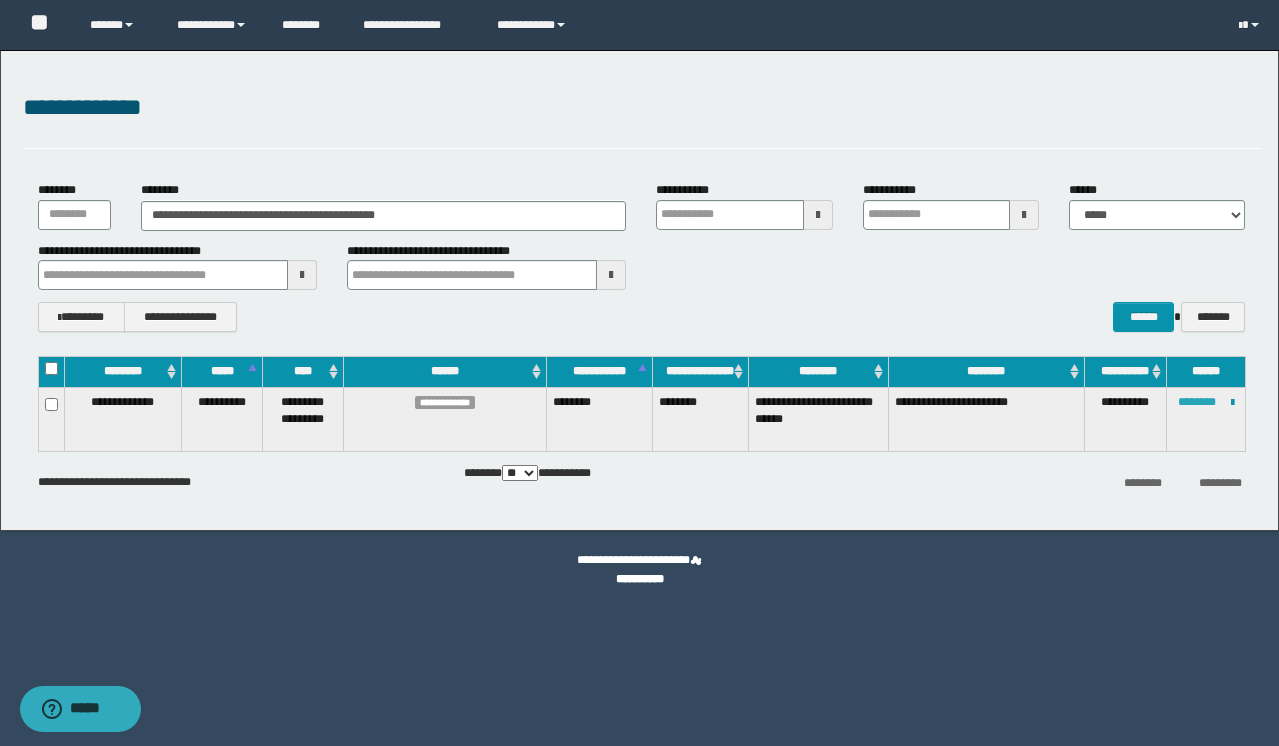 click on "********" at bounding box center [1197, 402] 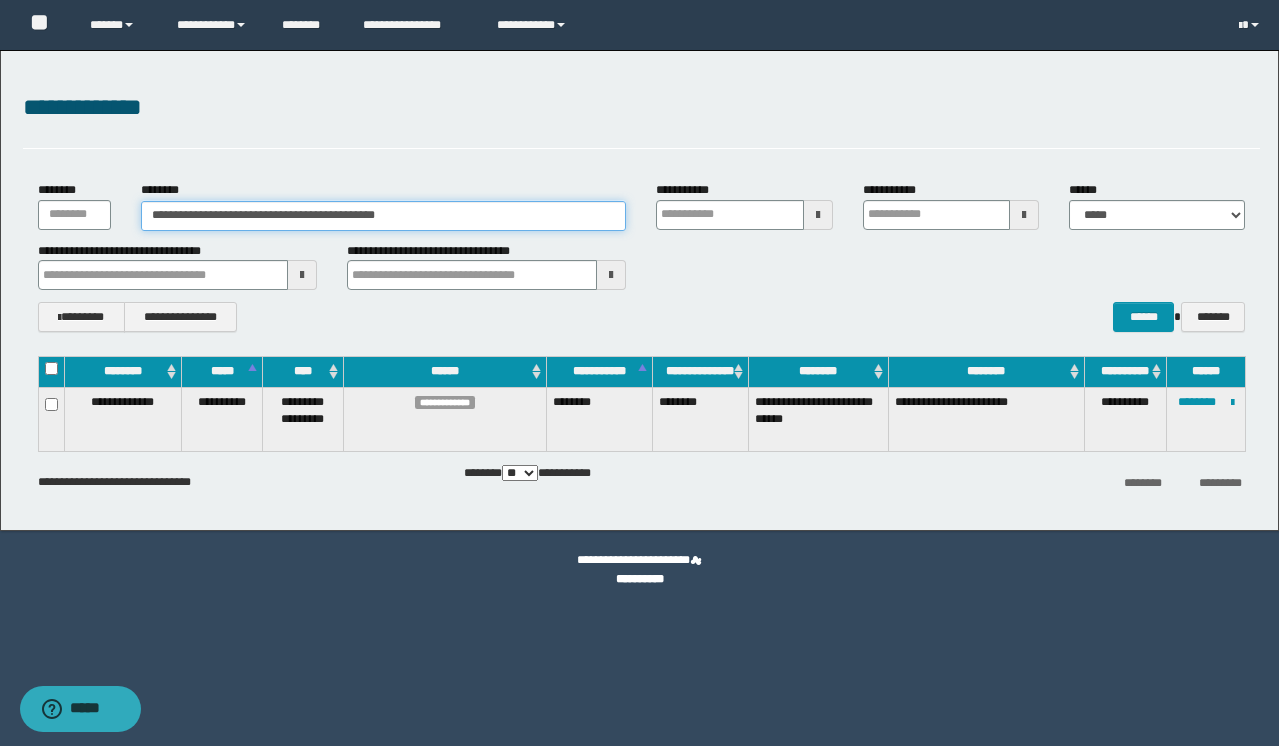 drag, startPoint x: 492, startPoint y: 217, endPoint x: 35, endPoint y: 73, distance: 479.1503 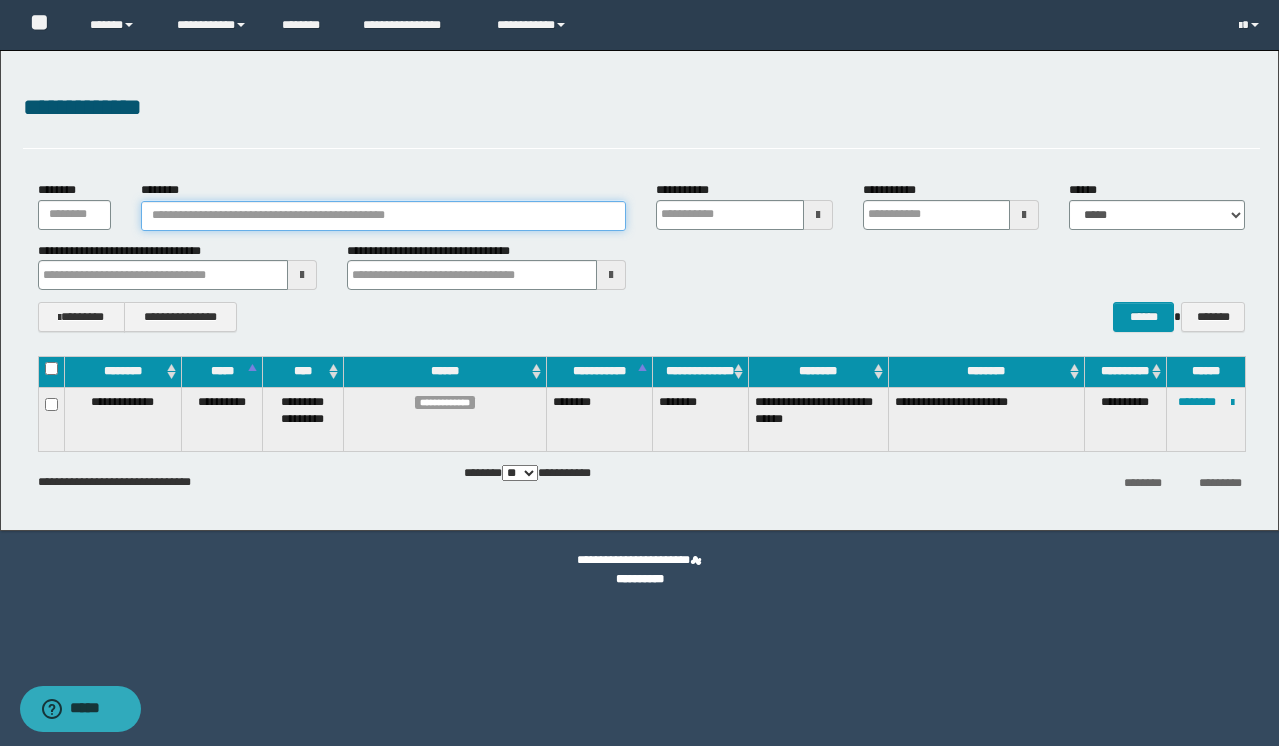 paste on "**********" 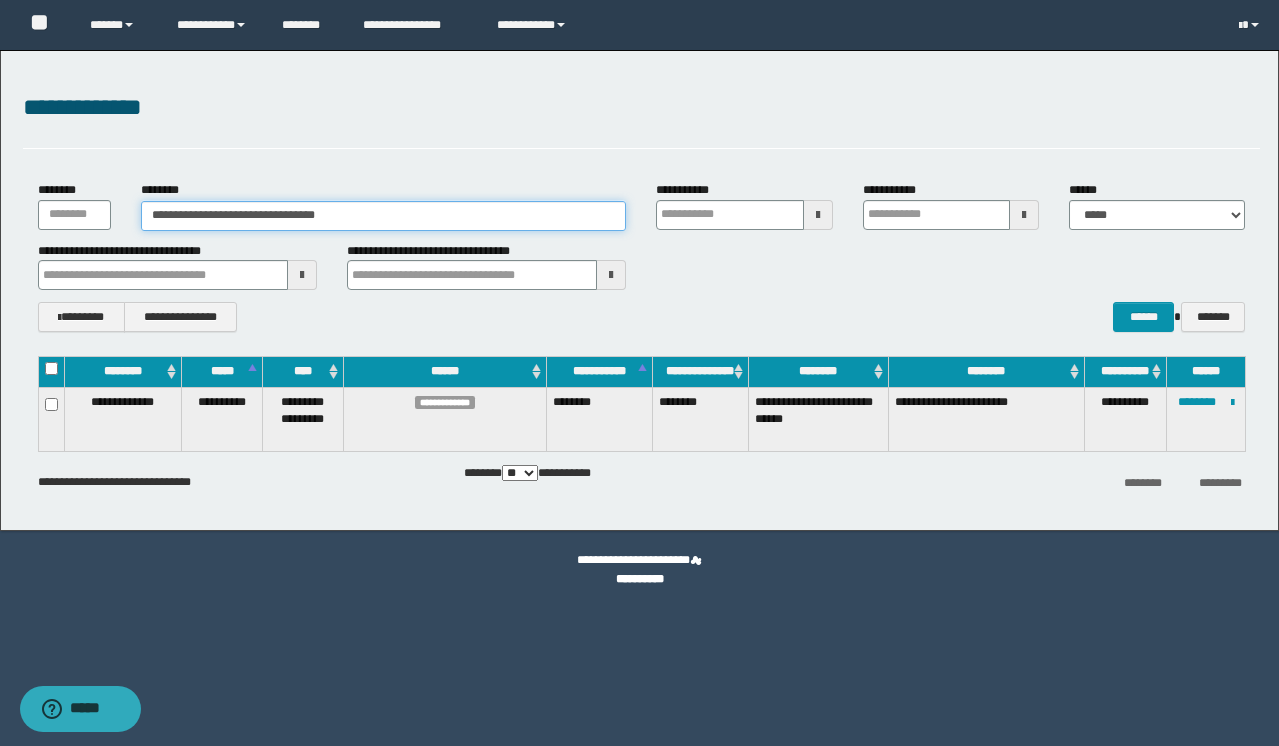 type on "**********" 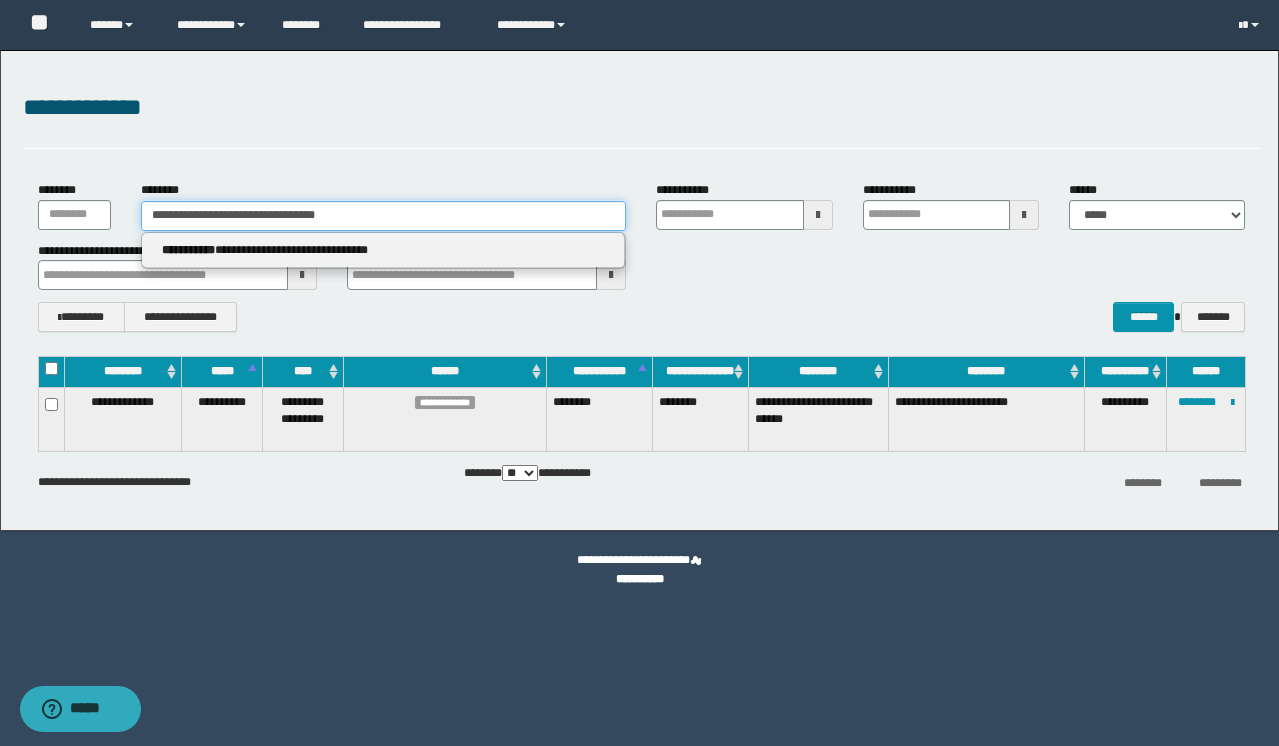 type on "**********" 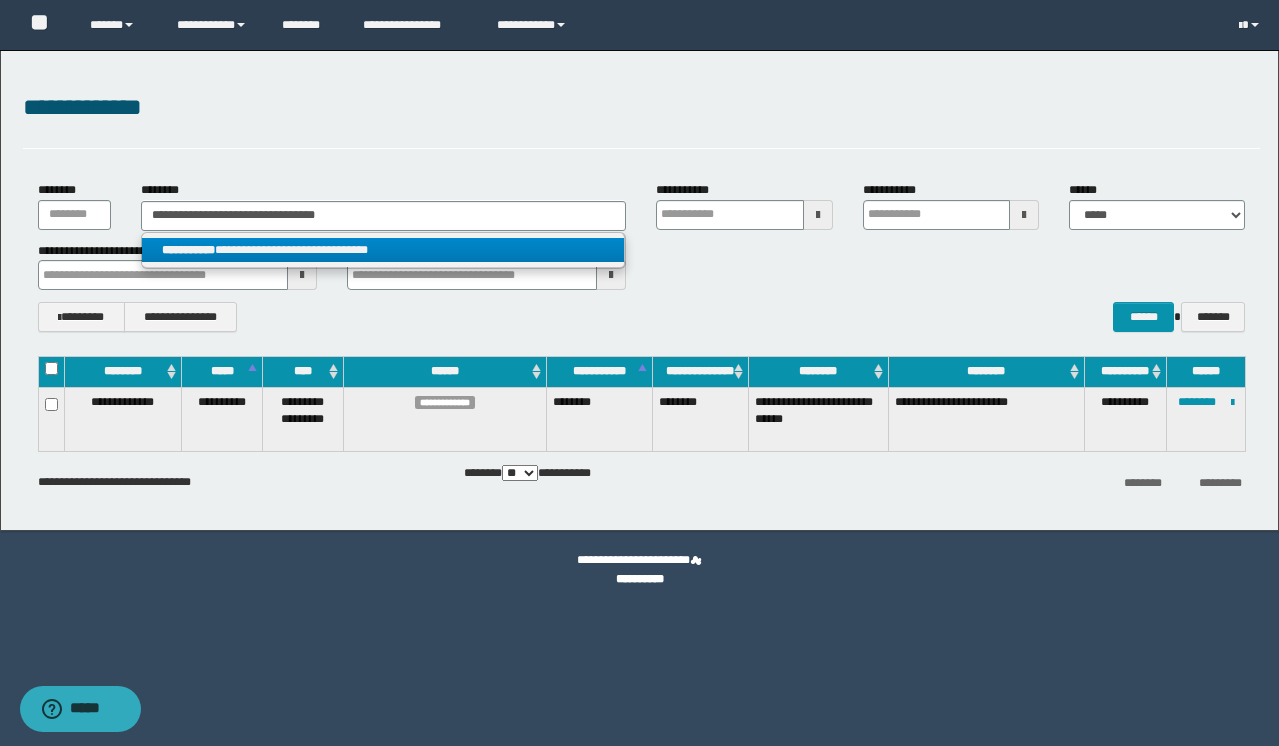 click on "**********" at bounding box center (383, 250) 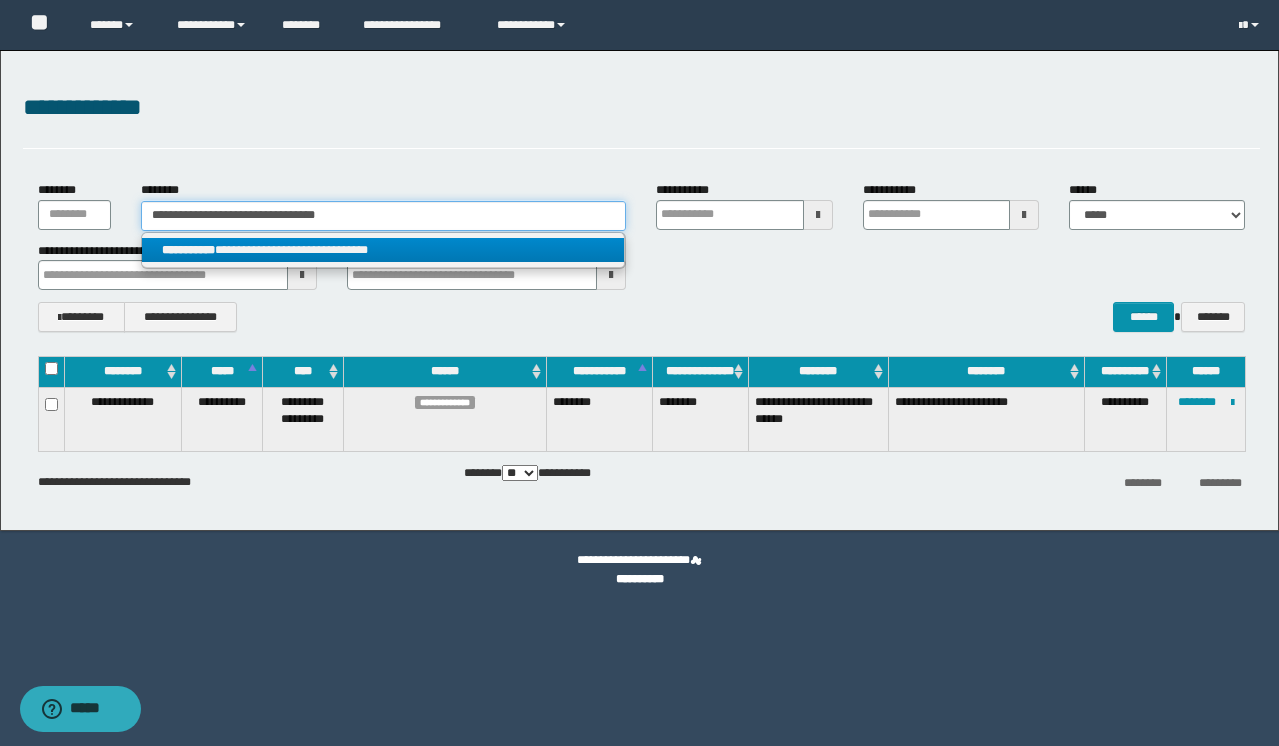 type 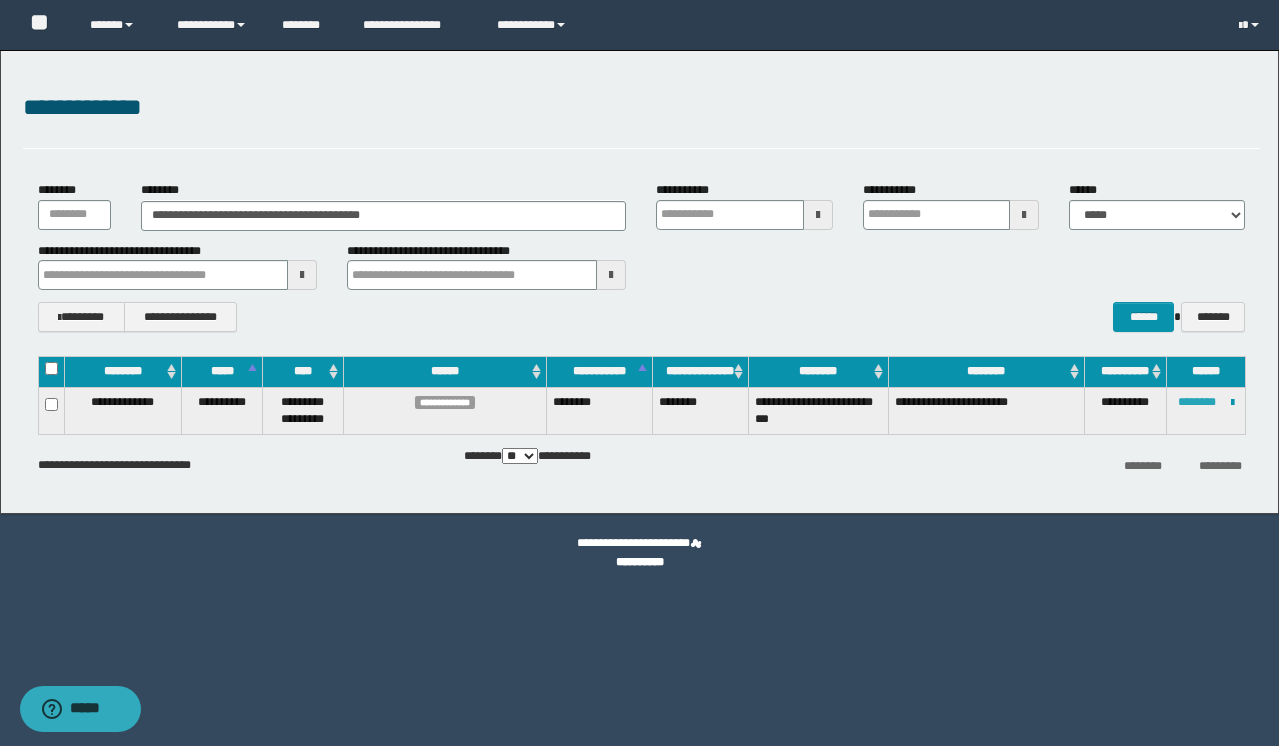 click on "********" at bounding box center [1197, 402] 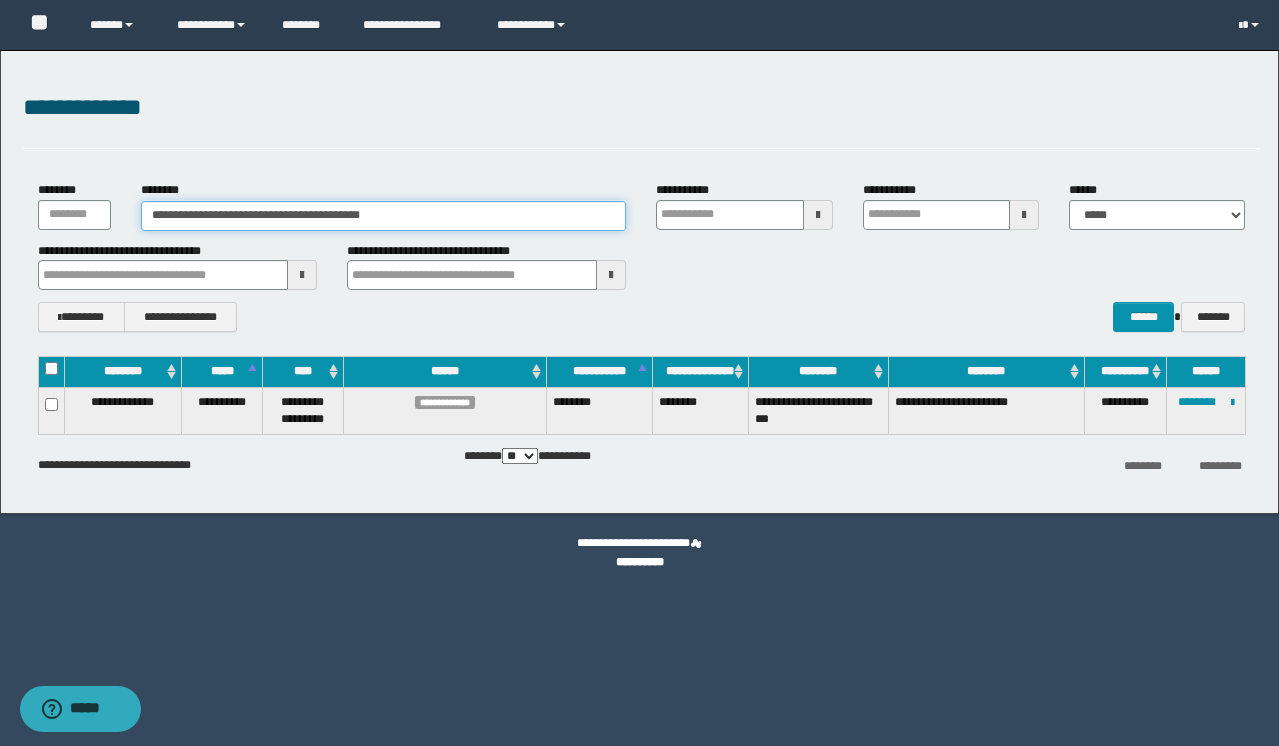 drag, startPoint x: 463, startPoint y: 212, endPoint x: 88, endPoint y: 179, distance: 376.4492 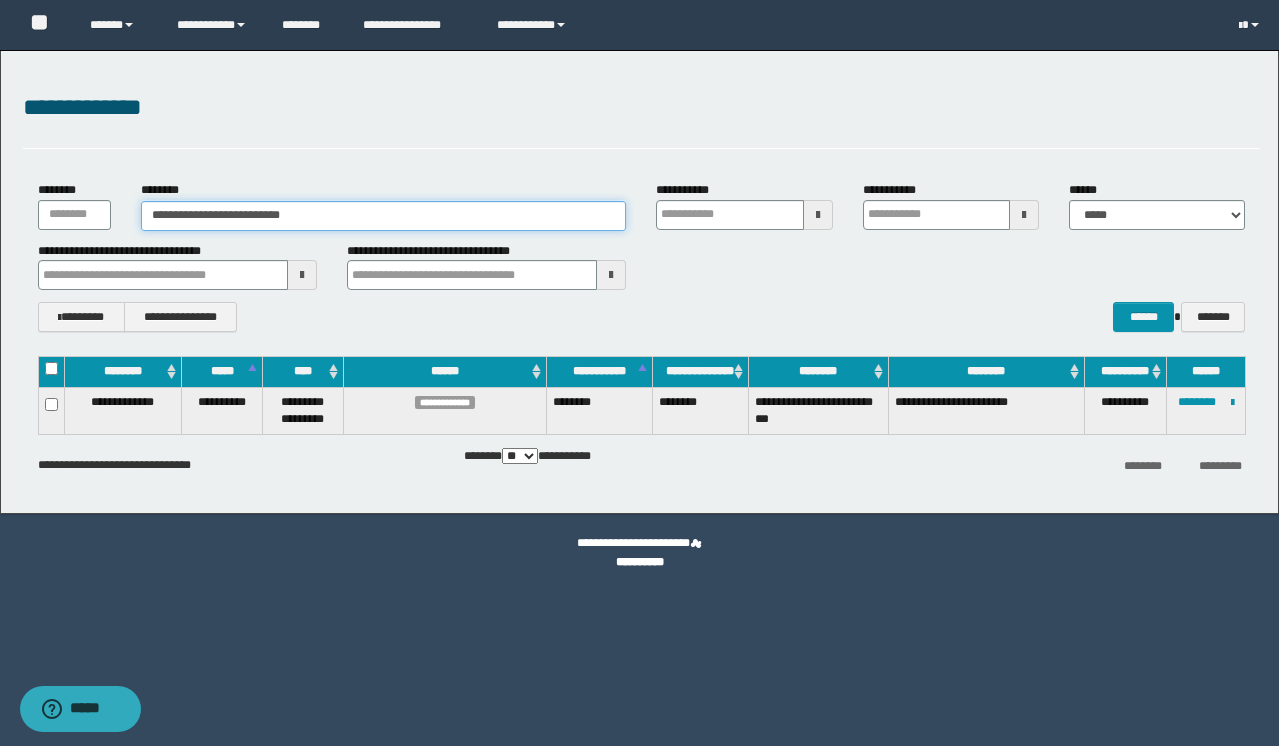 type on "**********" 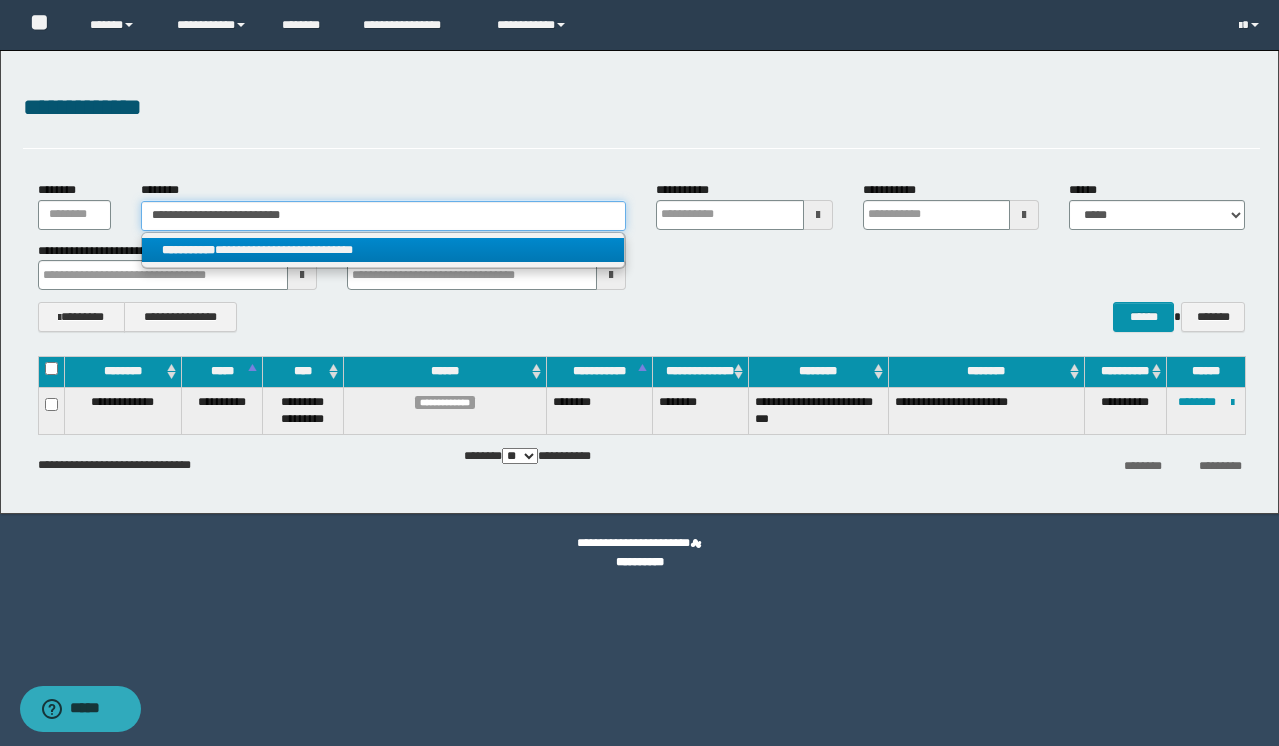 type on "**********" 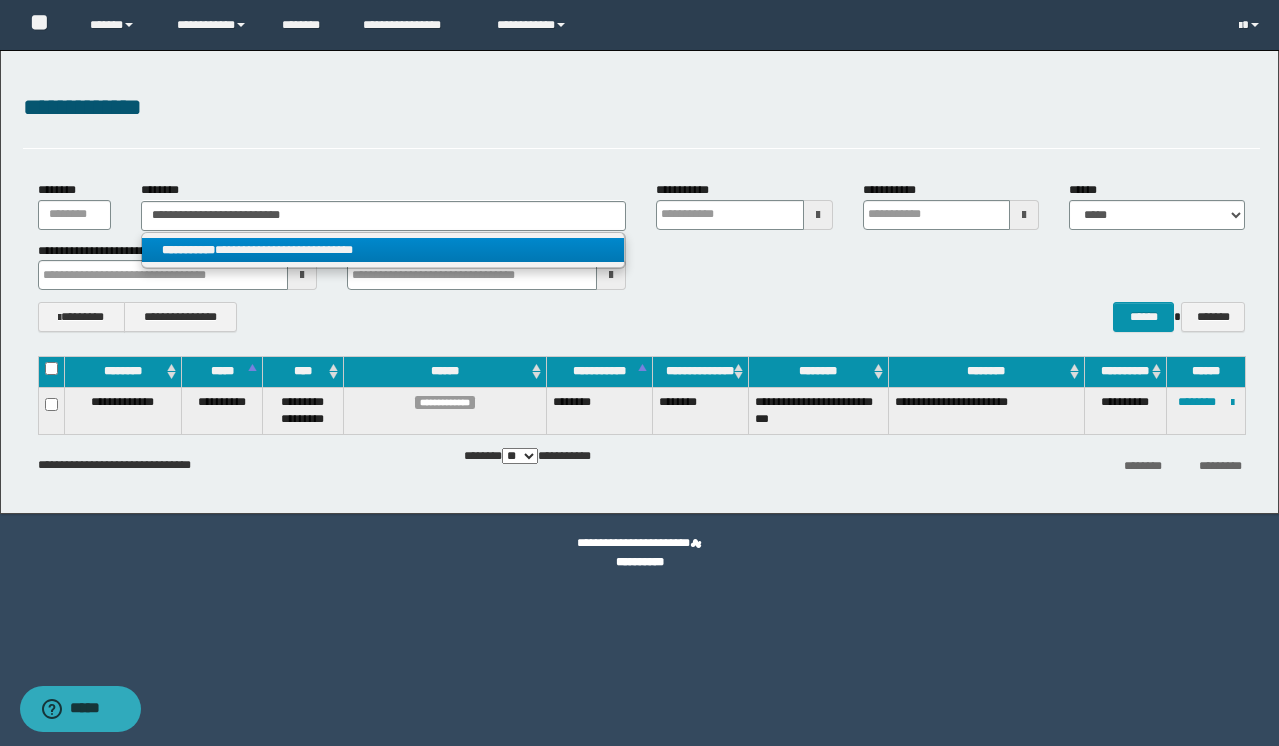 click on "**********" at bounding box center (383, 250) 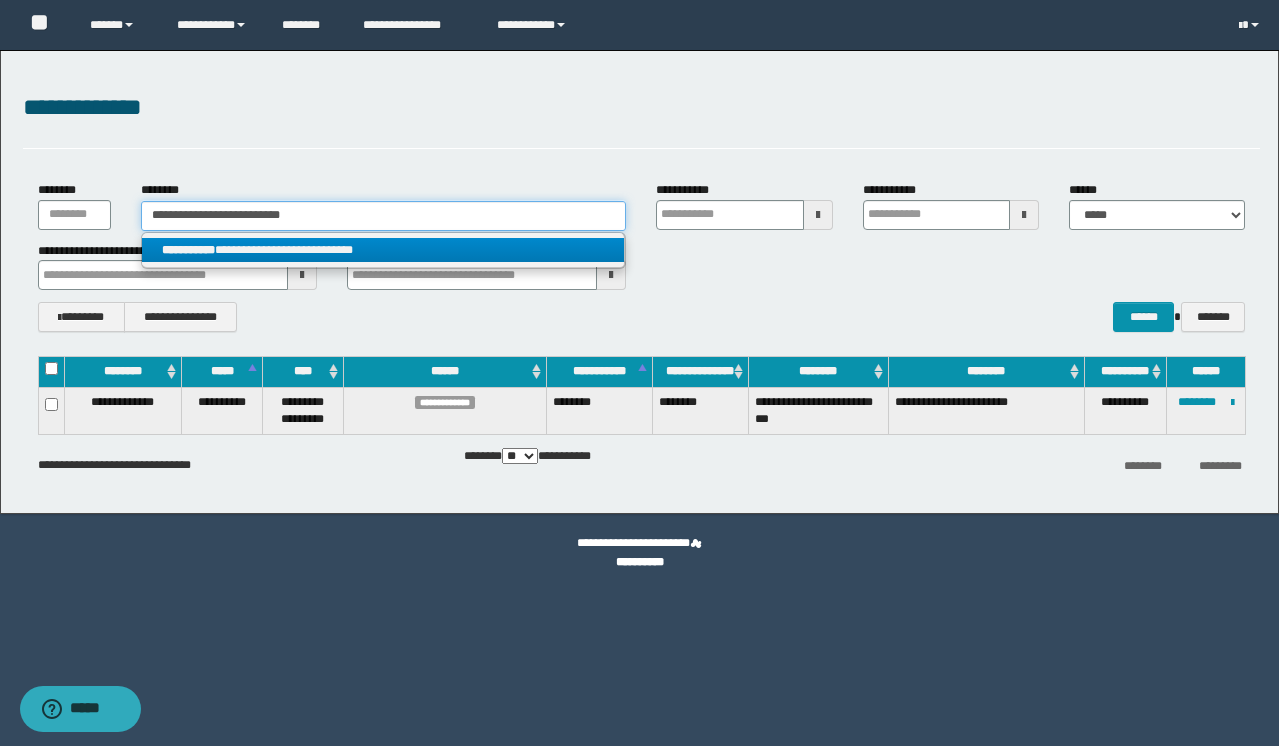 type 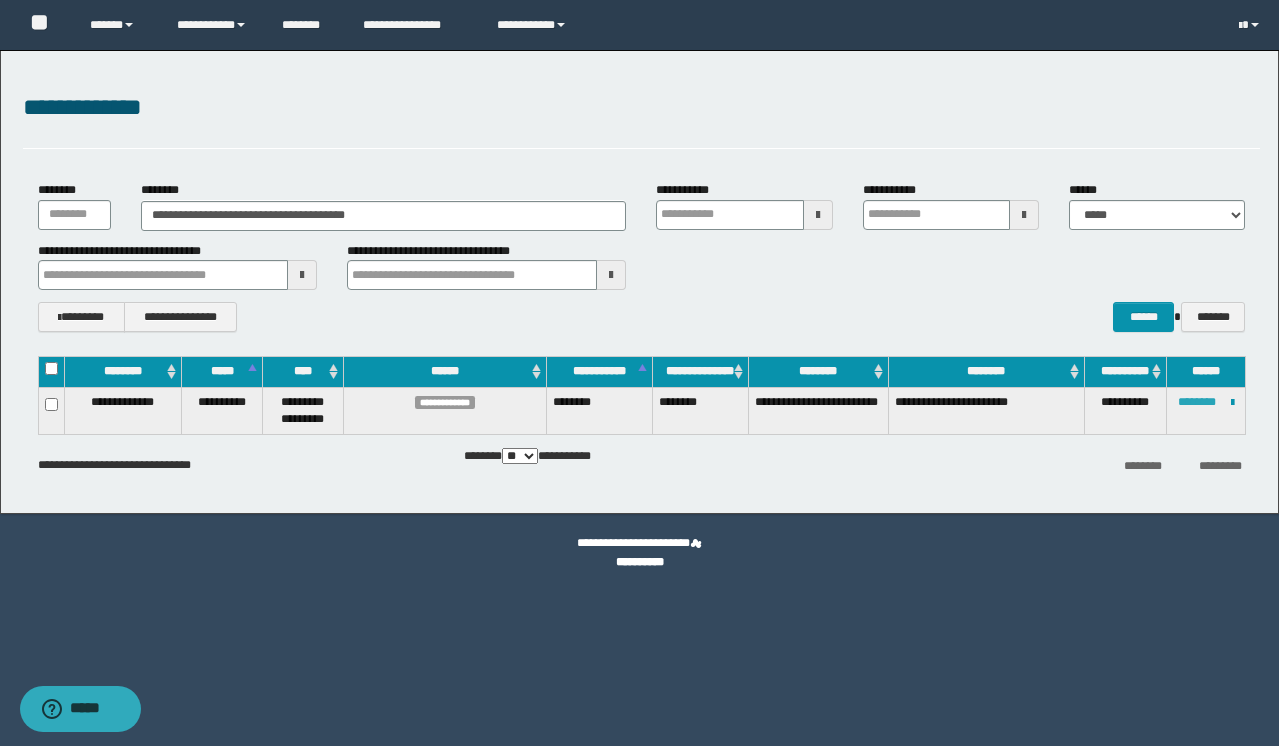 click on "********" at bounding box center [1197, 402] 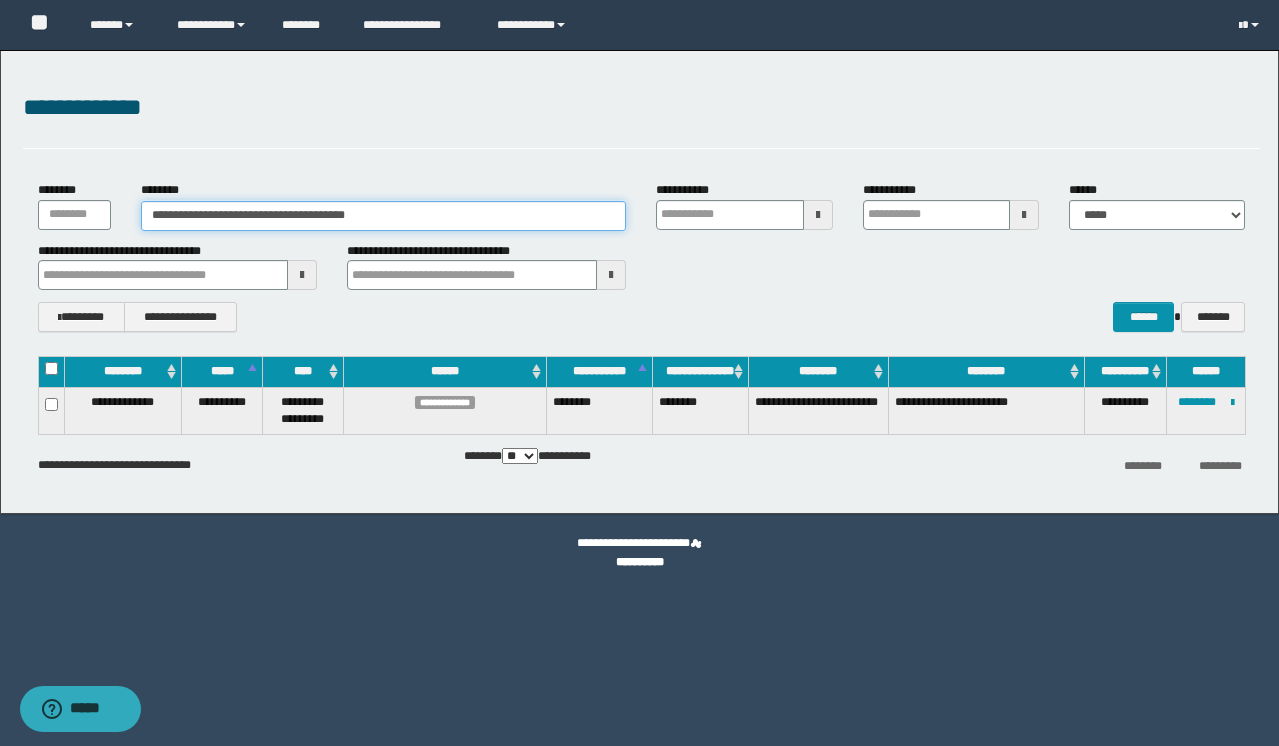 drag, startPoint x: 443, startPoint y: 226, endPoint x: 0, endPoint y: 70, distance: 469.66476 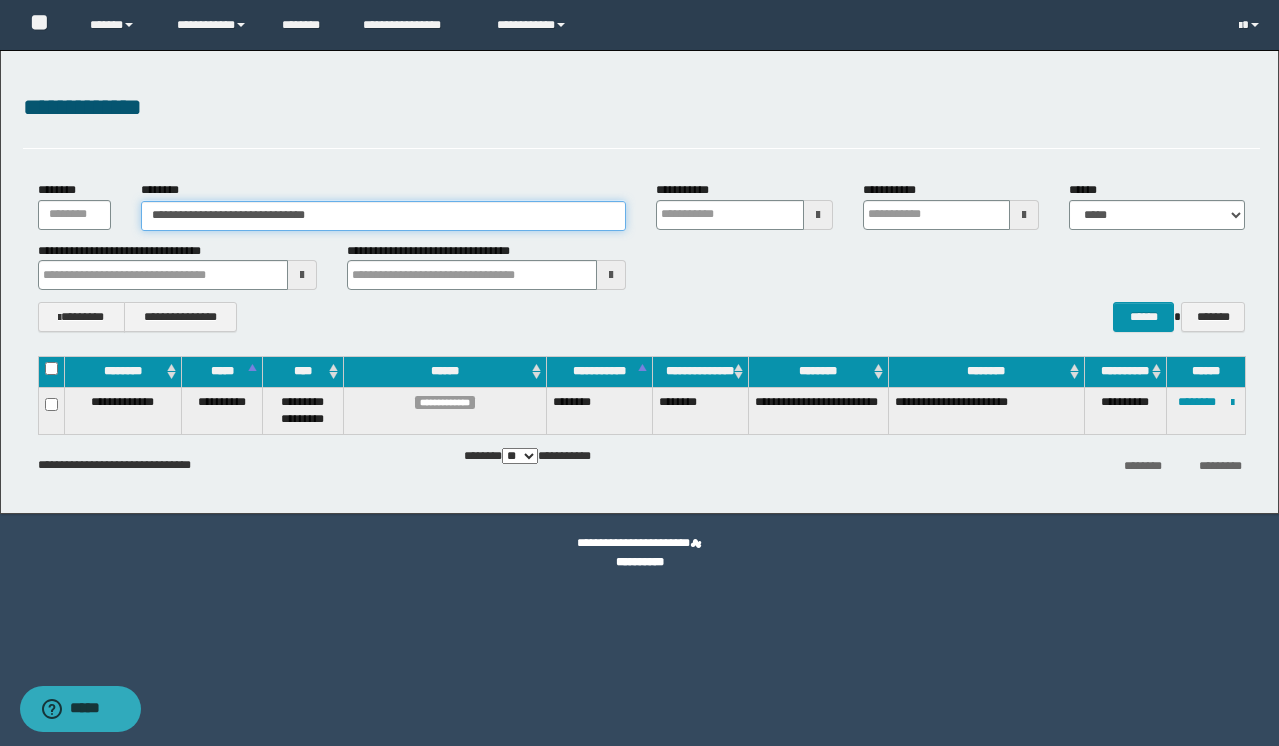 type on "**********" 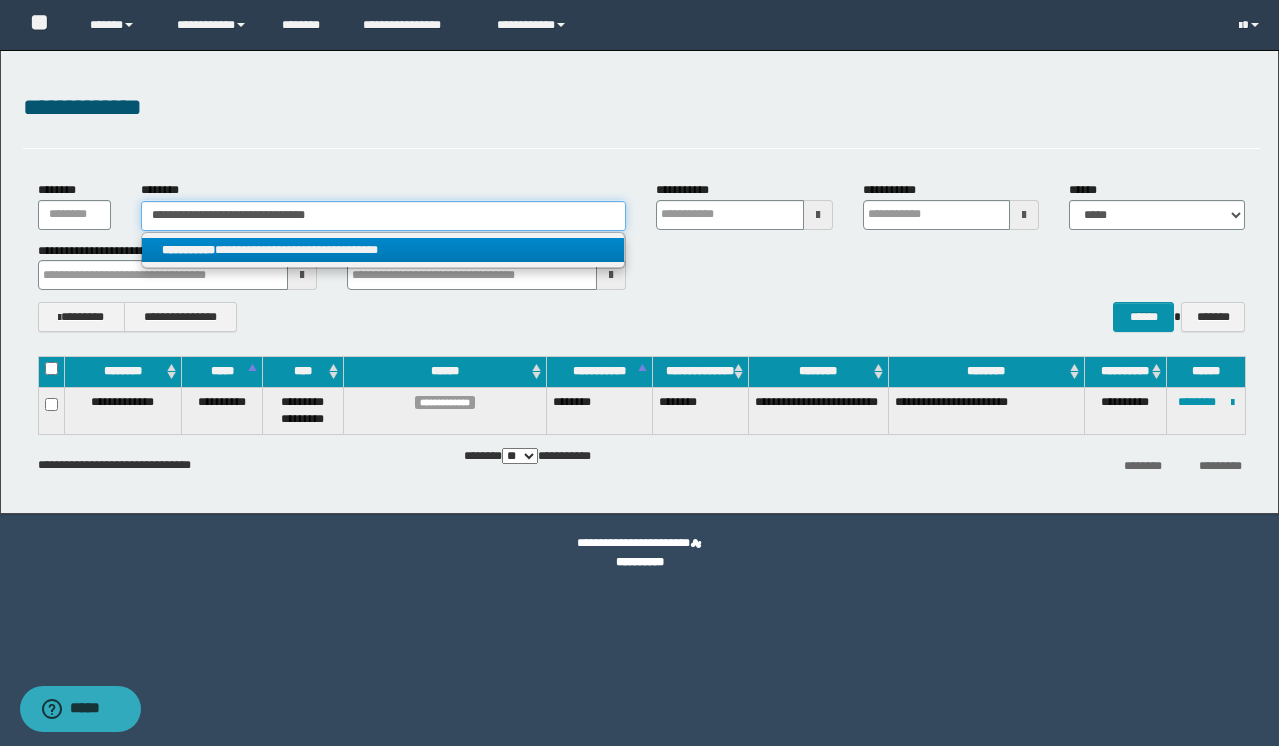 type on "**********" 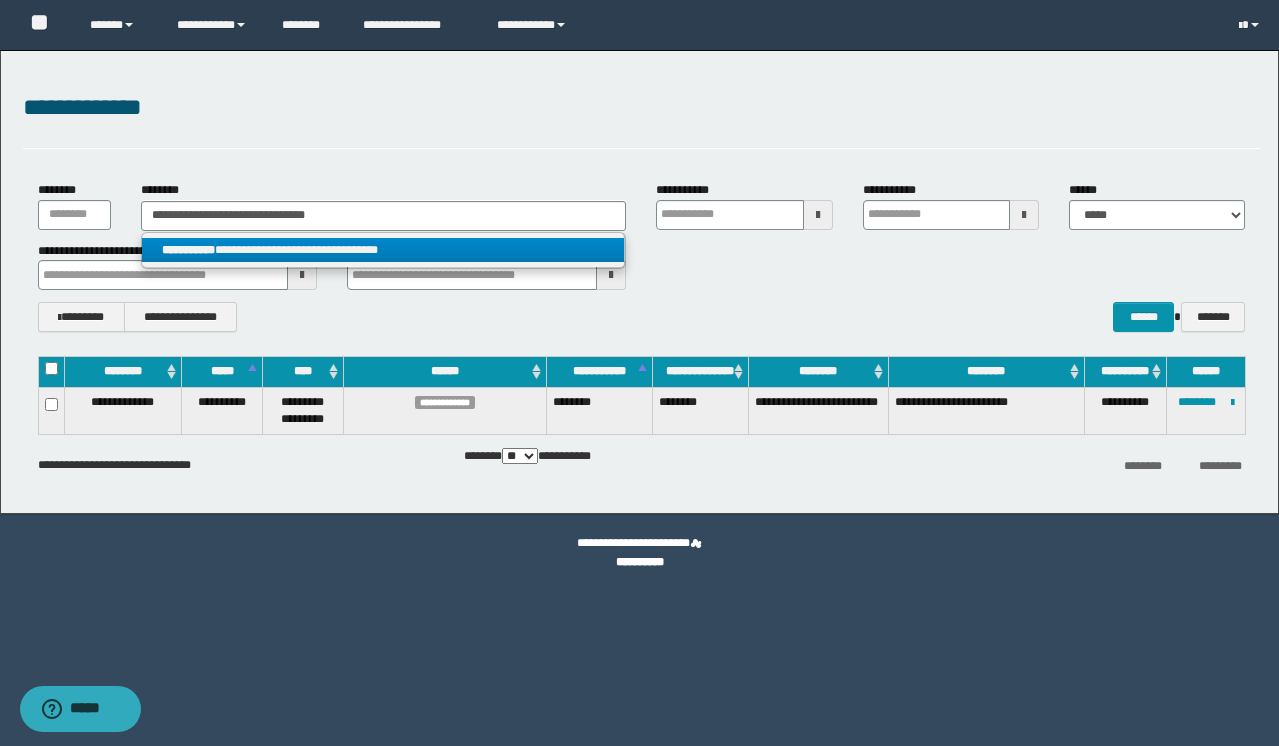 click on "**********" at bounding box center [383, 250] 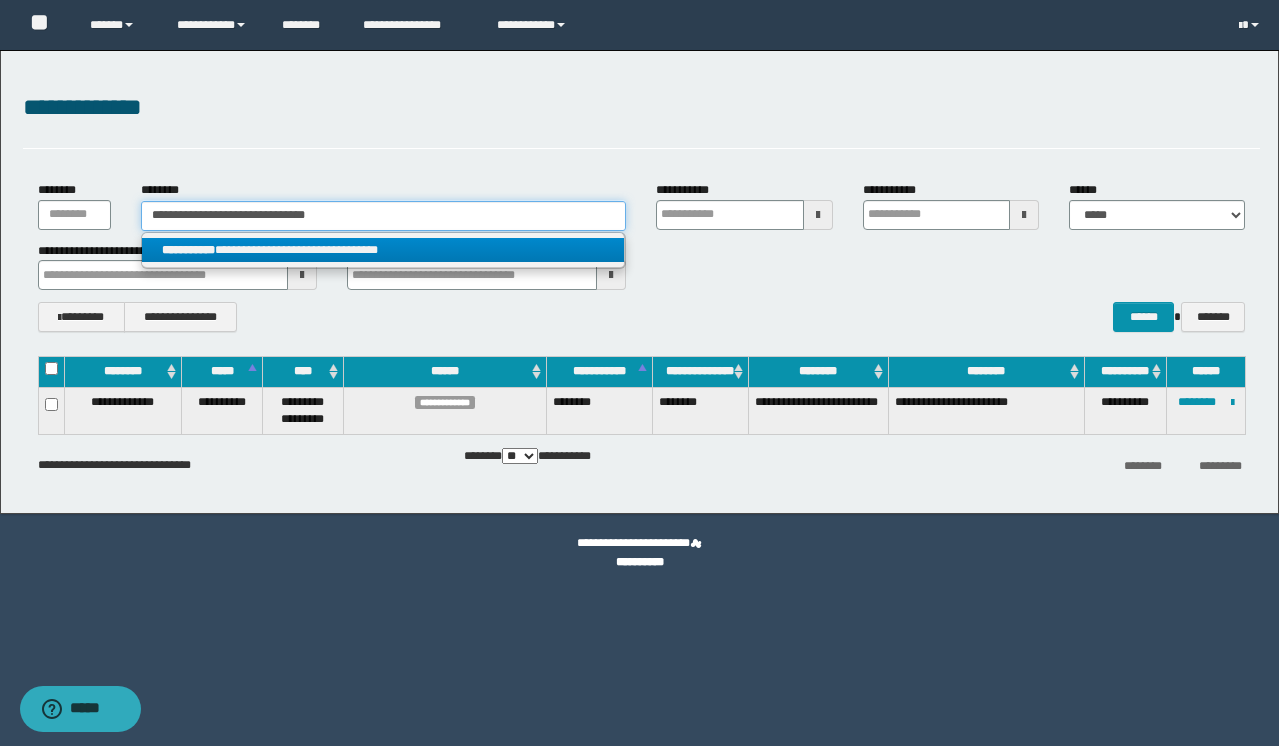 type 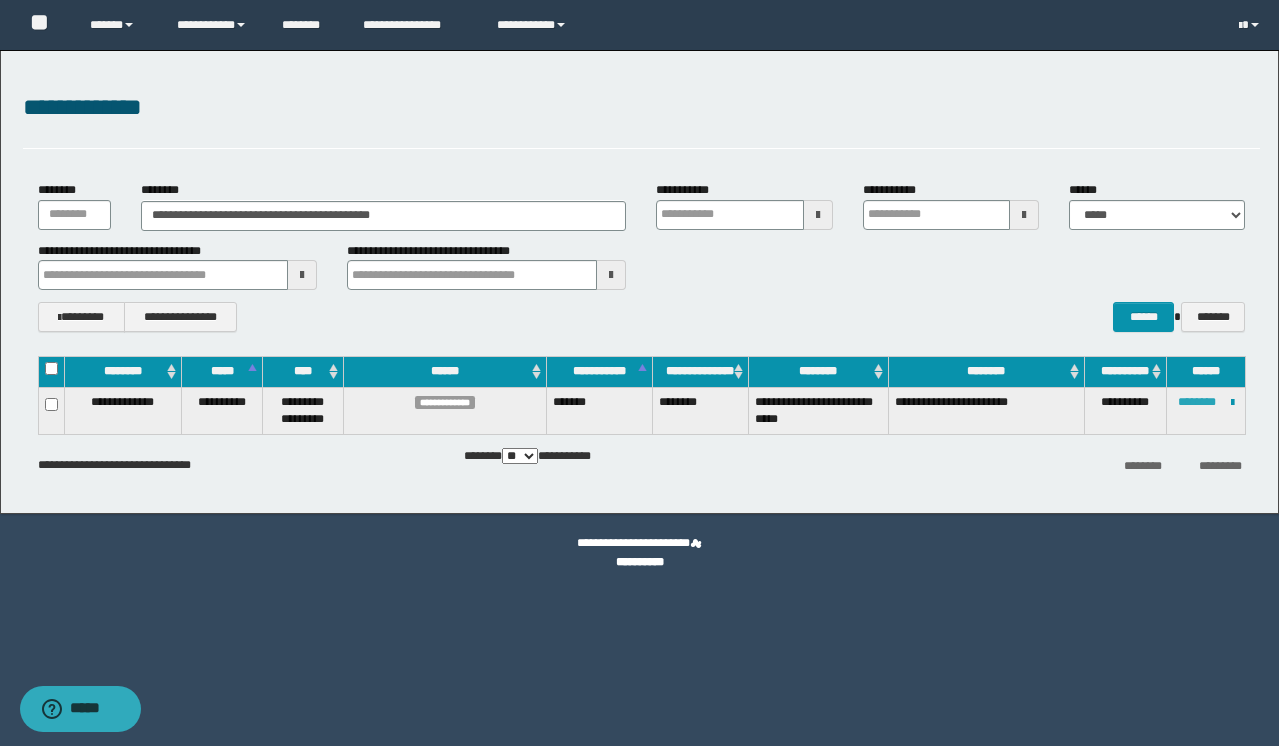 click on "********" at bounding box center [1197, 402] 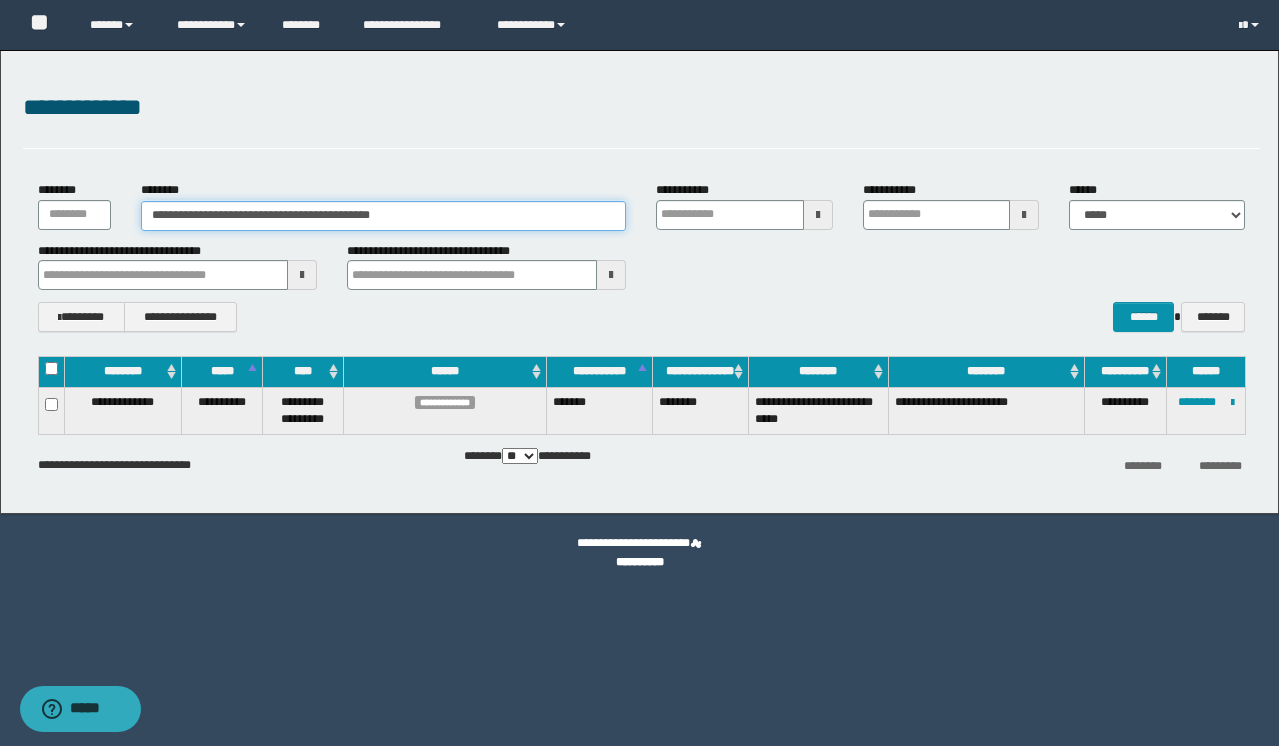drag, startPoint x: 482, startPoint y: 215, endPoint x: 17, endPoint y: 99, distance: 479.25046 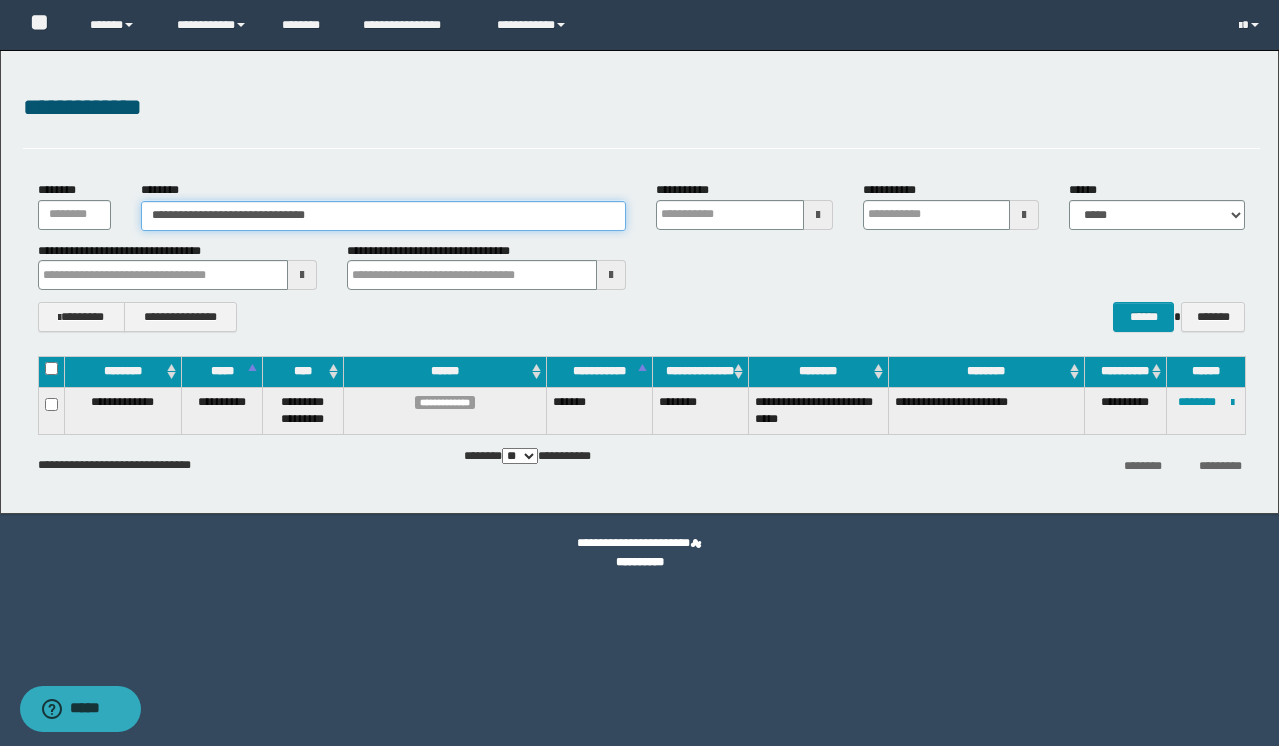 type on "**********" 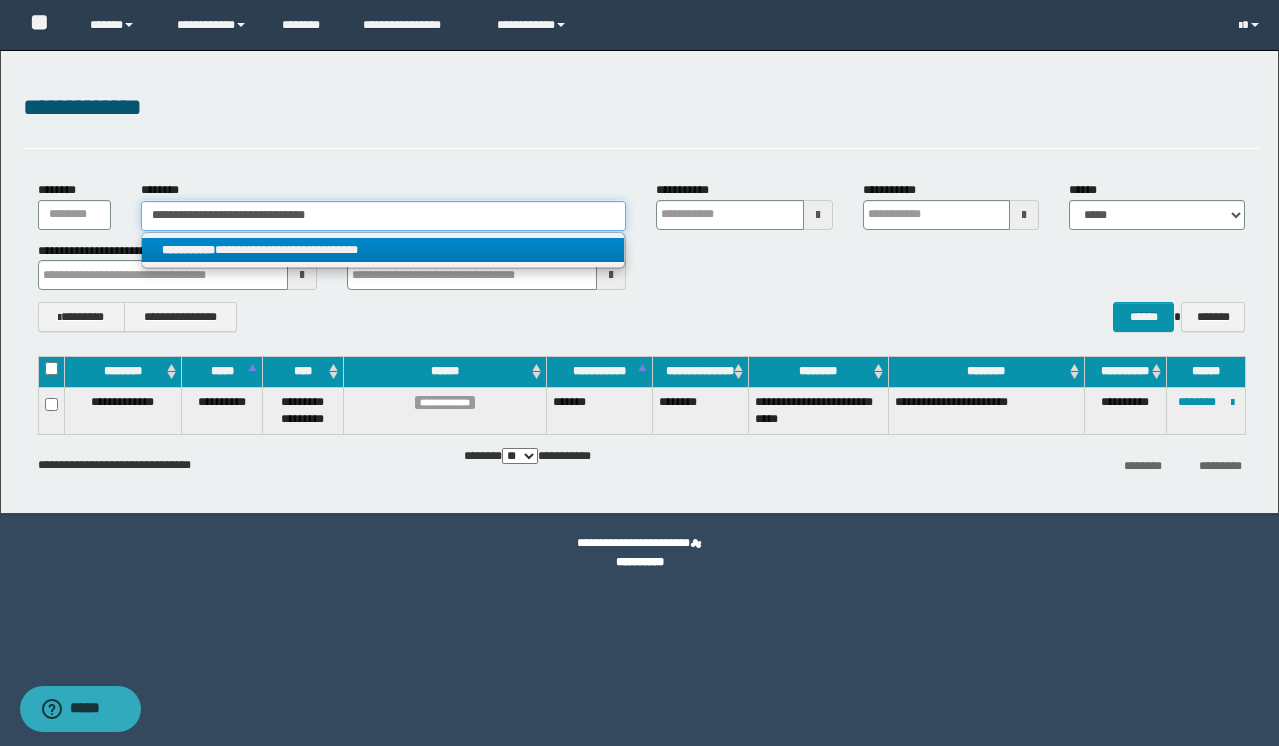 type on "**********" 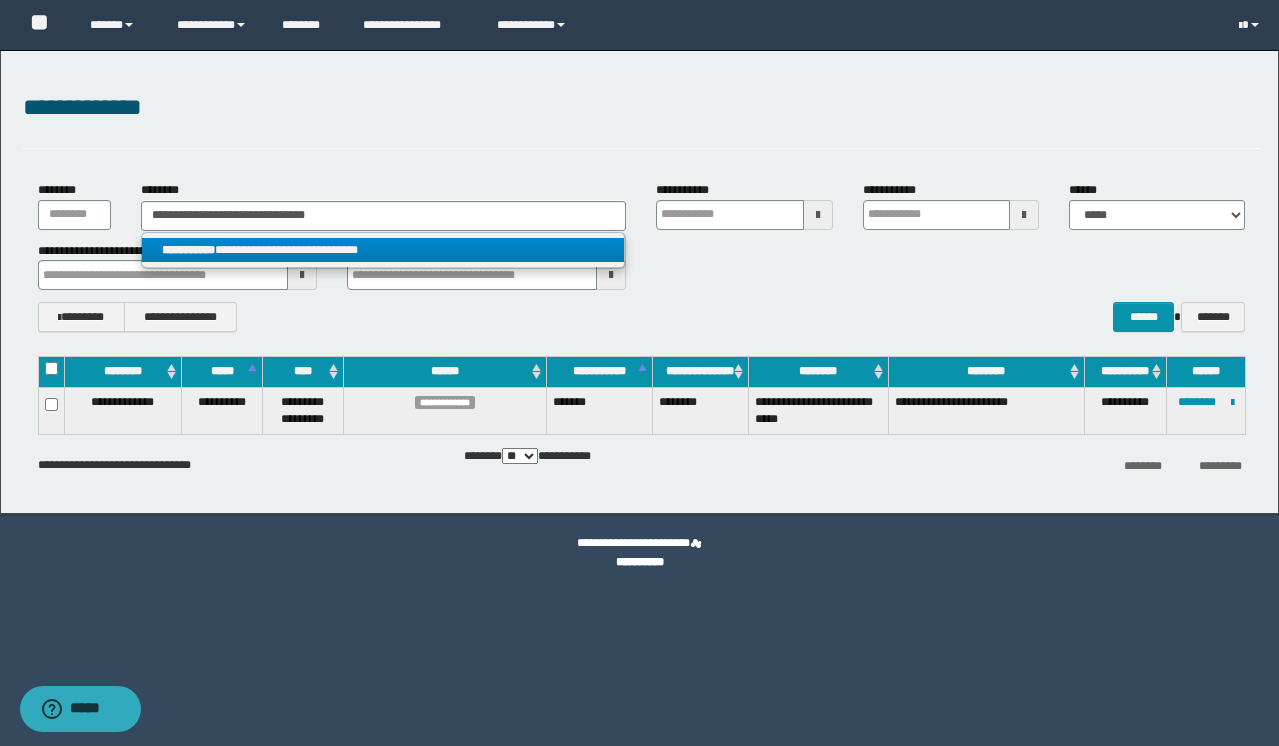 click on "**********" at bounding box center (383, 250) 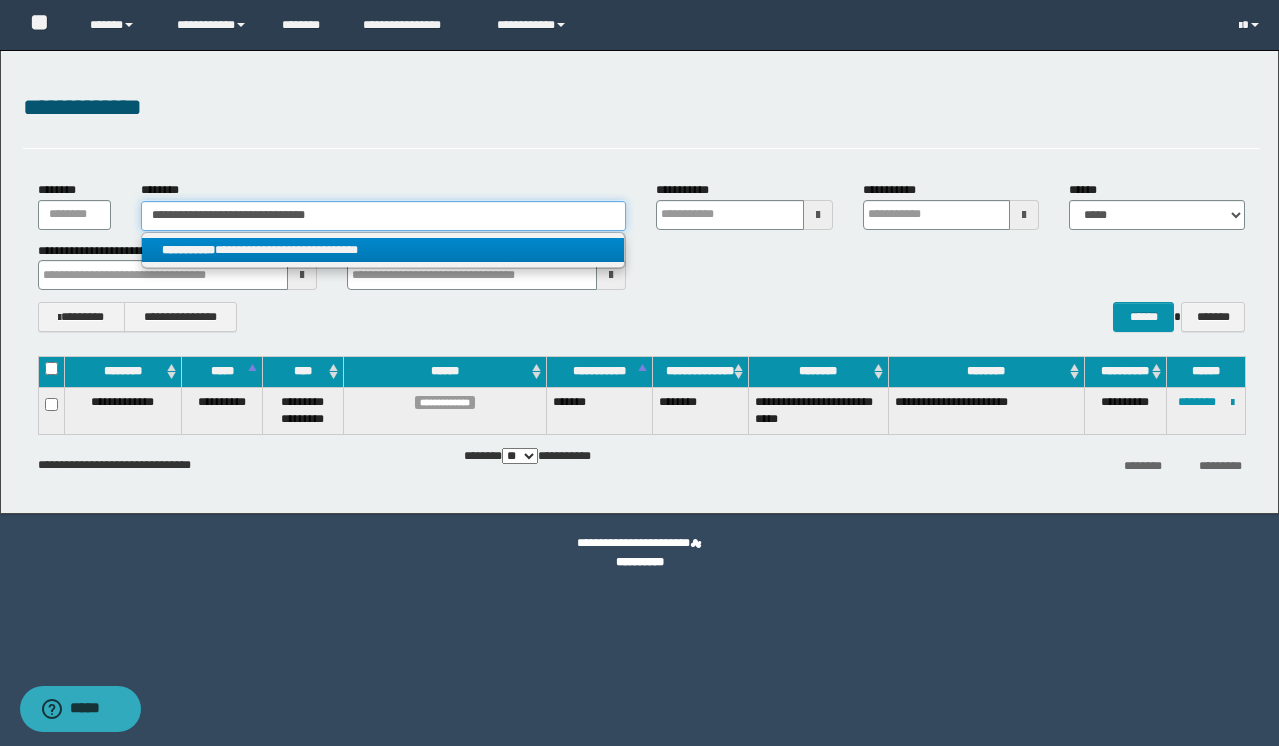 type 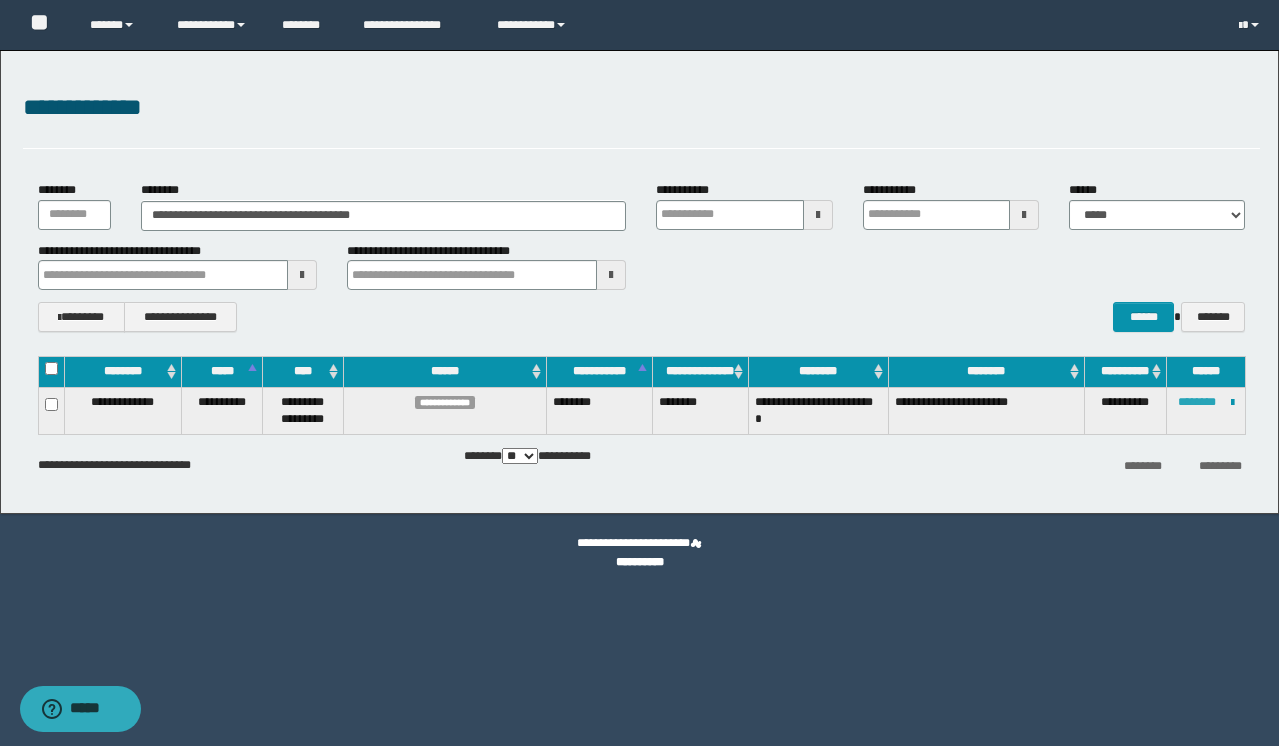 click on "********" at bounding box center [1197, 402] 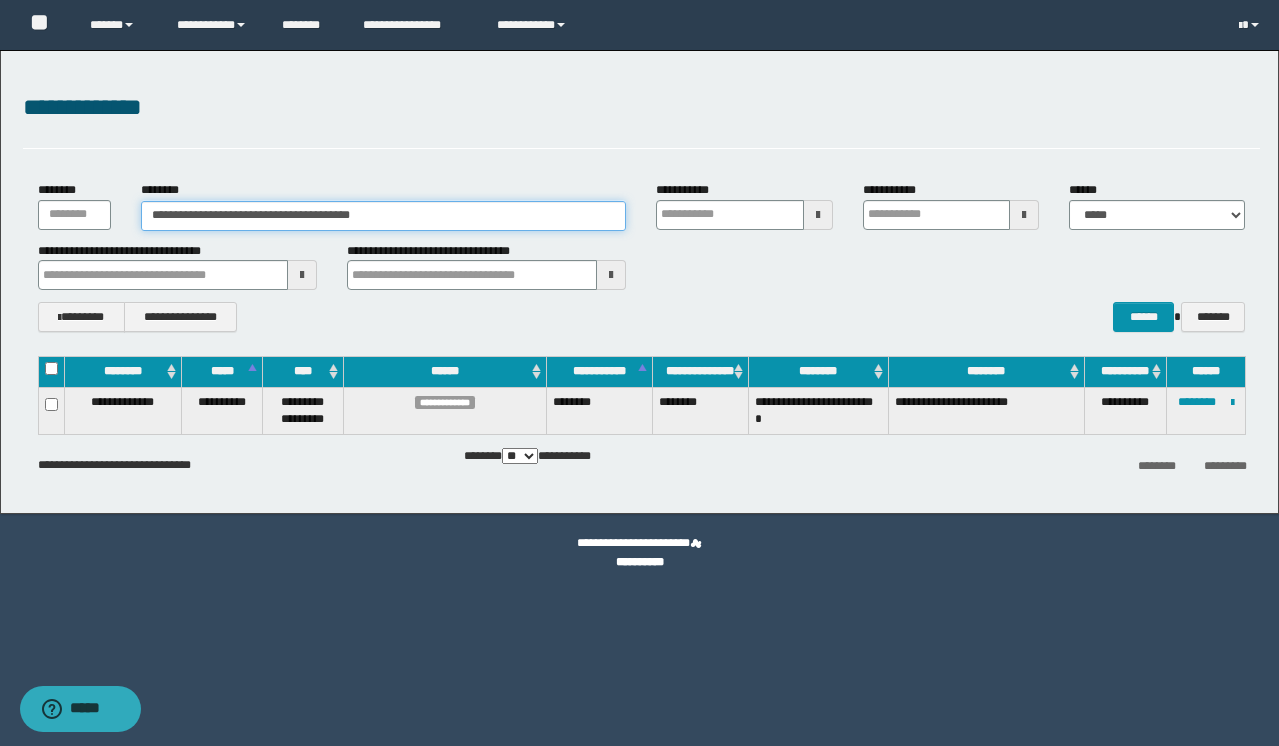 drag, startPoint x: 455, startPoint y: 217, endPoint x: 0, endPoint y: 80, distance: 475.17786 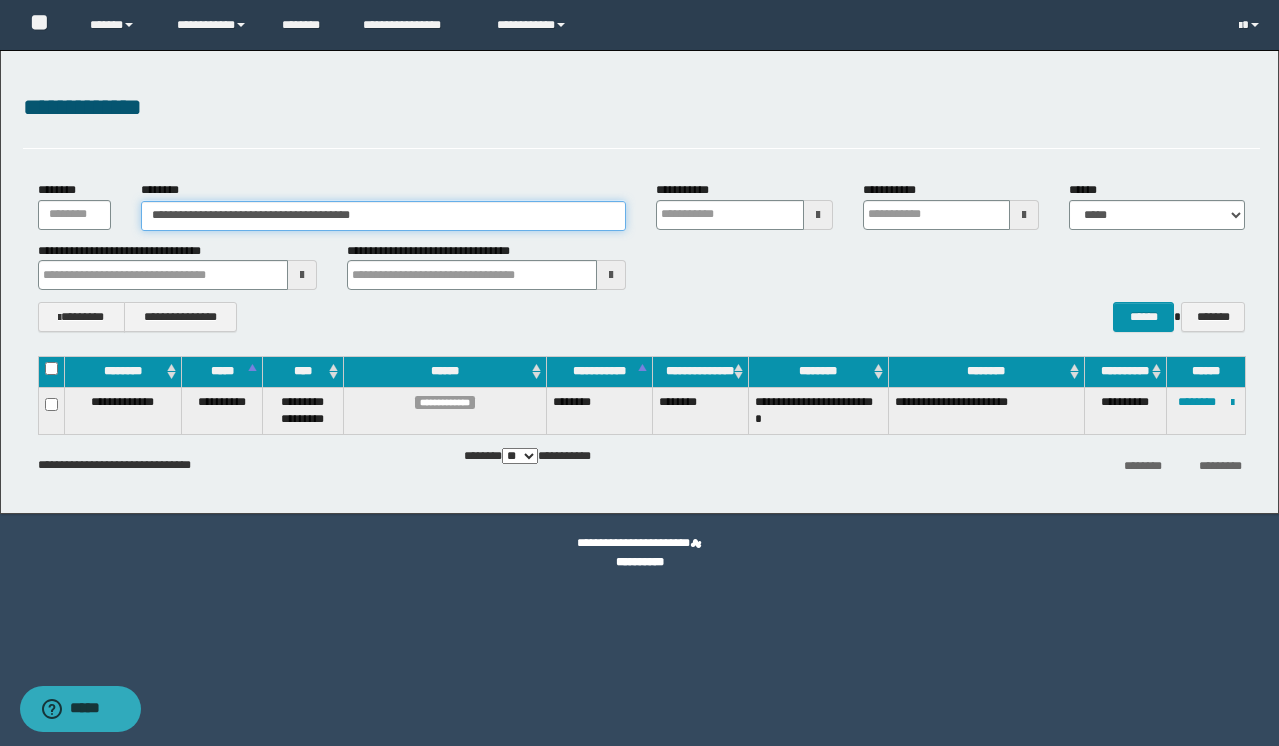 paste 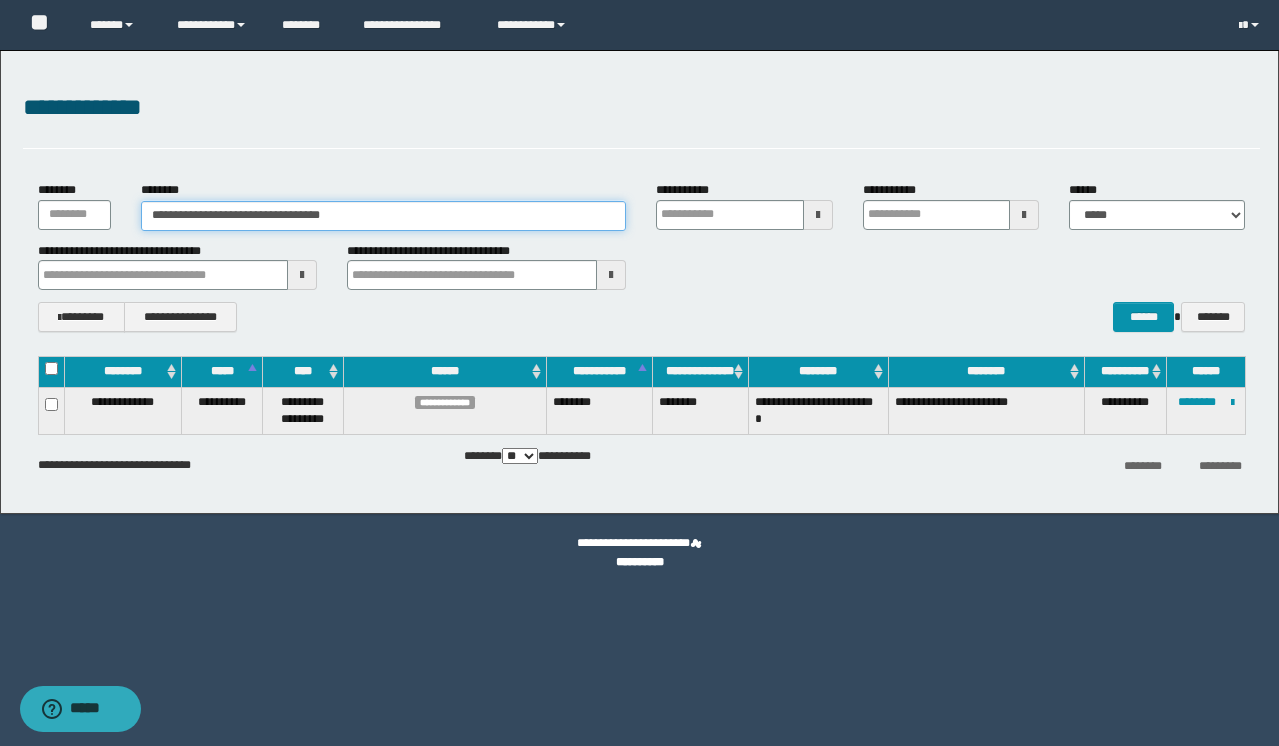 type on "**********" 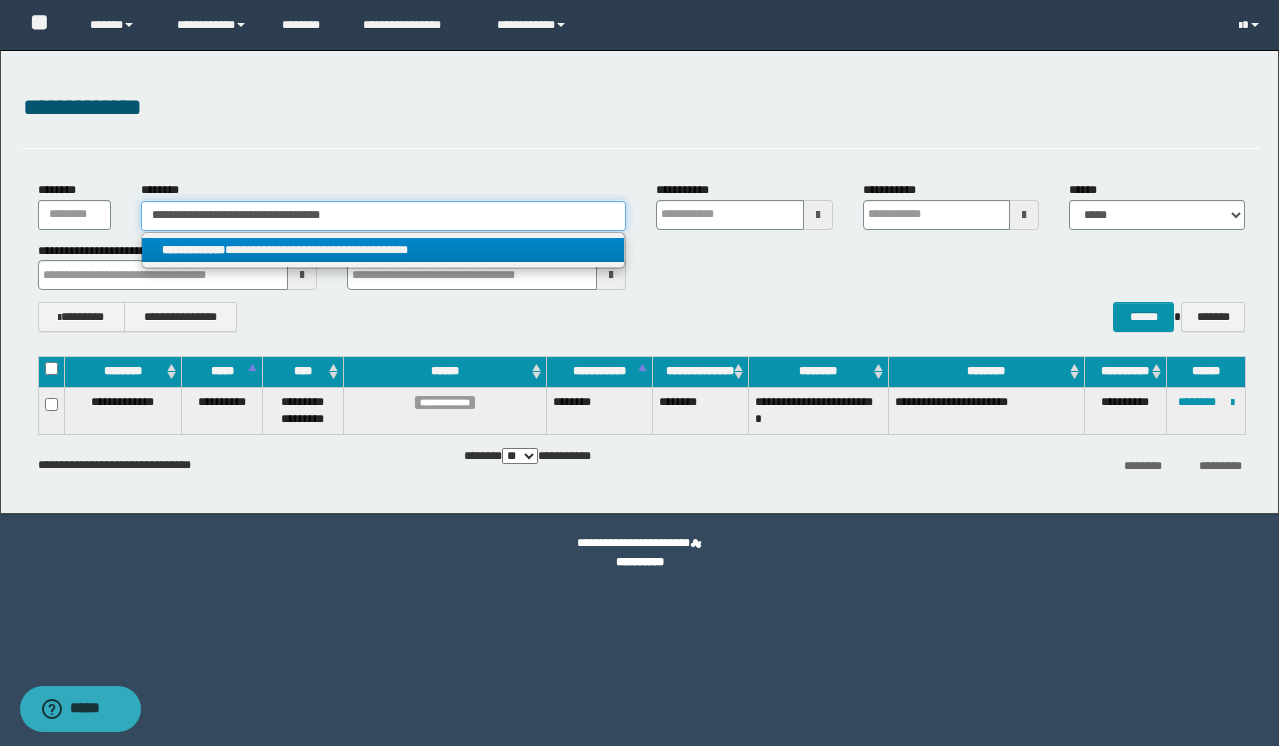 type on "**********" 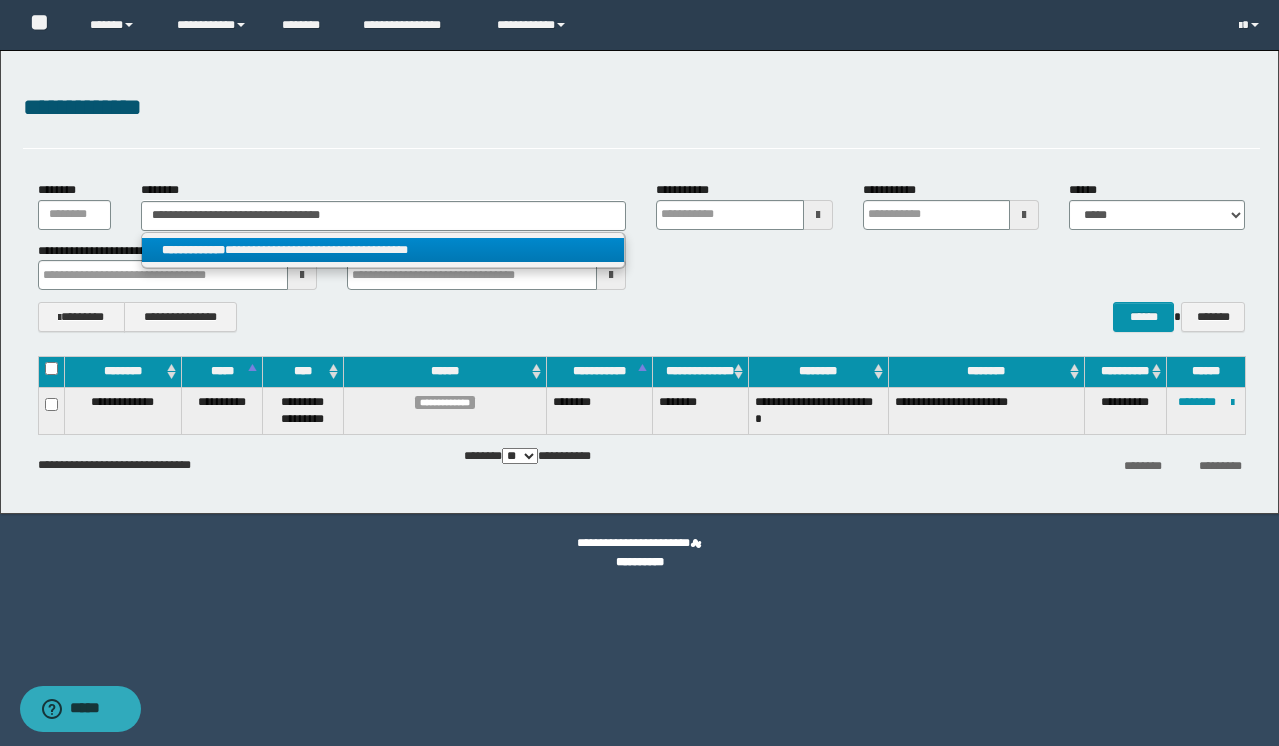 click on "**********" at bounding box center [383, 250] 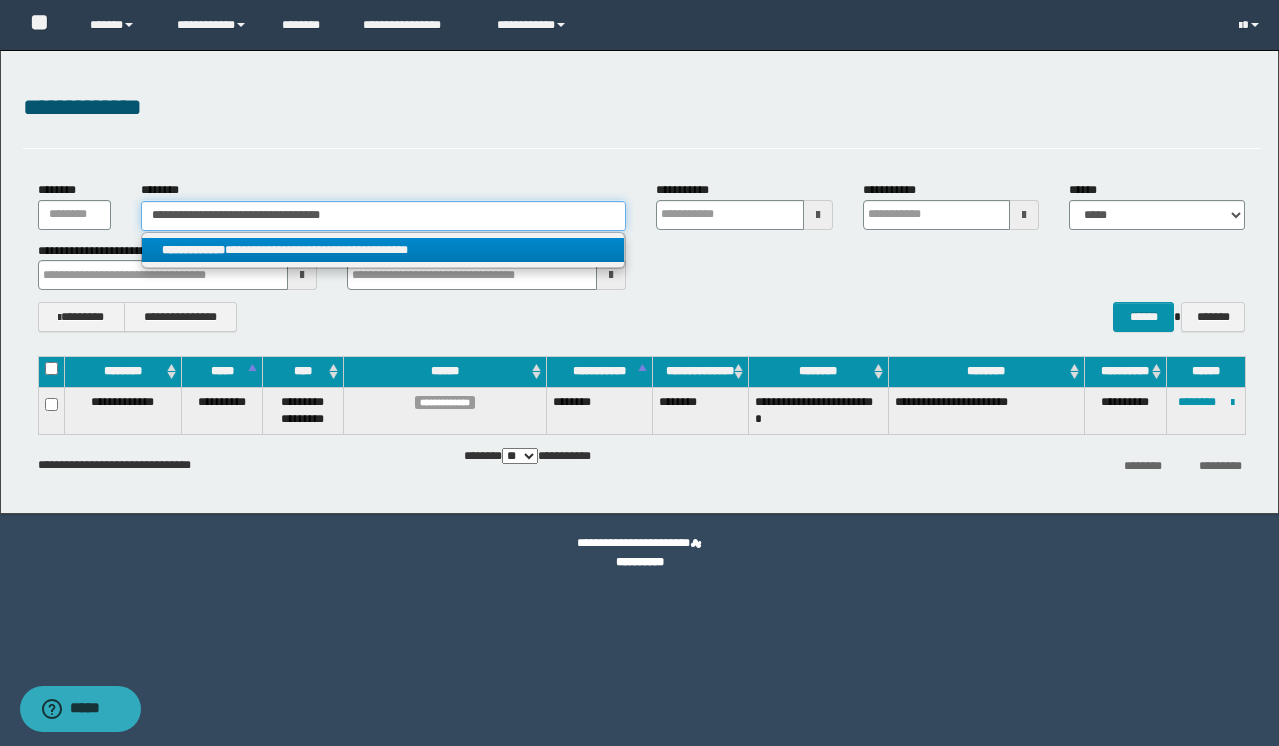 type 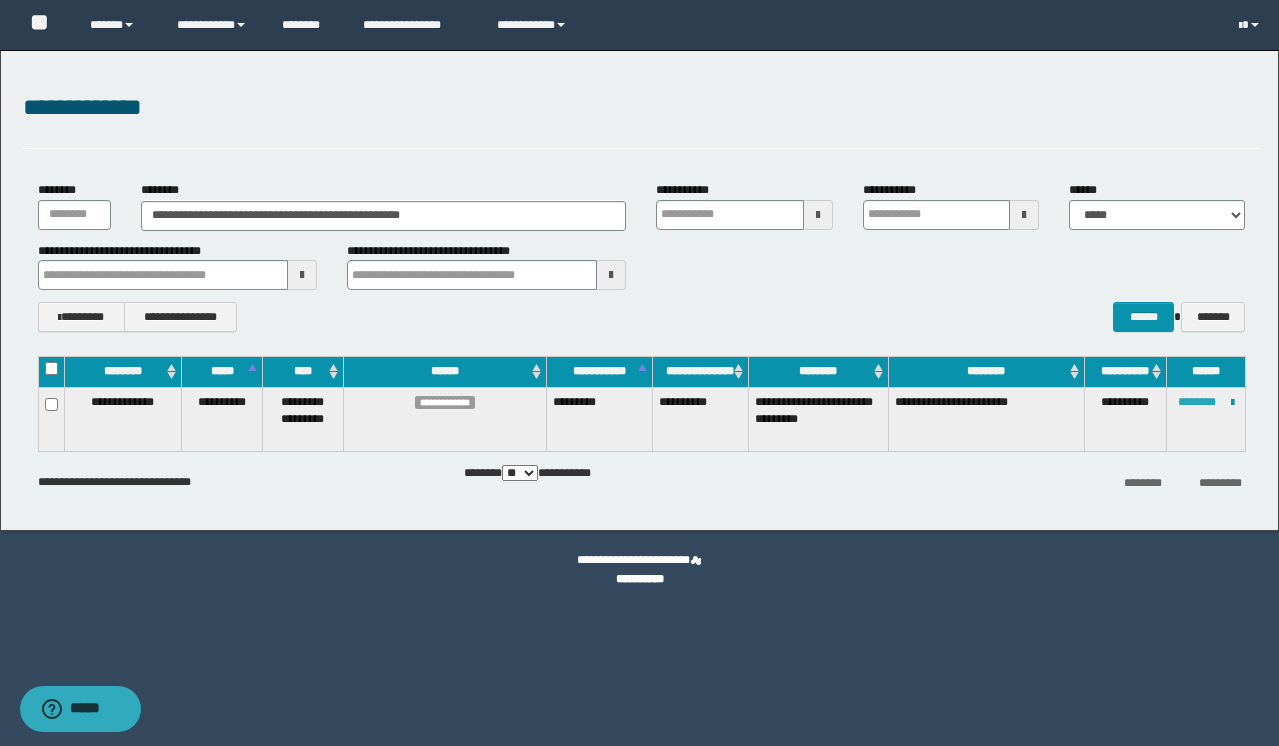 click on "********" at bounding box center (1197, 402) 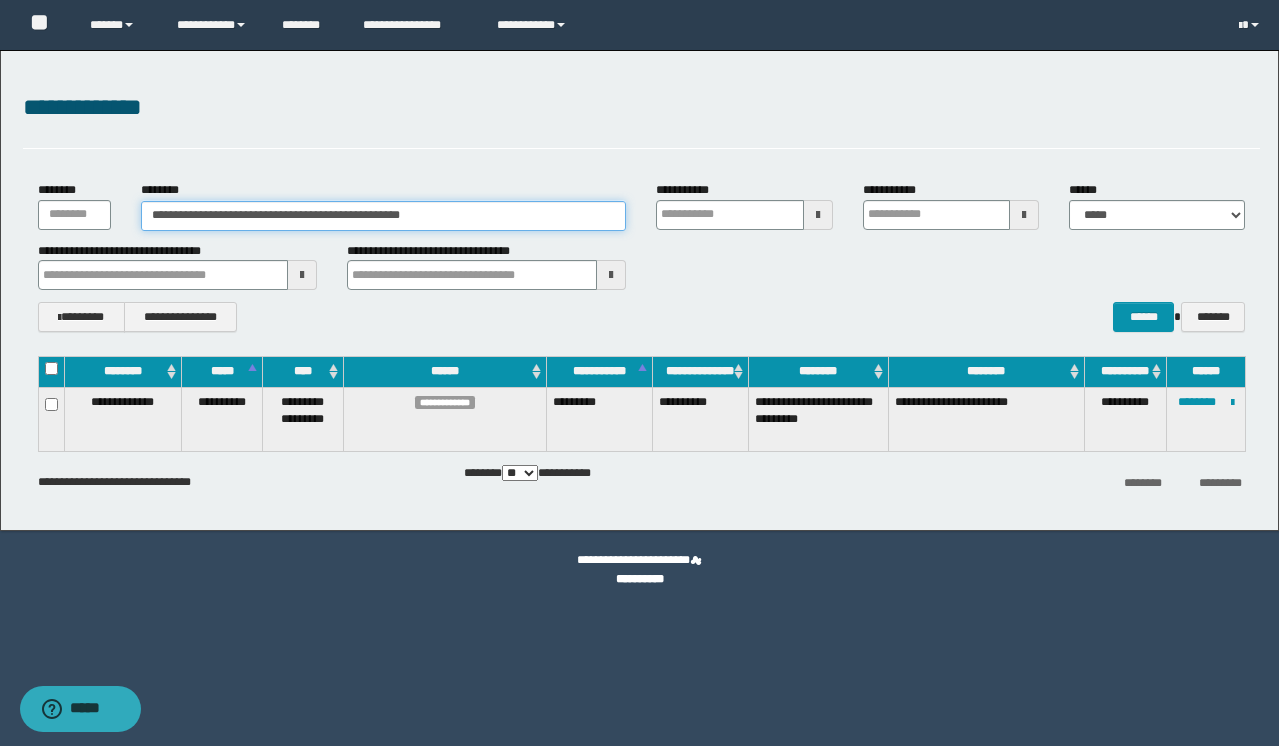 drag, startPoint x: 535, startPoint y: 222, endPoint x: -48, endPoint y: 35, distance: 612.2565 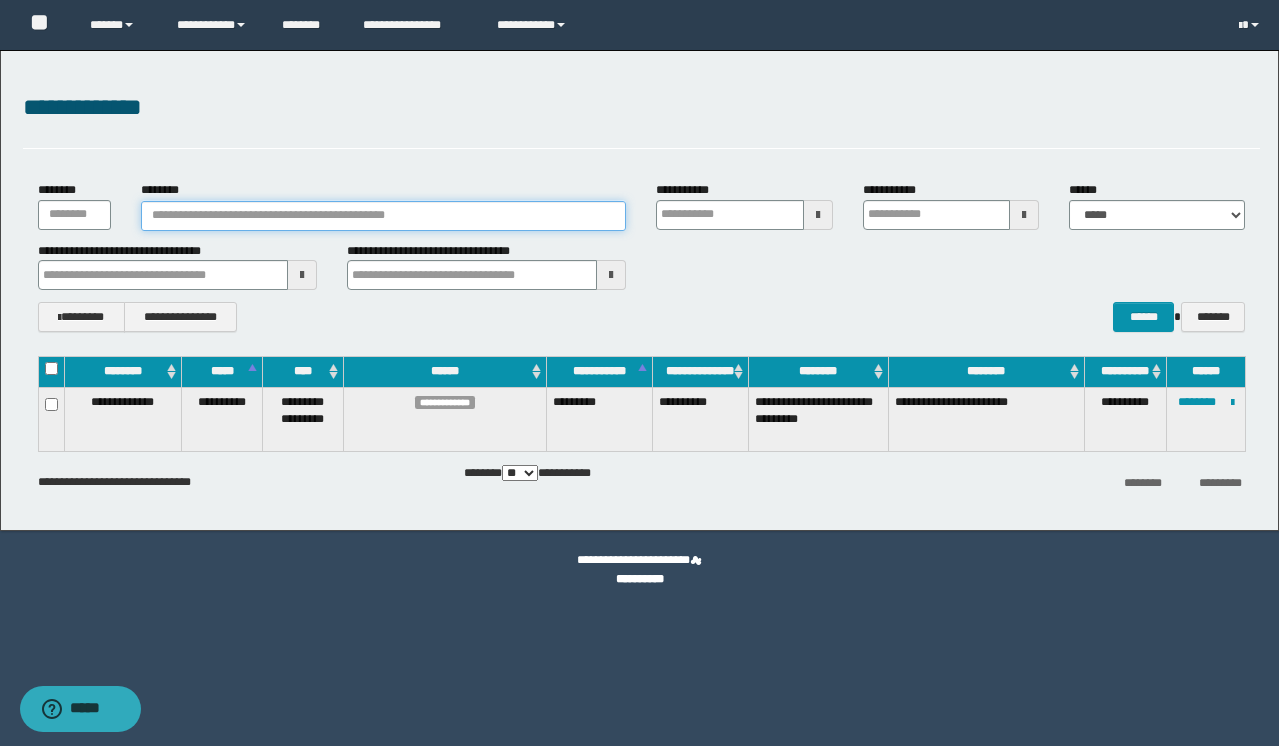paste on "**********" 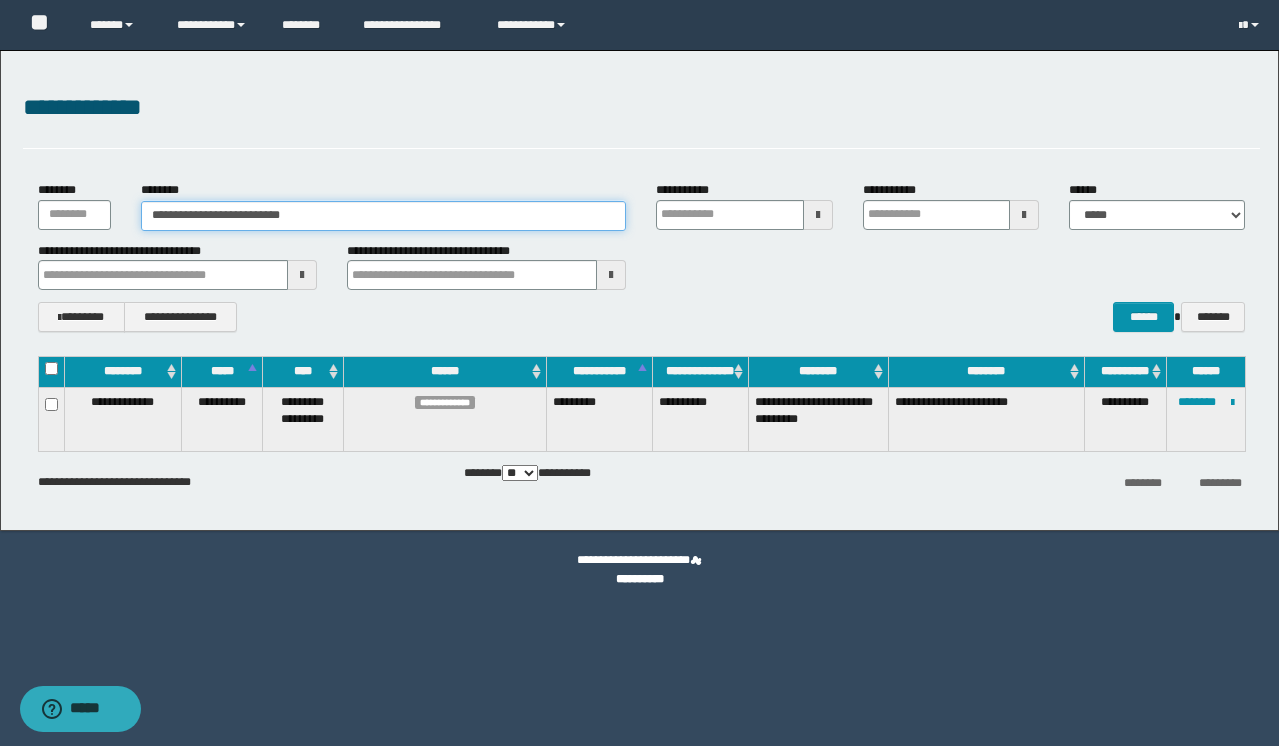 type on "**********" 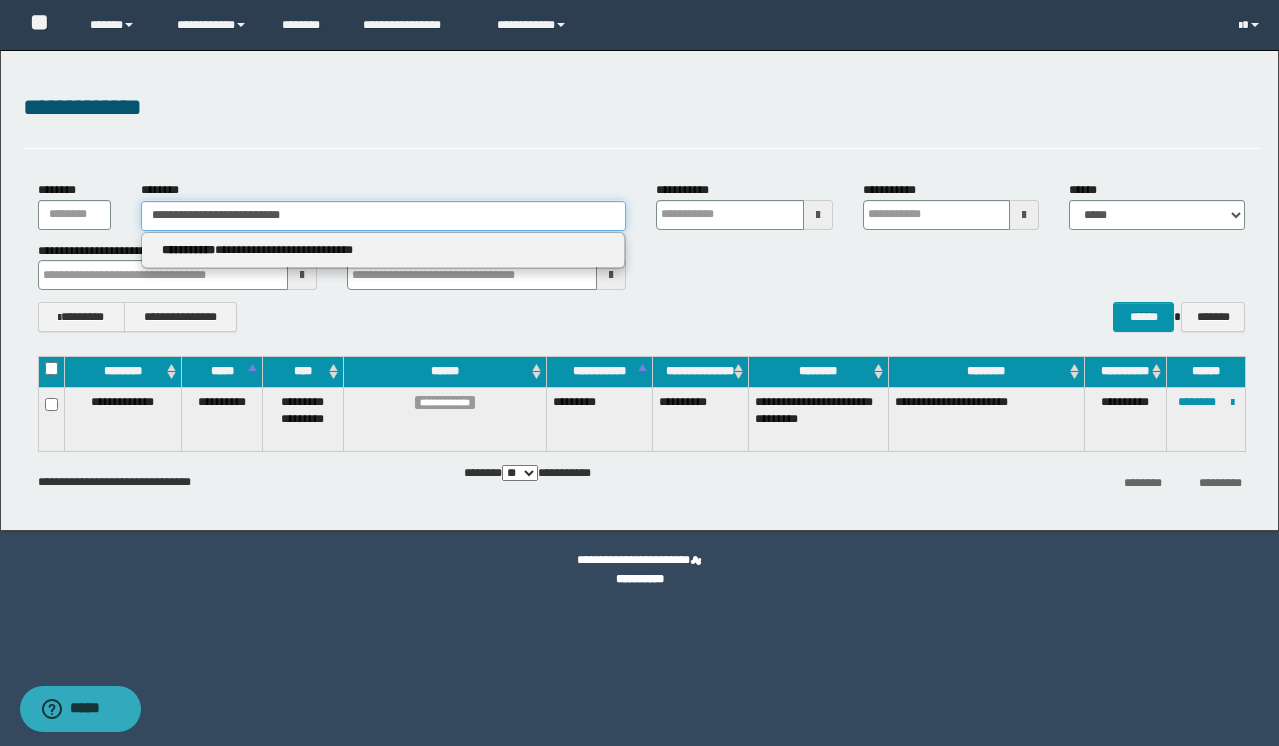 type on "**********" 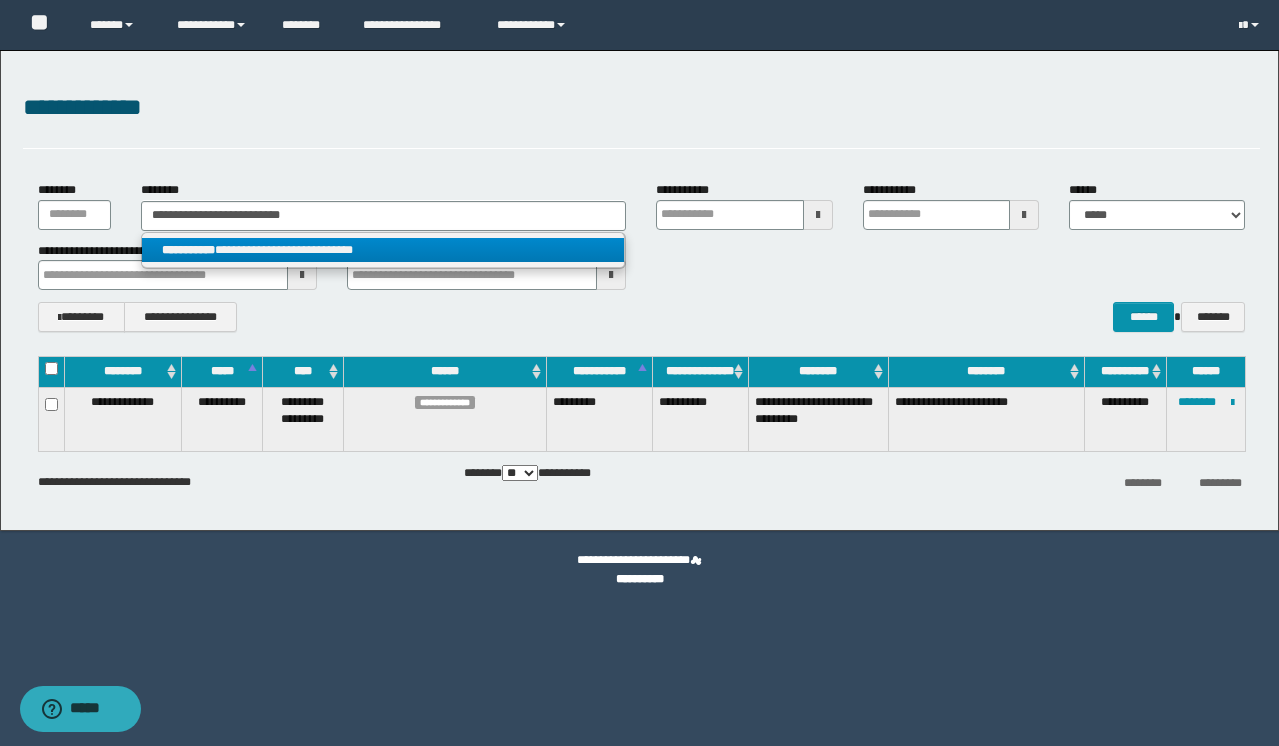 click on "**********" at bounding box center [383, 250] 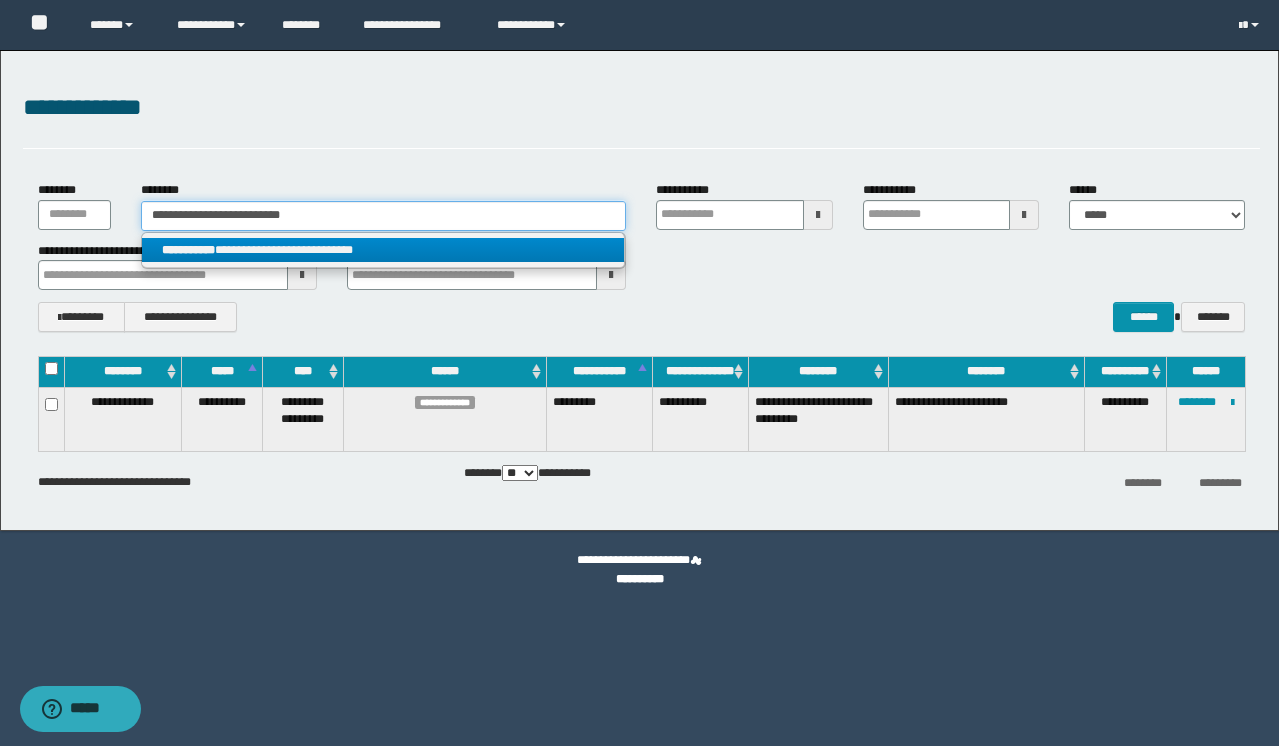 type 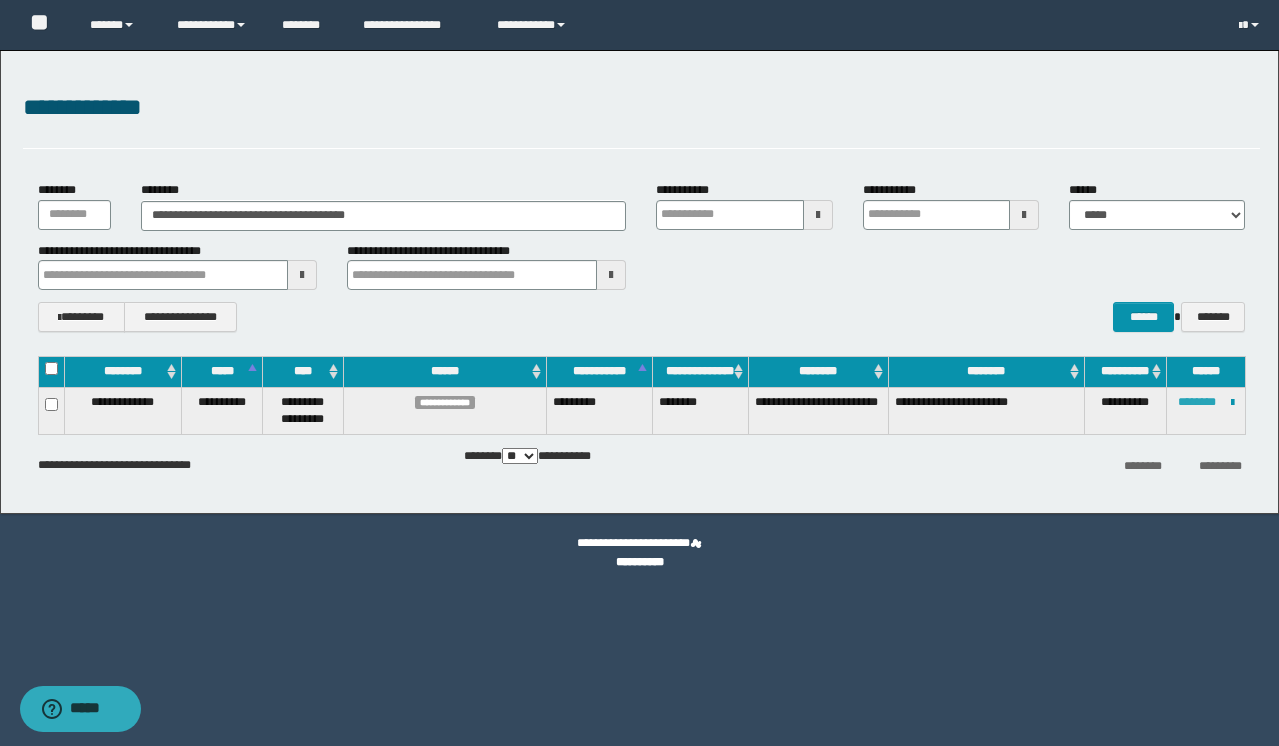 click on "********" at bounding box center (1197, 402) 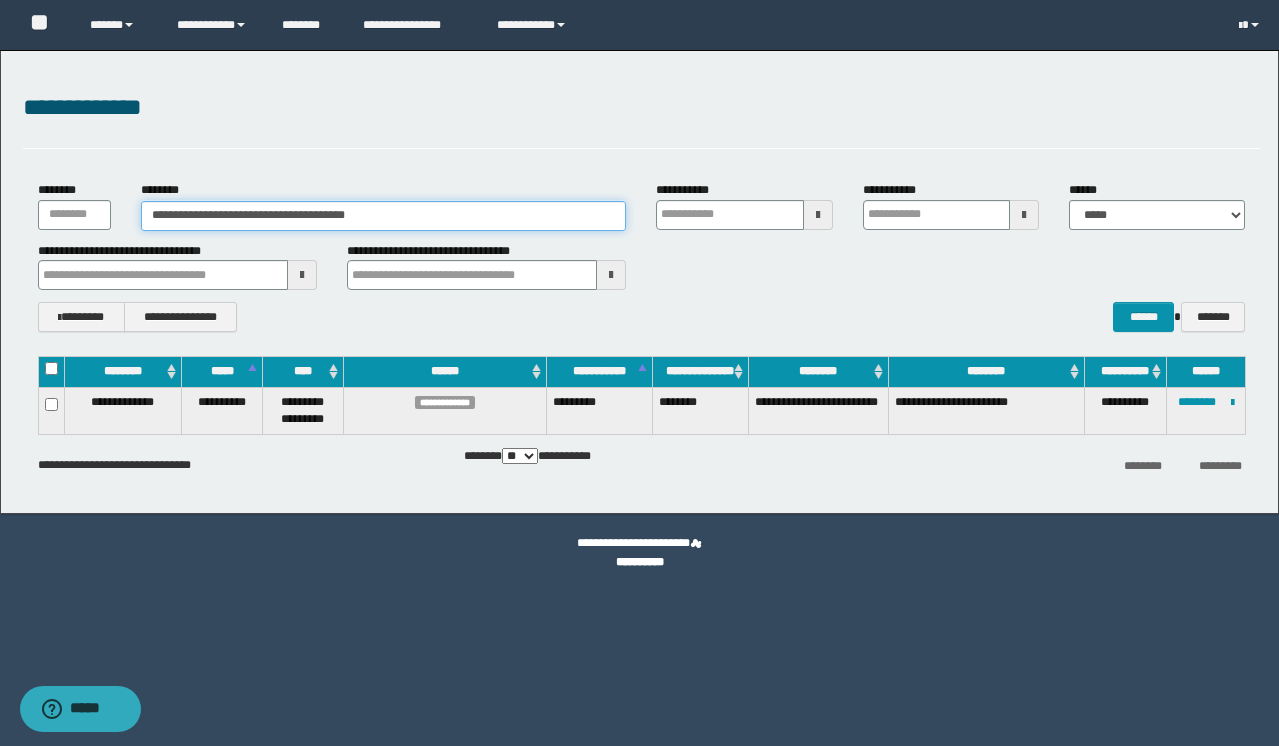 drag, startPoint x: 453, startPoint y: 223, endPoint x: 64, endPoint y: 65, distance: 419.86307 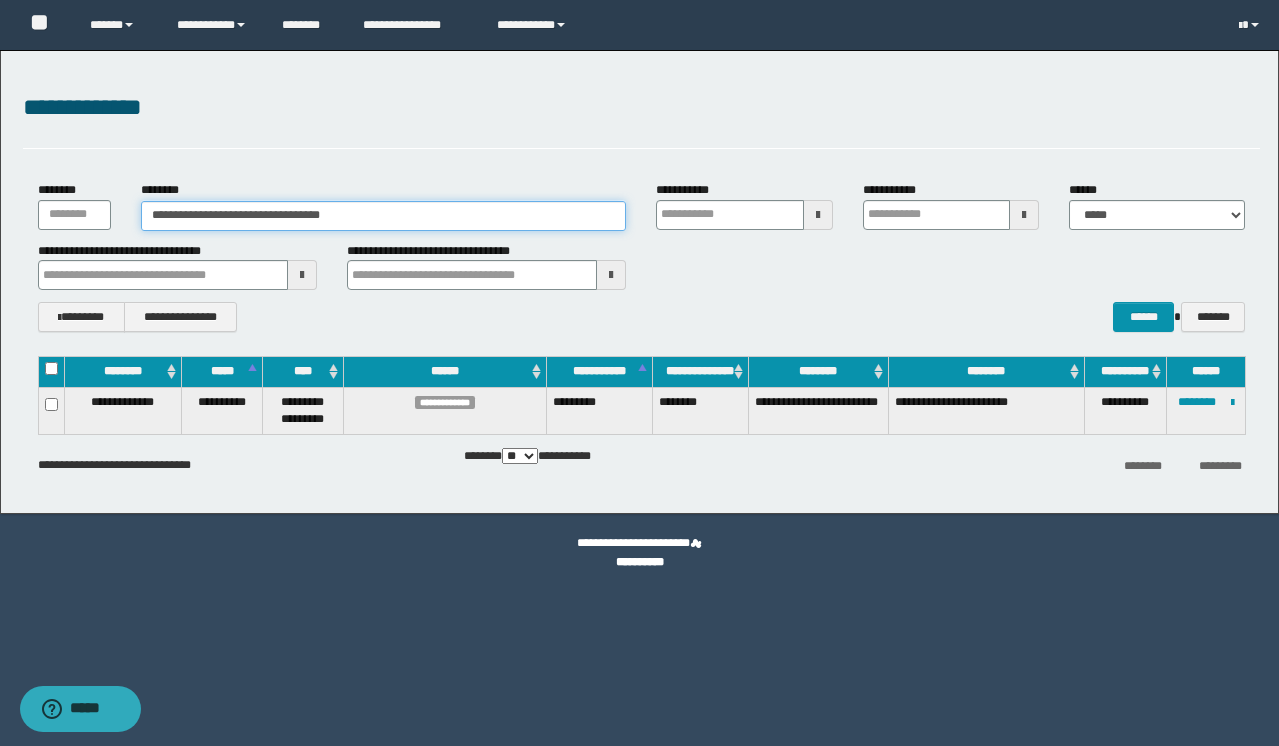 type on "**********" 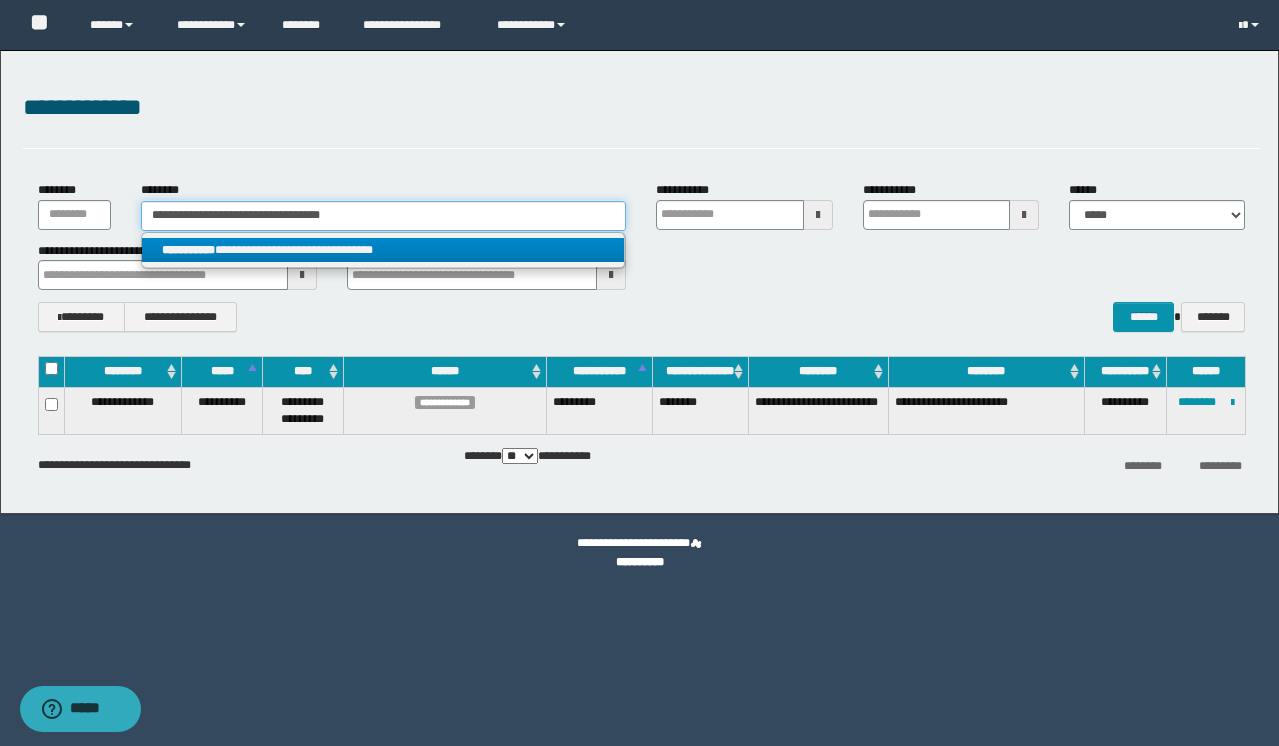 type on "**********" 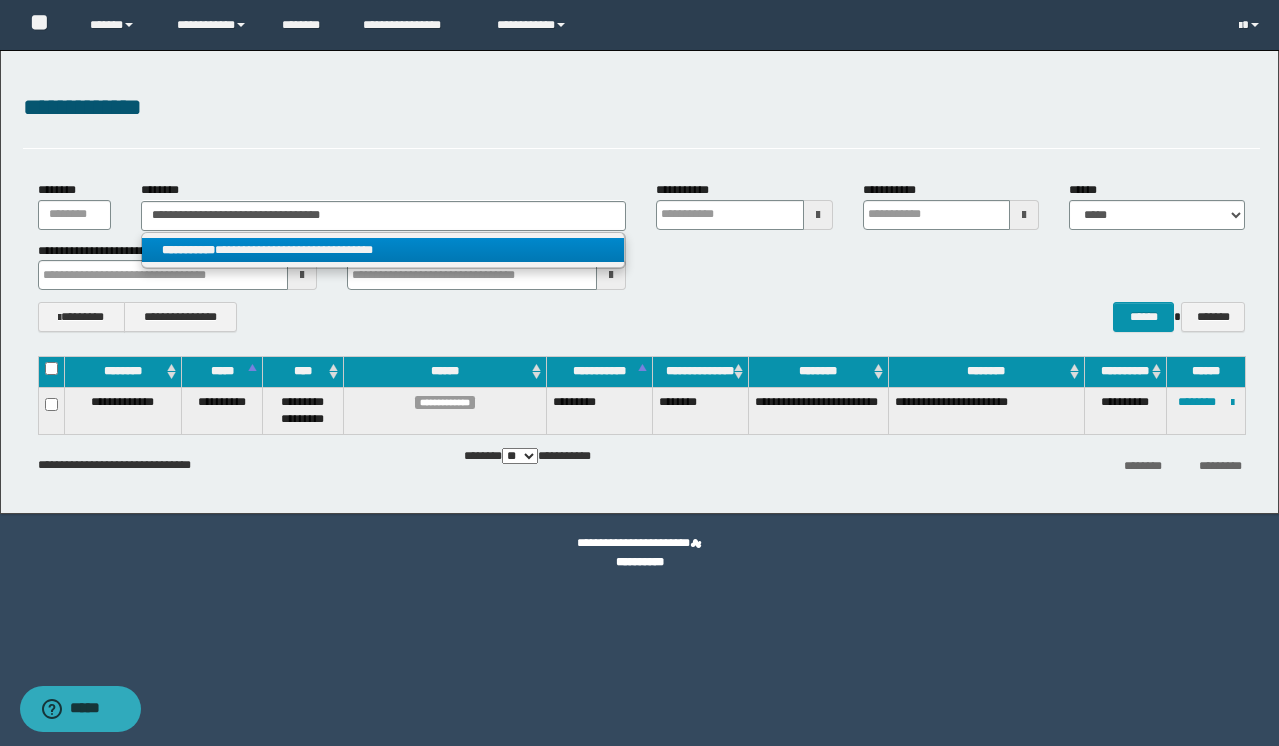 click on "**********" at bounding box center (383, 250) 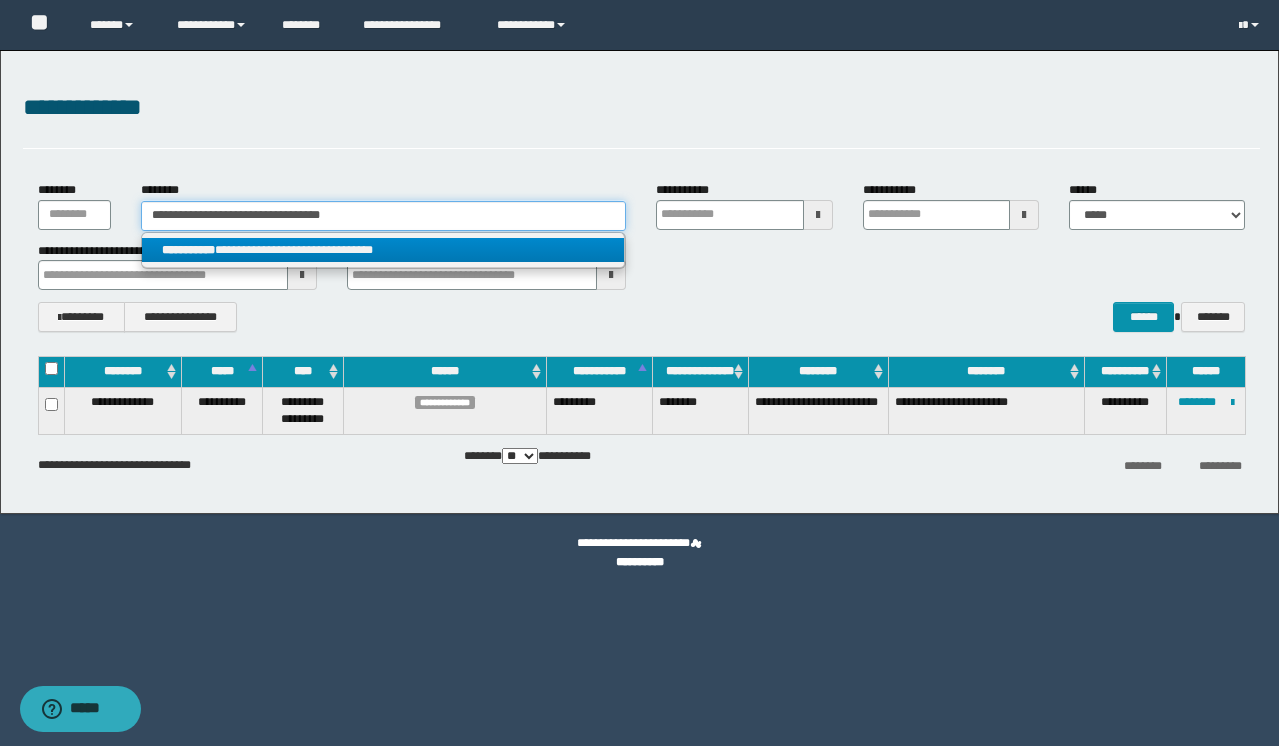 type 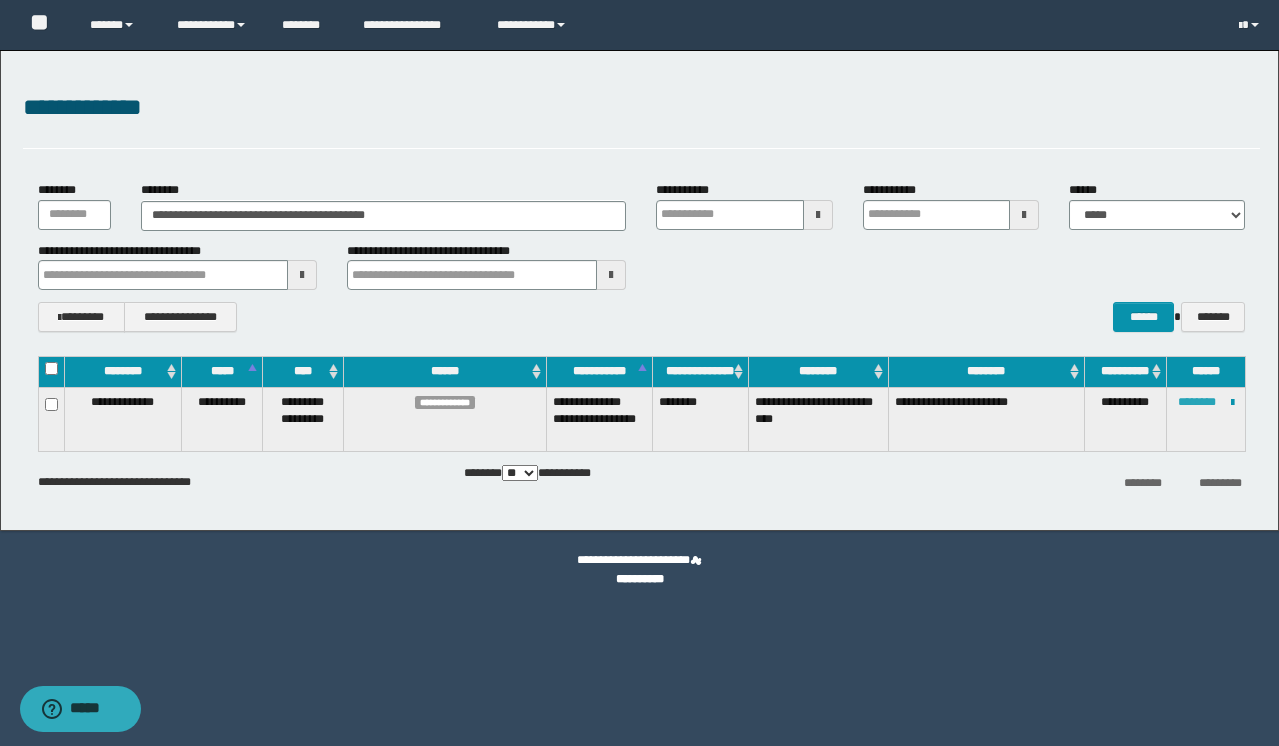 click on "********" at bounding box center (1197, 402) 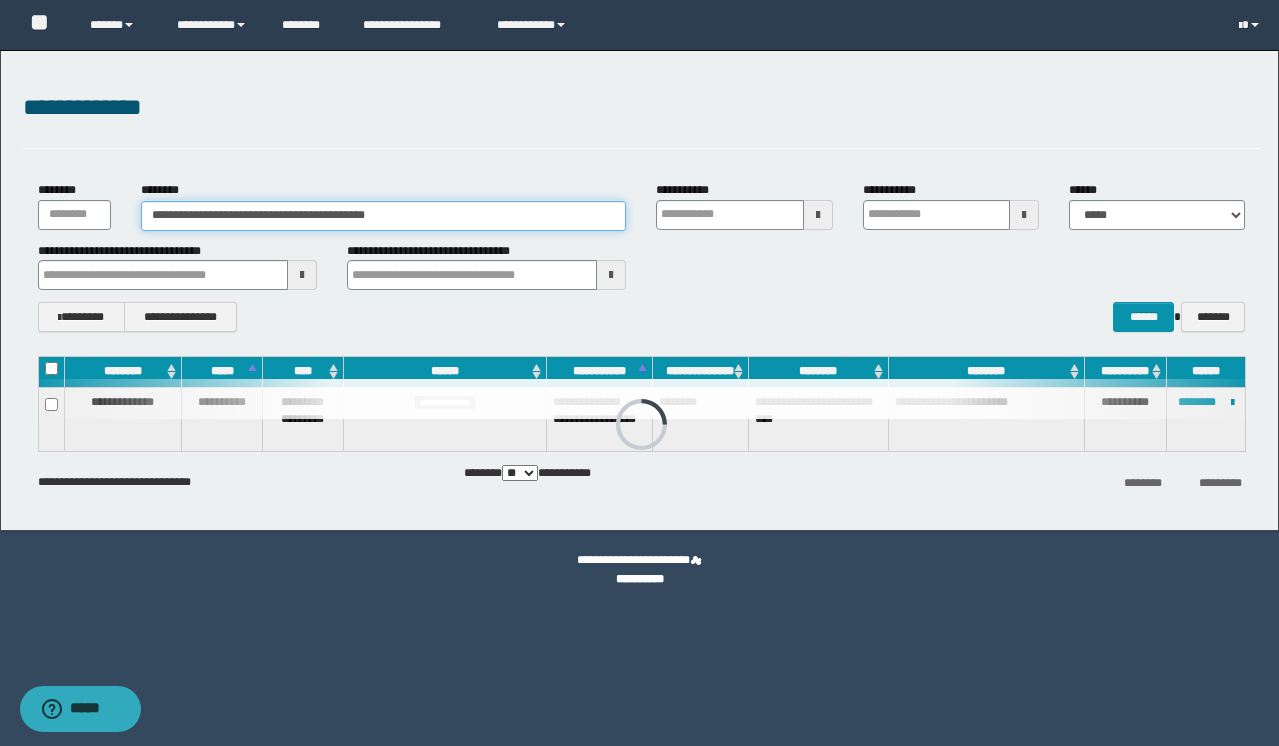 drag, startPoint x: 485, startPoint y: 226, endPoint x: 181, endPoint y: 128, distance: 319.4057 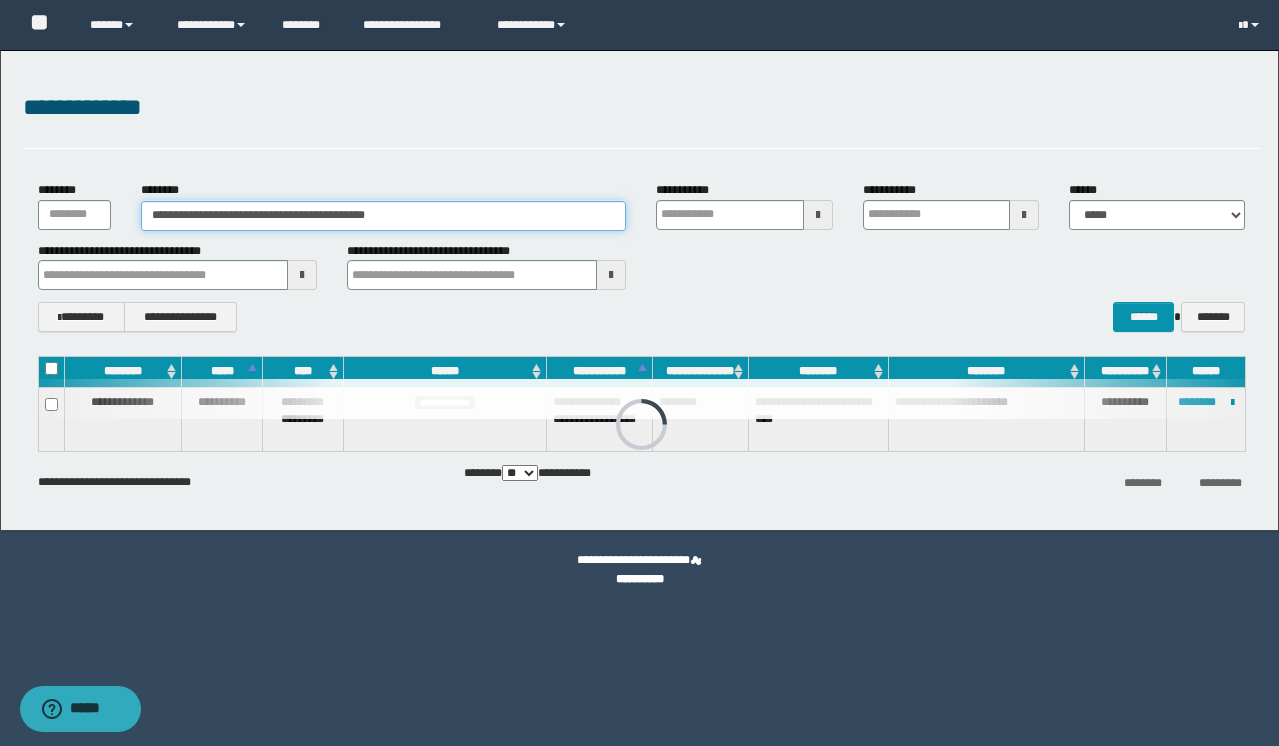 click on "**********" at bounding box center [639, 290] 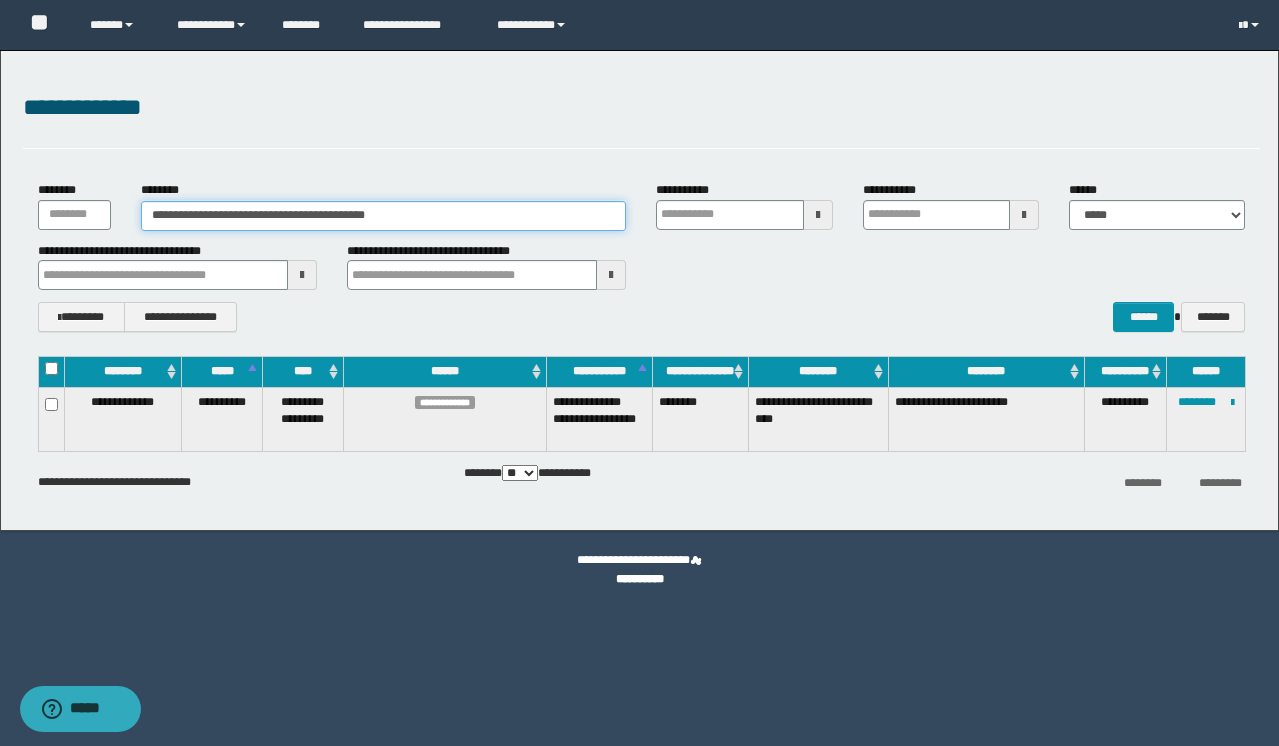 paste 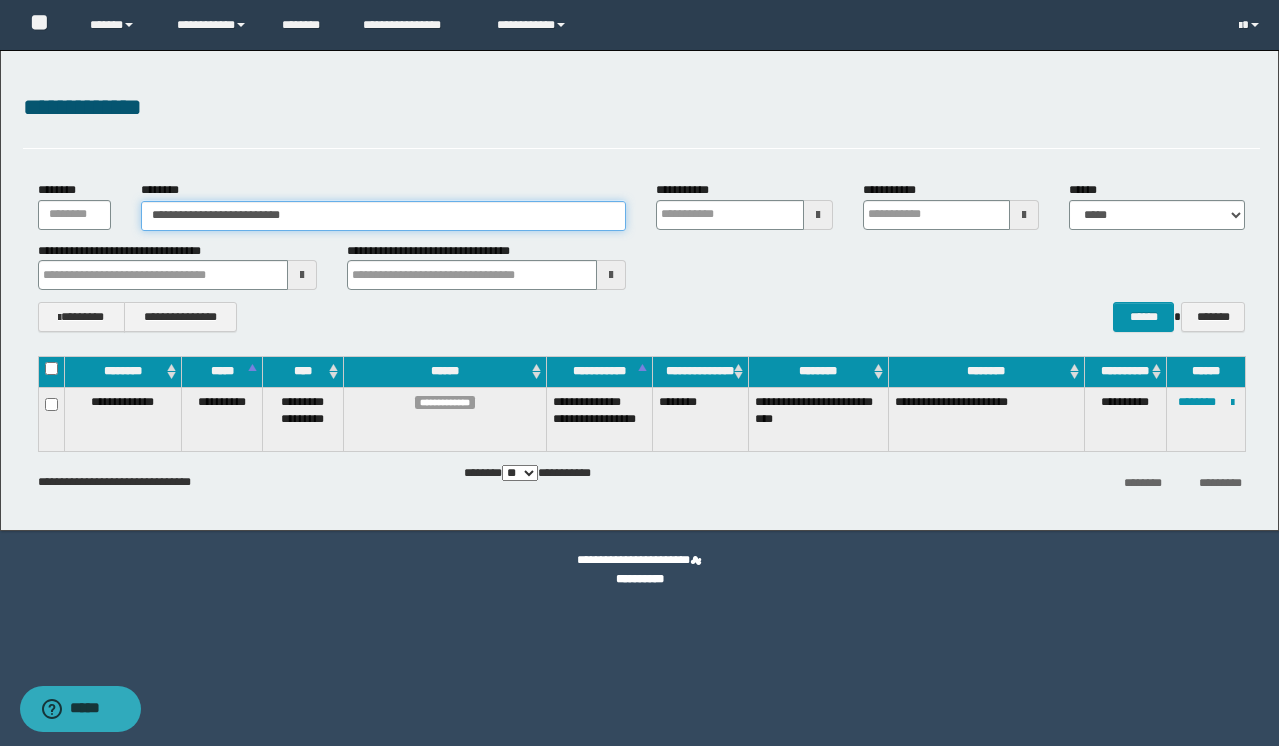 type on "**********" 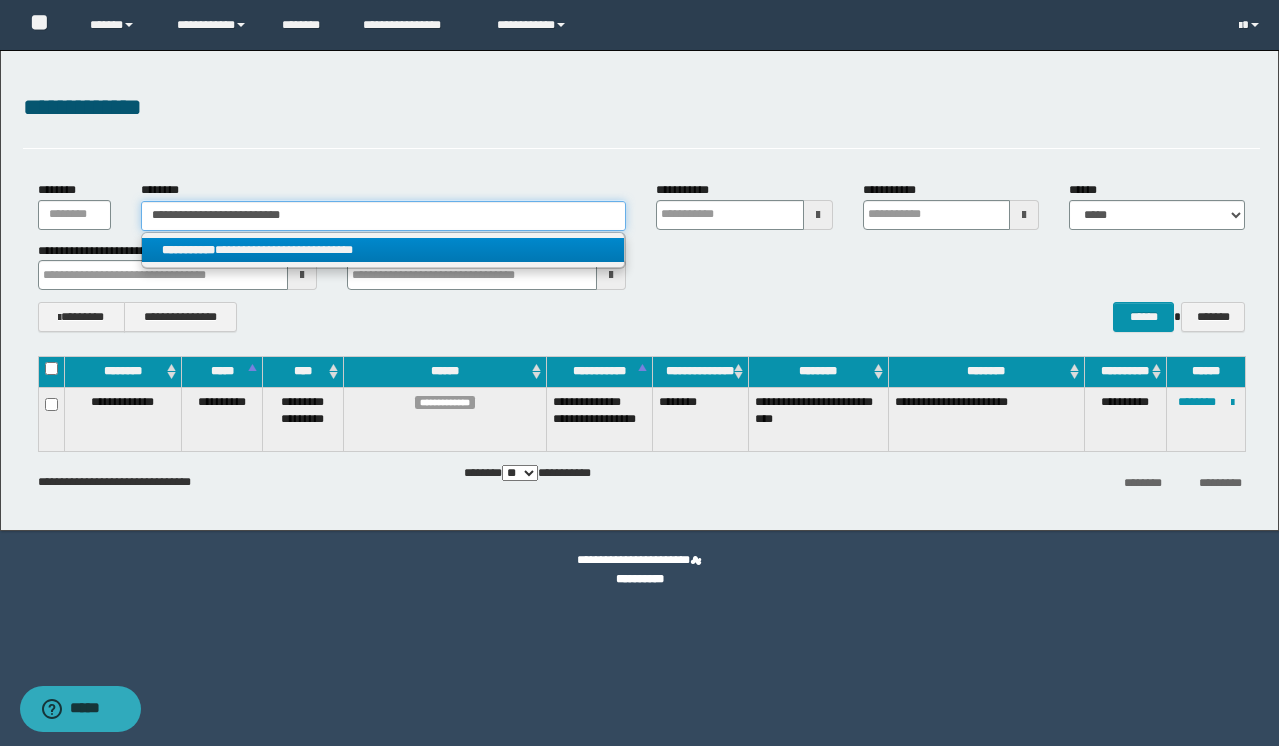 type on "**********" 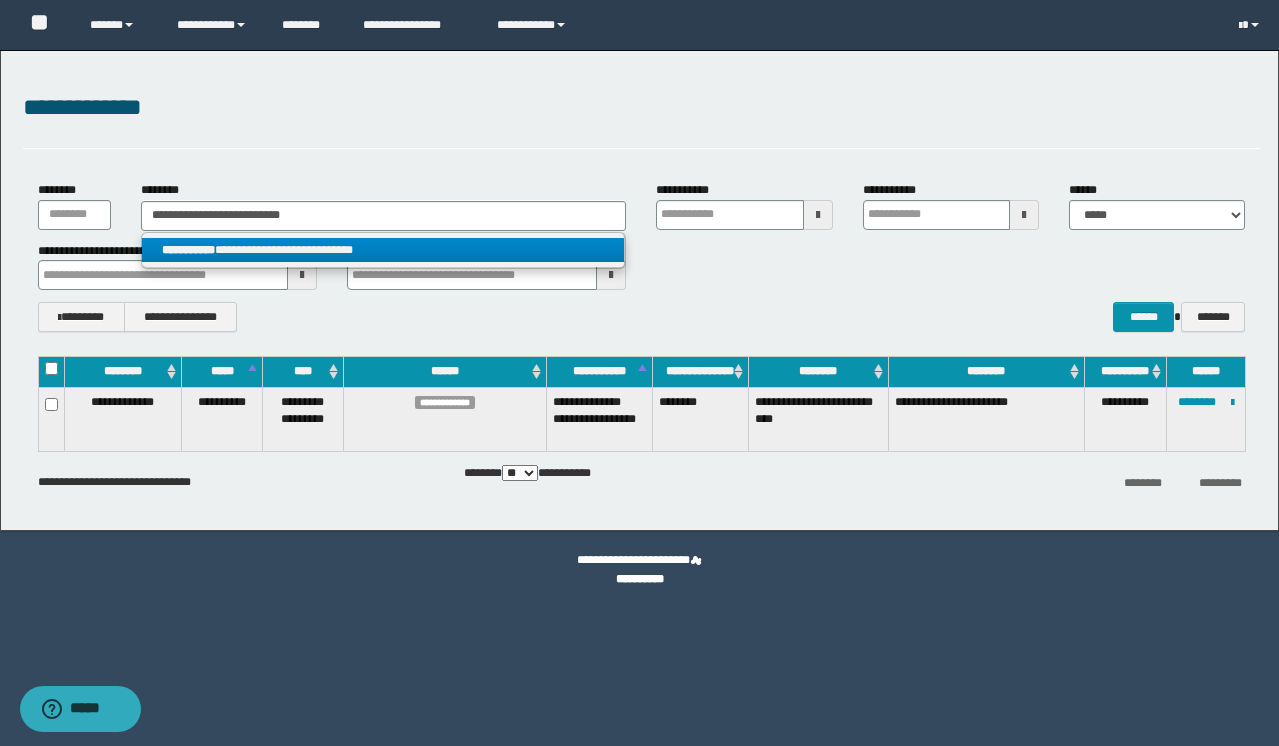 click on "**********" at bounding box center (383, 250) 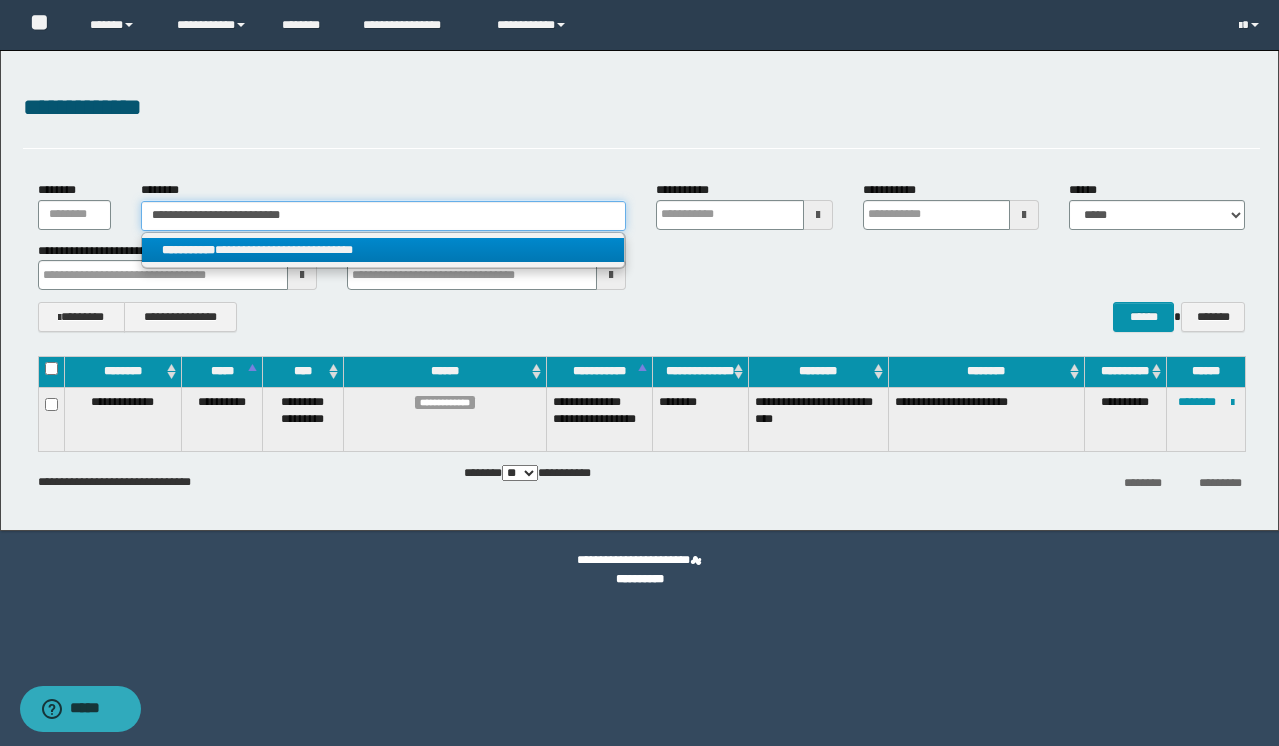 type 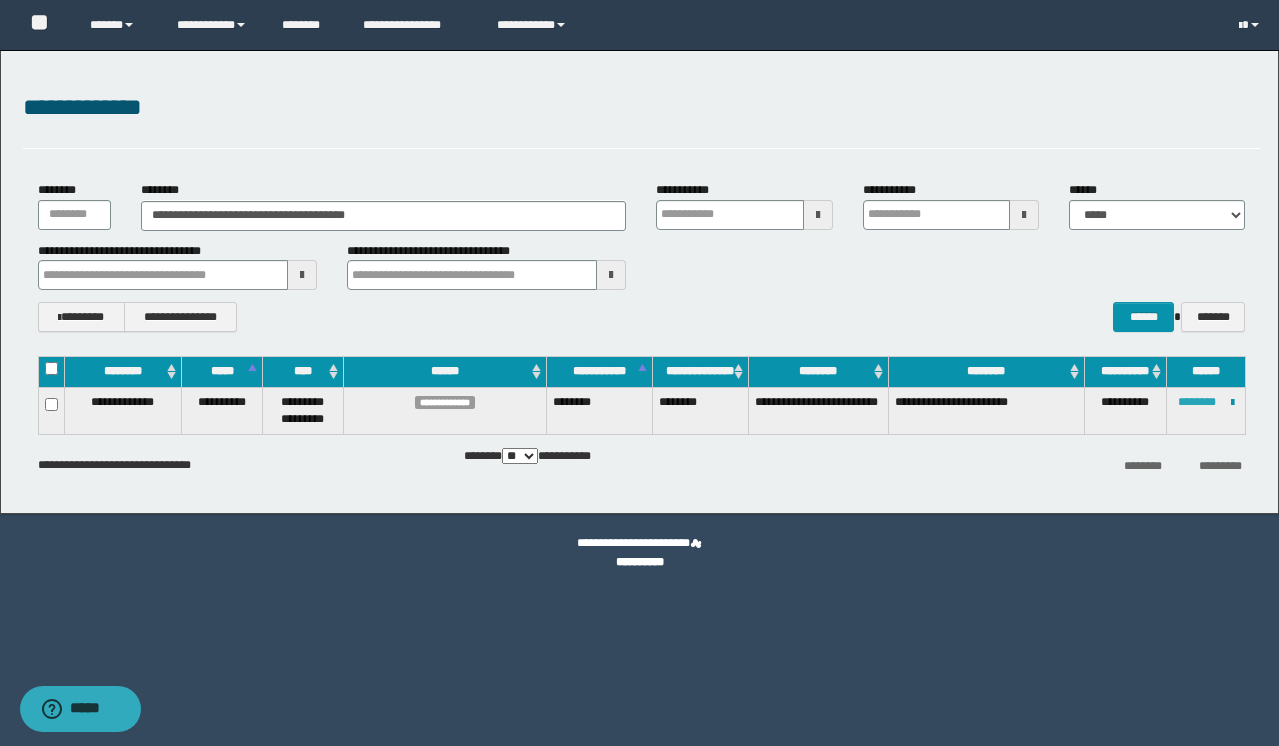 click on "********" at bounding box center [1197, 402] 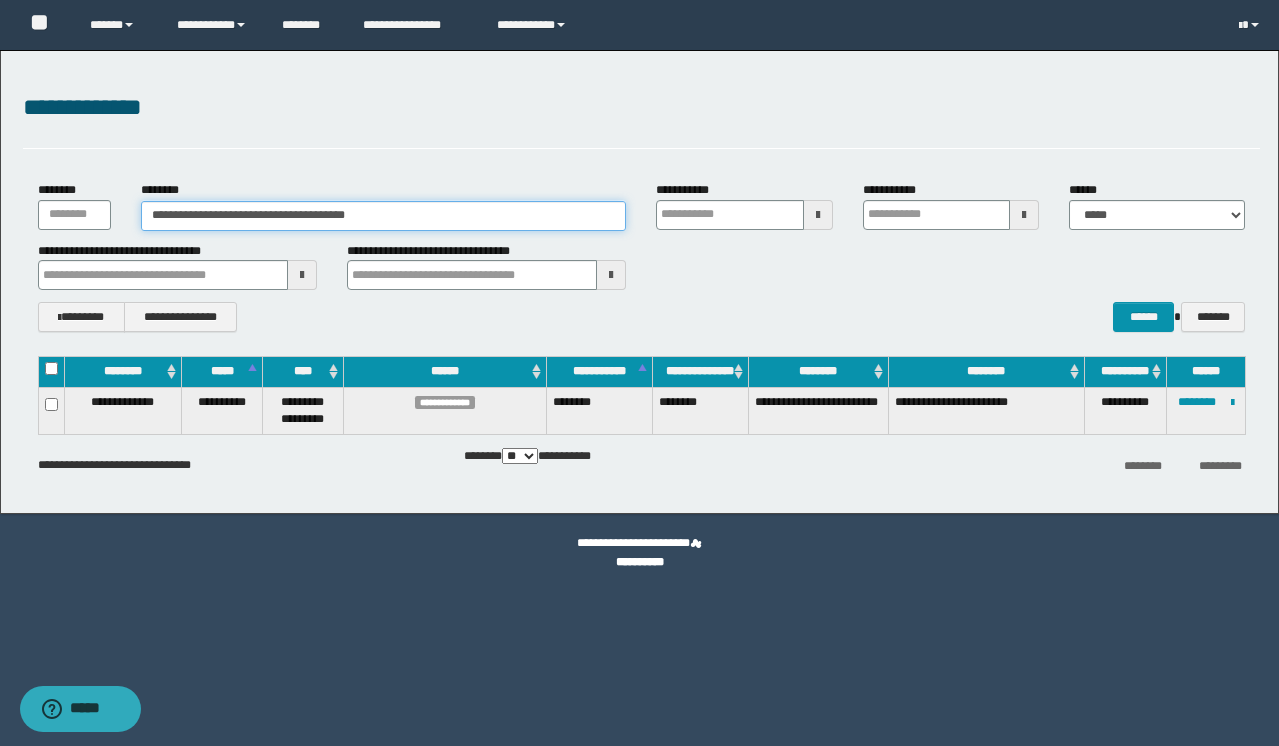 drag, startPoint x: 445, startPoint y: 219, endPoint x: 7, endPoint y: 87, distance: 457.4582 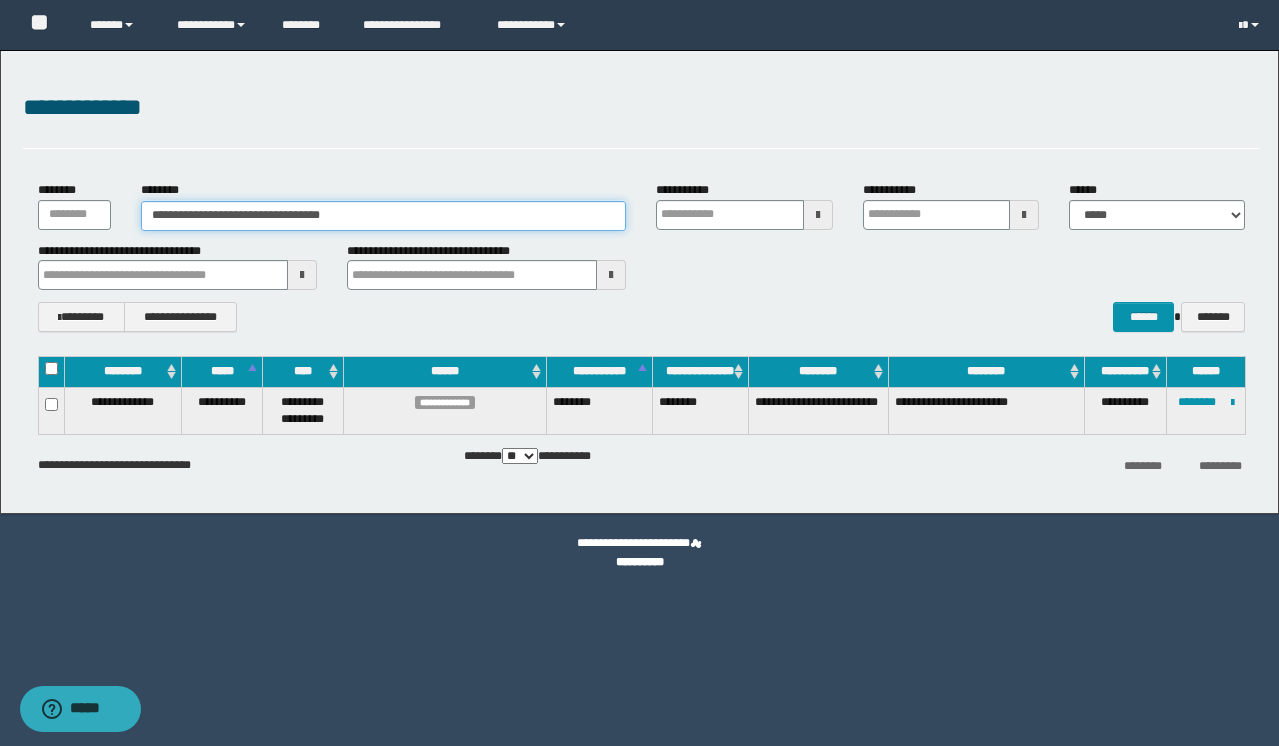 type on "**********" 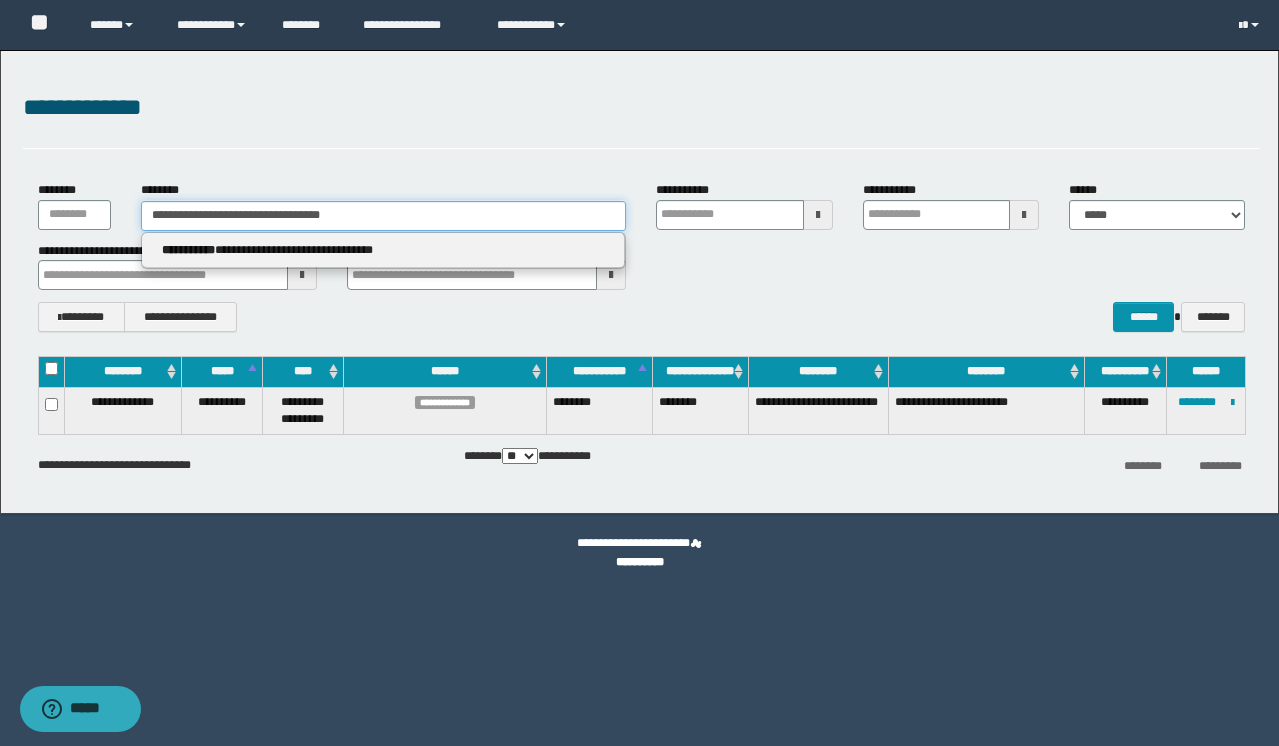 type on "**********" 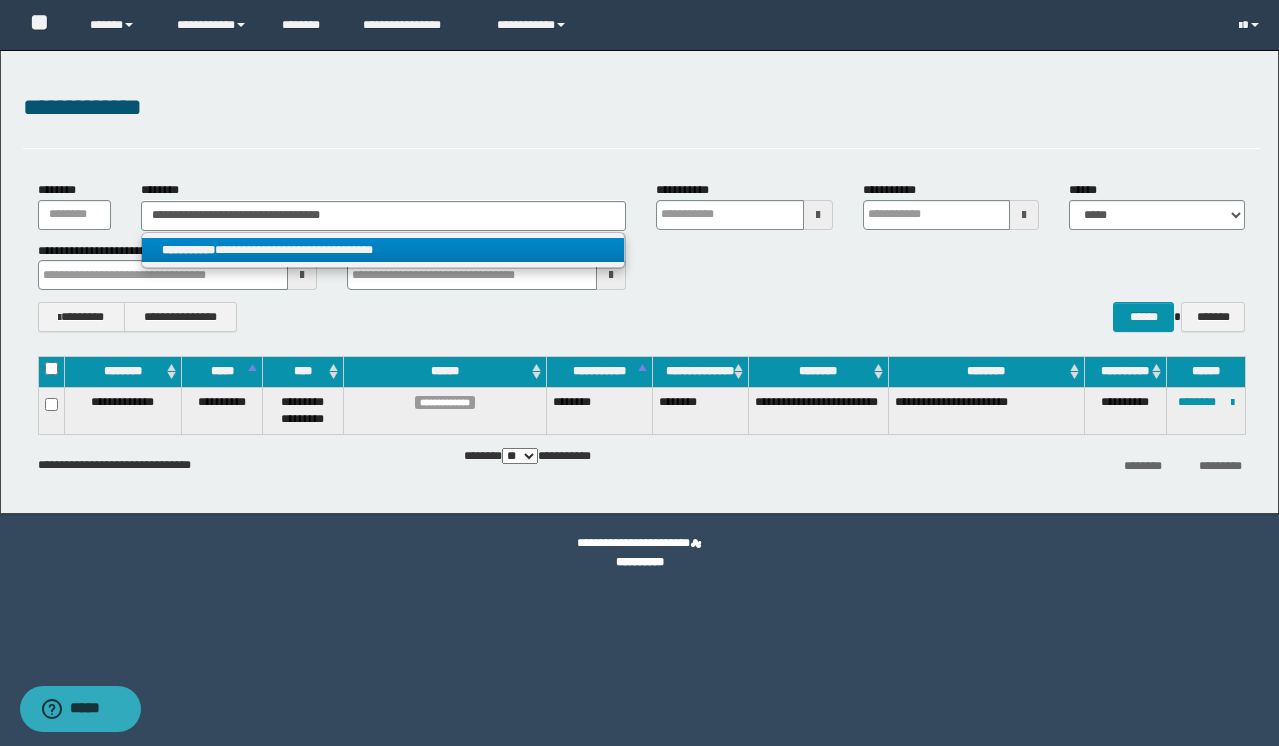 click on "**********" at bounding box center (383, 250) 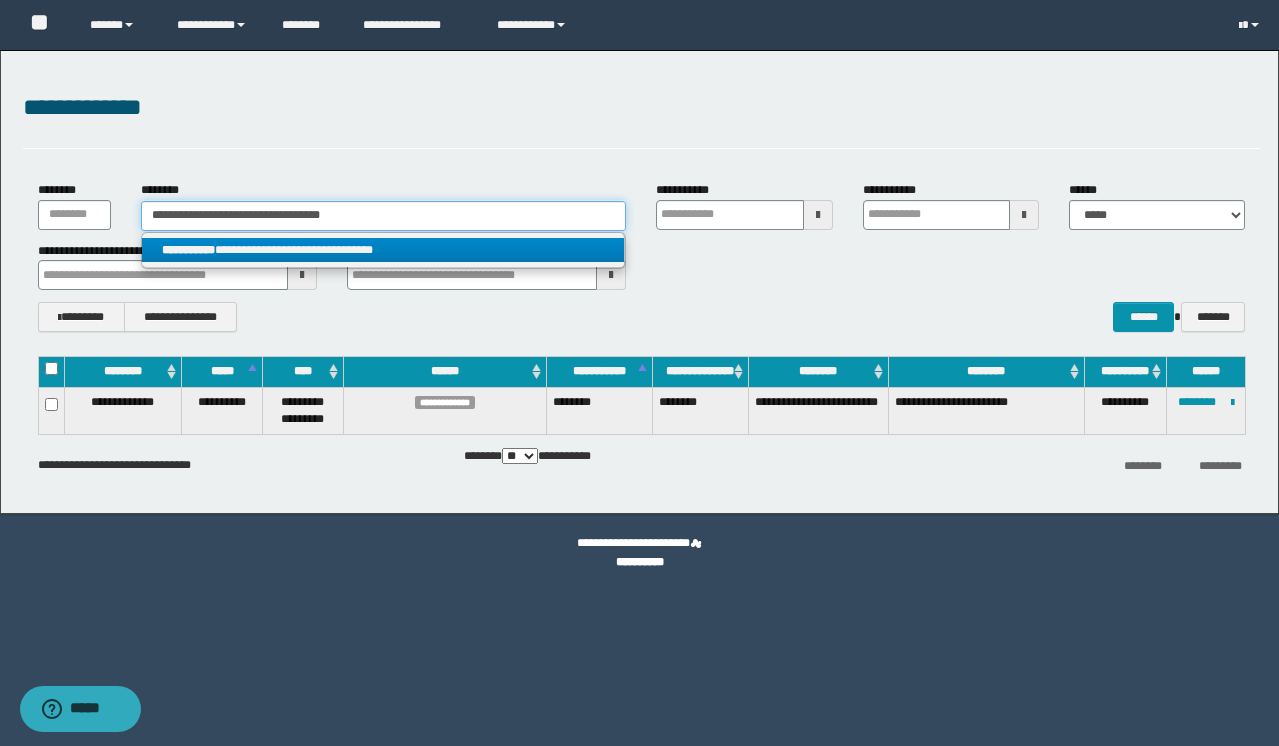 type 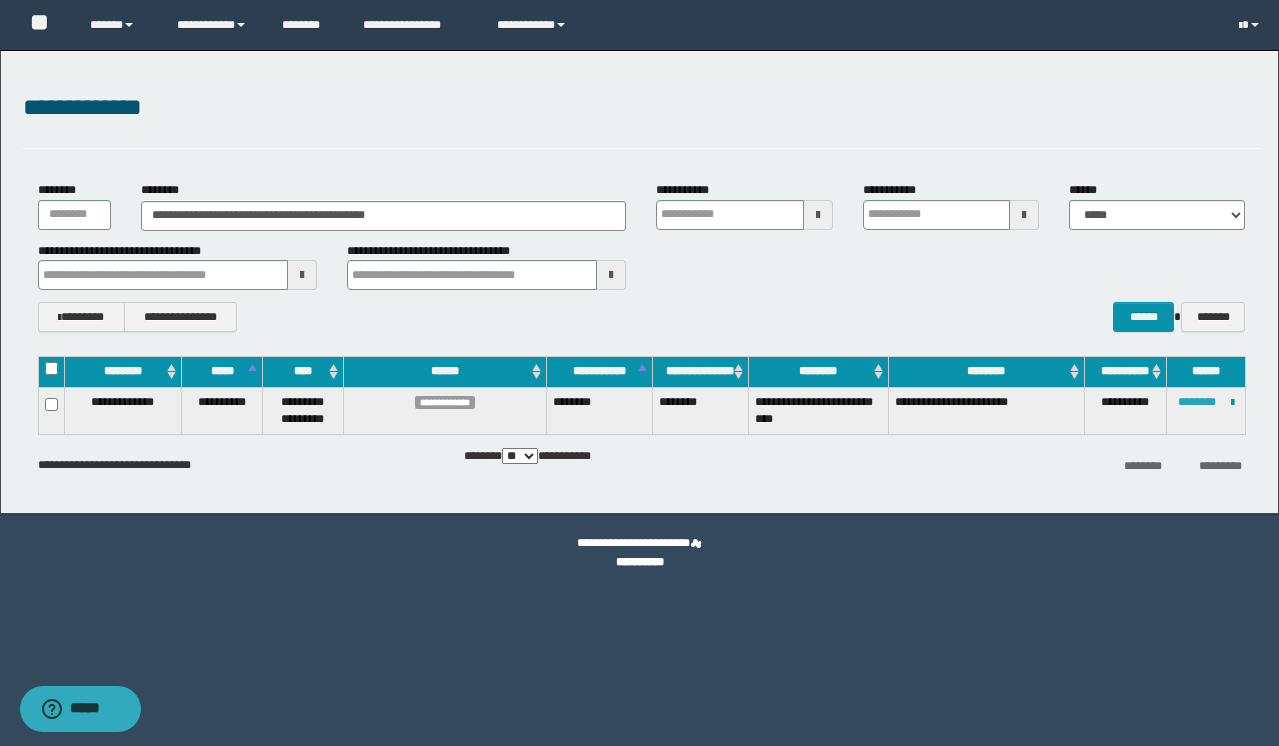 click on "********" at bounding box center (1197, 402) 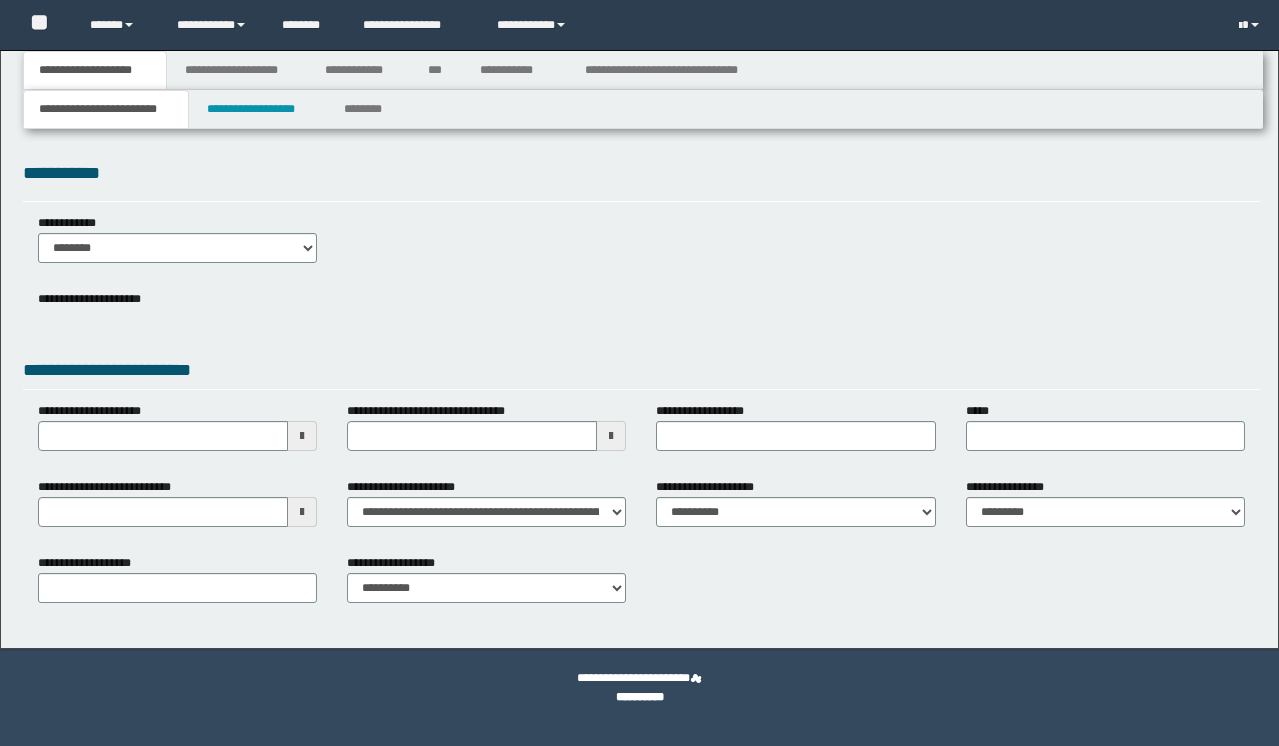scroll, scrollTop: 0, scrollLeft: 0, axis: both 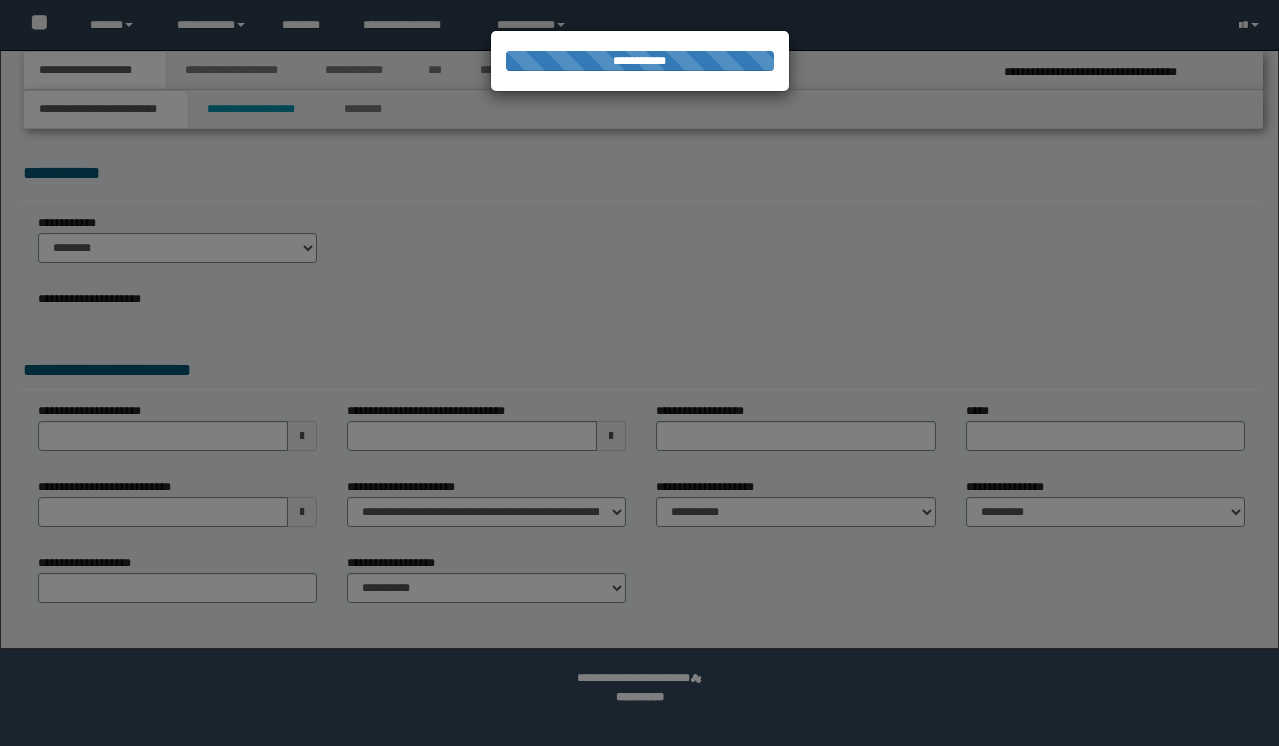 select on "*" 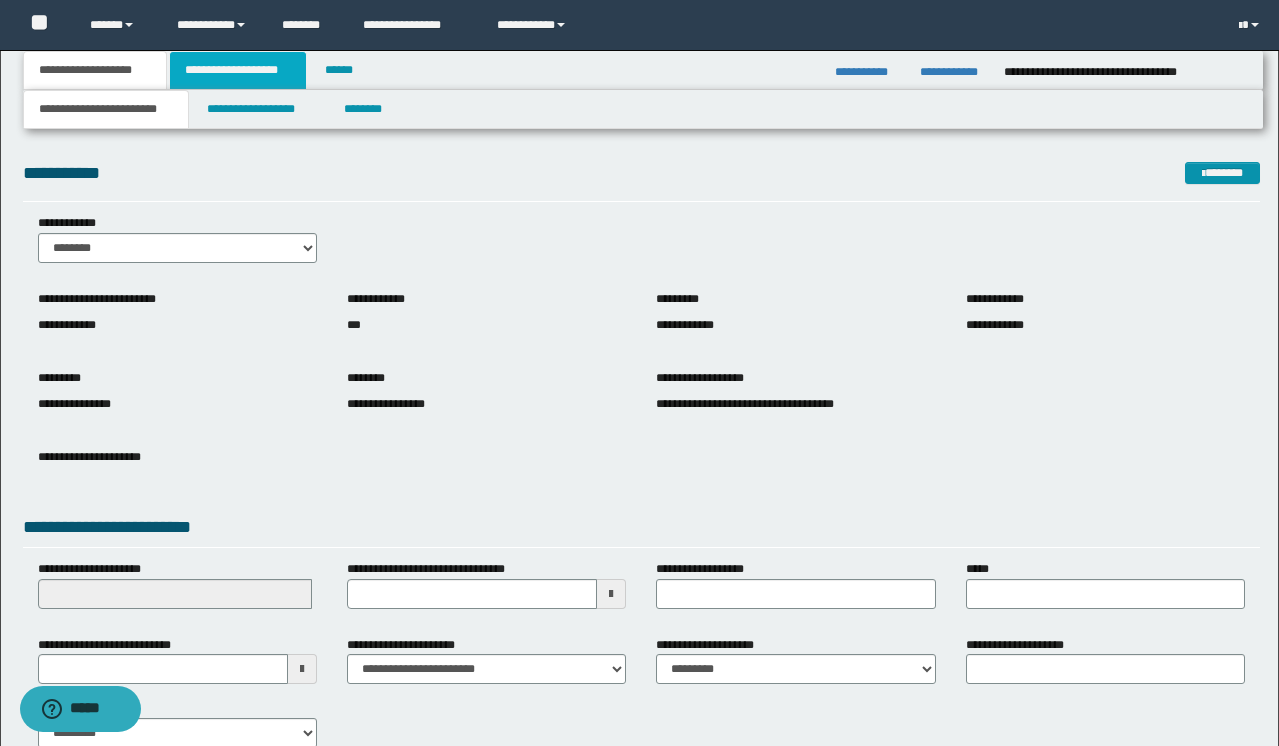 click on "**********" at bounding box center (238, 70) 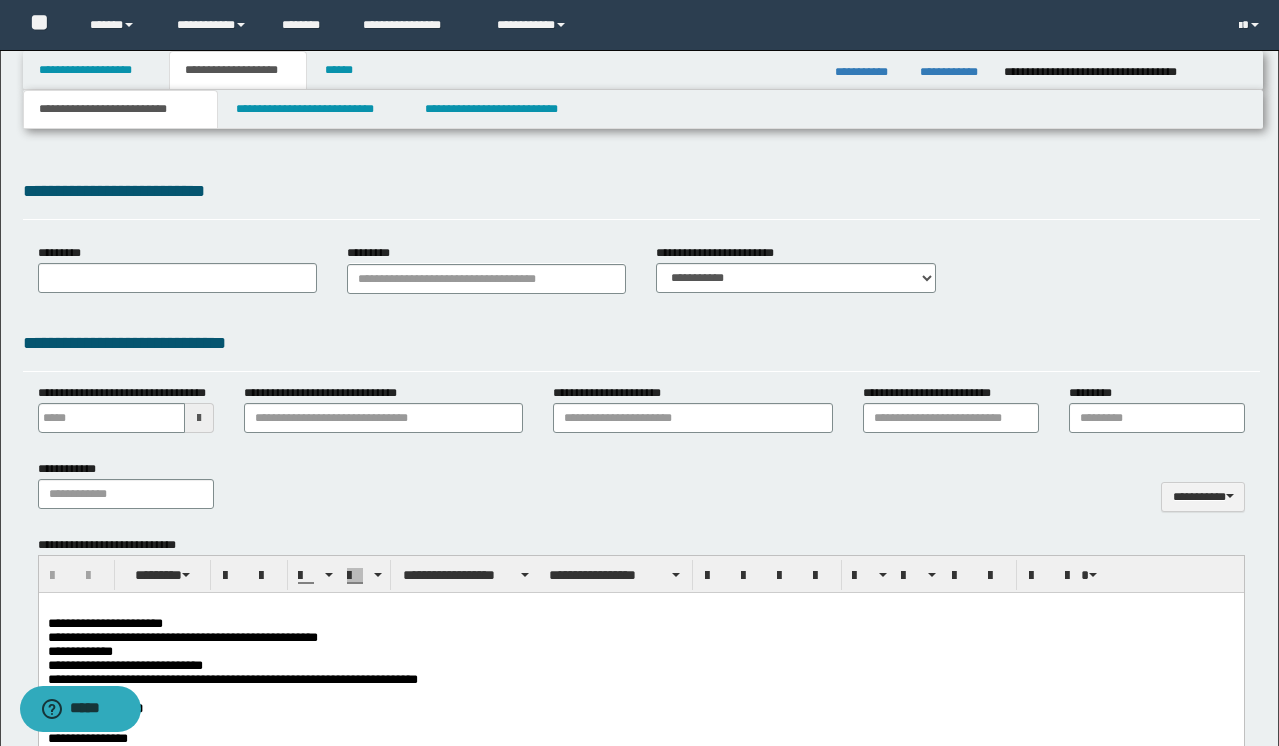 scroll, scrollTop: 0, scrollLeft: 0, axis: both 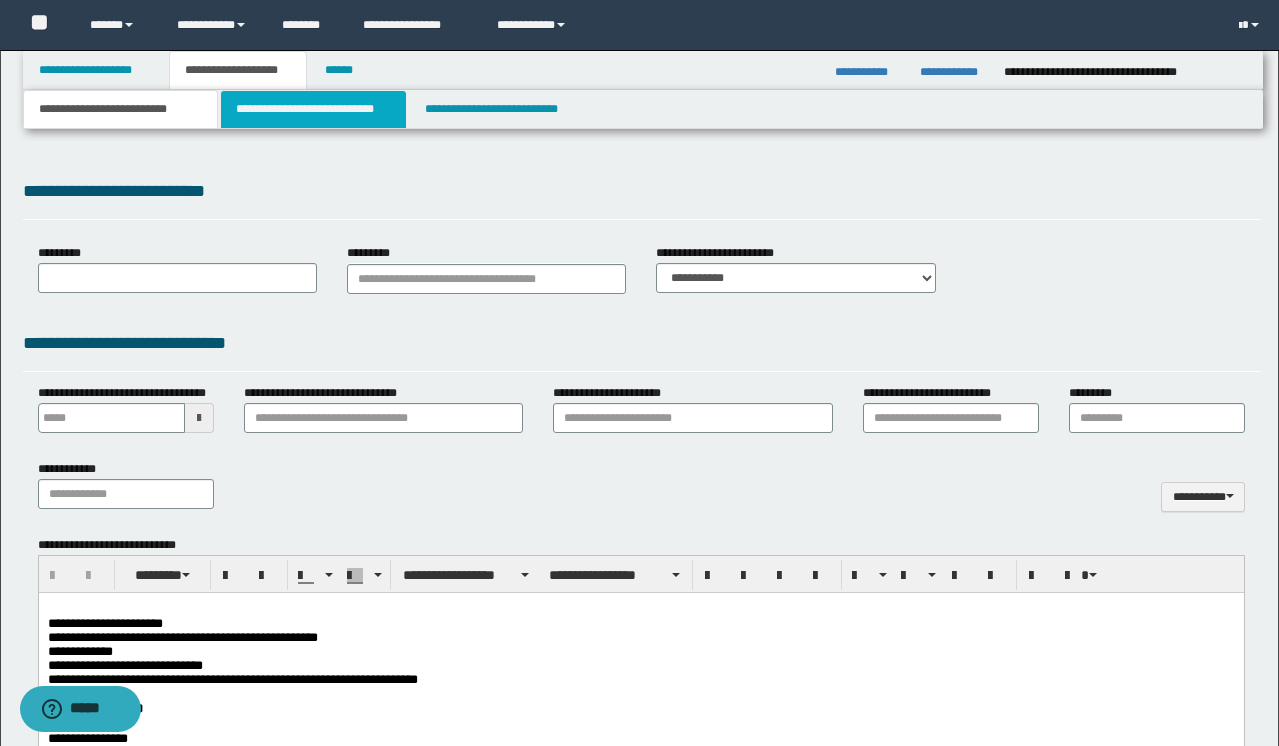 type on "******" 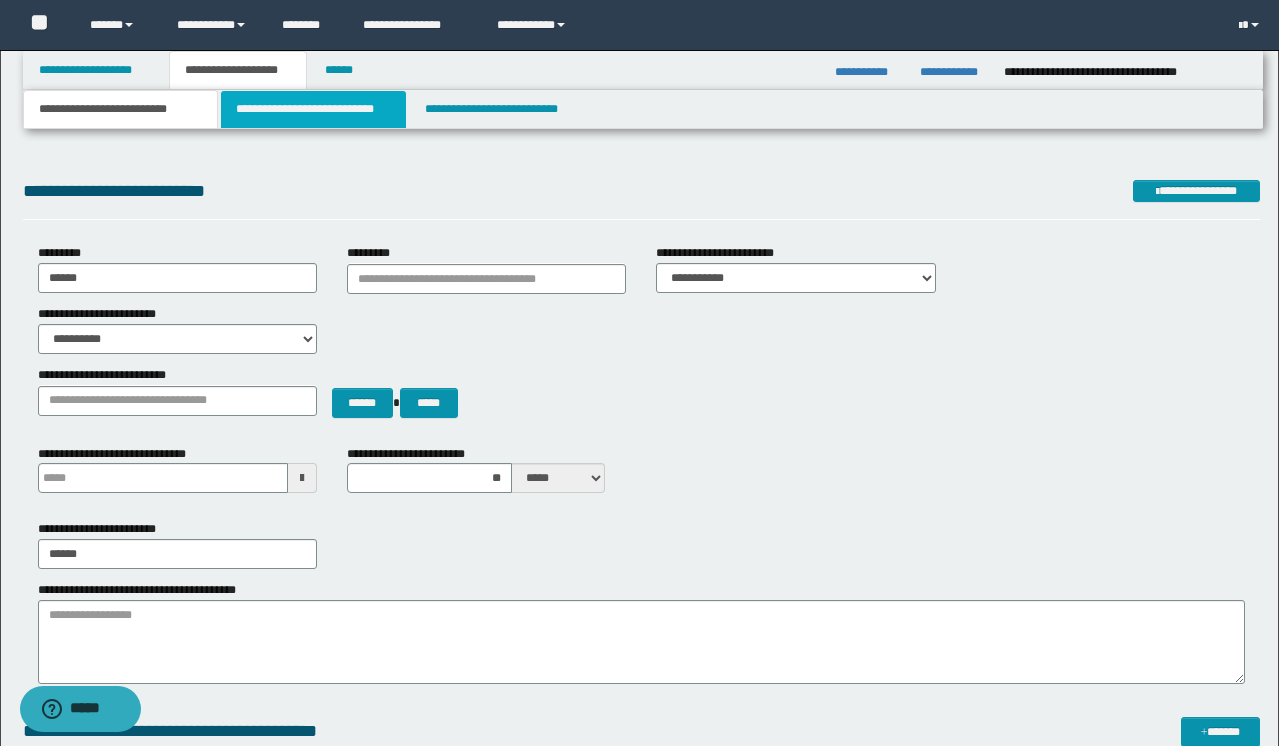 click on "**********" at bounding box center [314, 109] 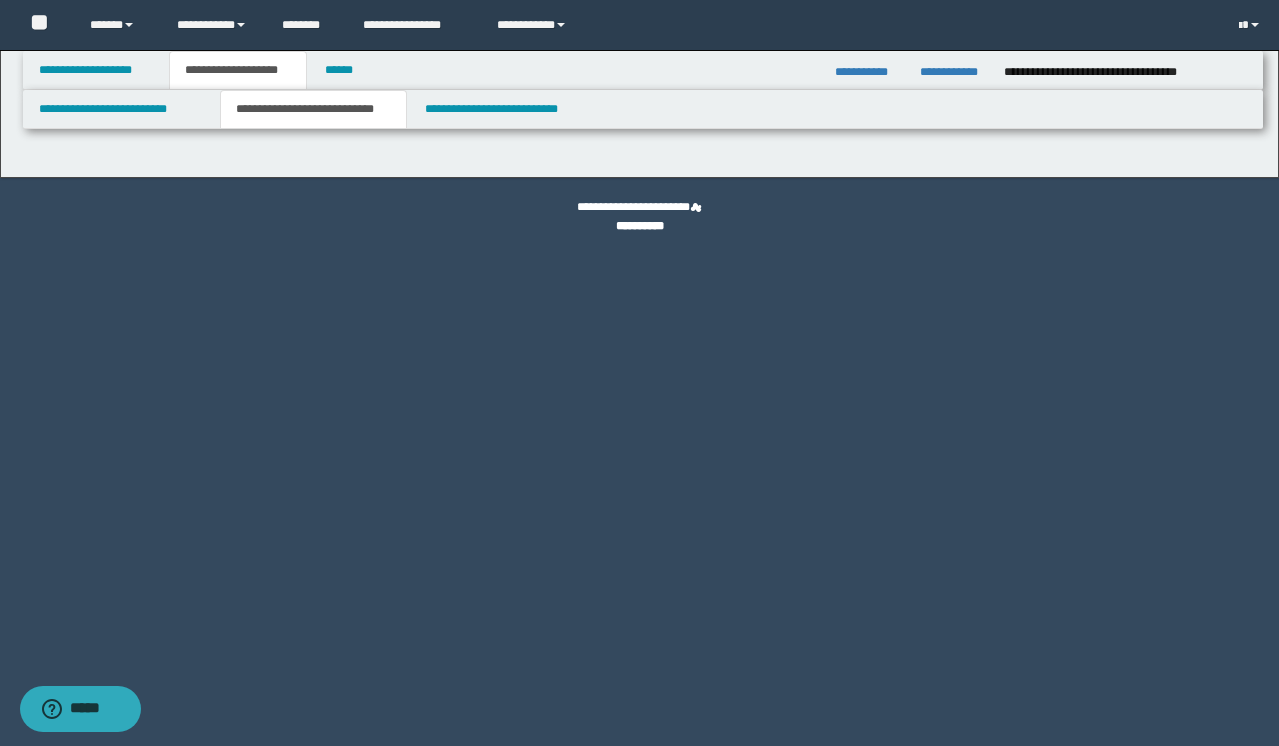 select on "*" 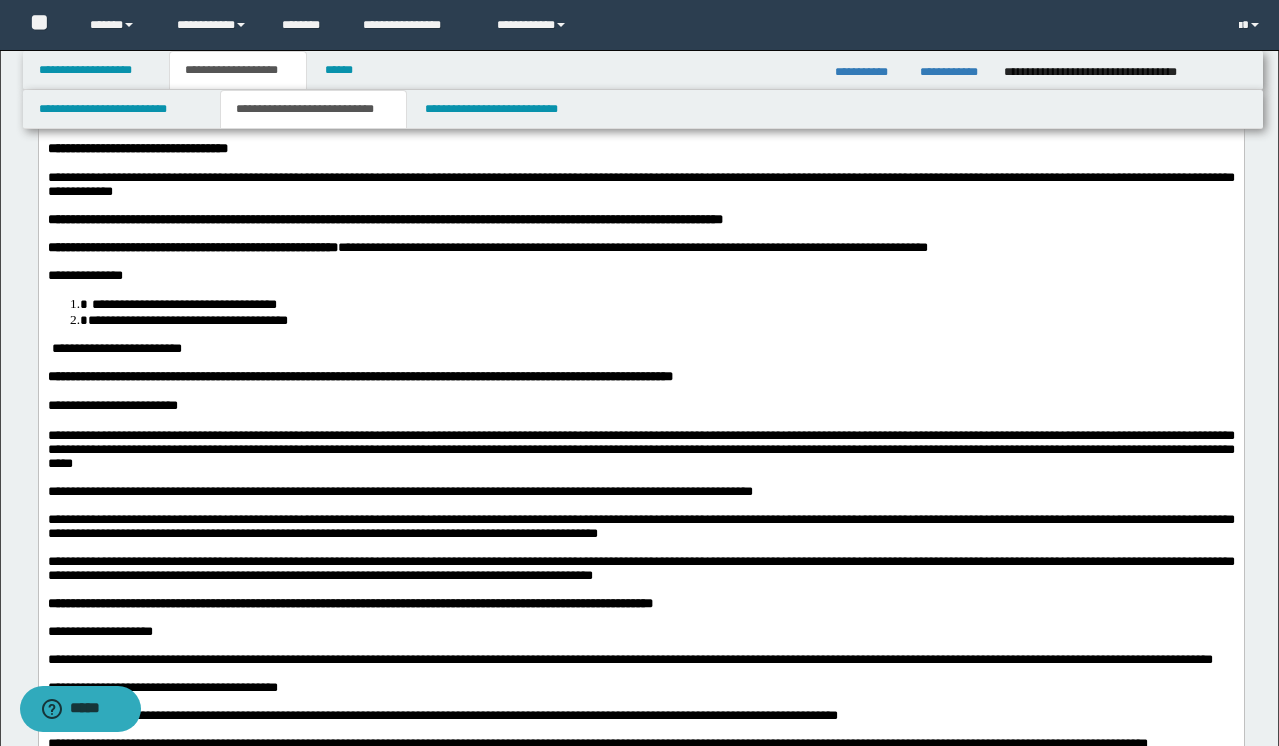 scroll, scrollTop: 104, scrollLeft: 0, axis: vertical 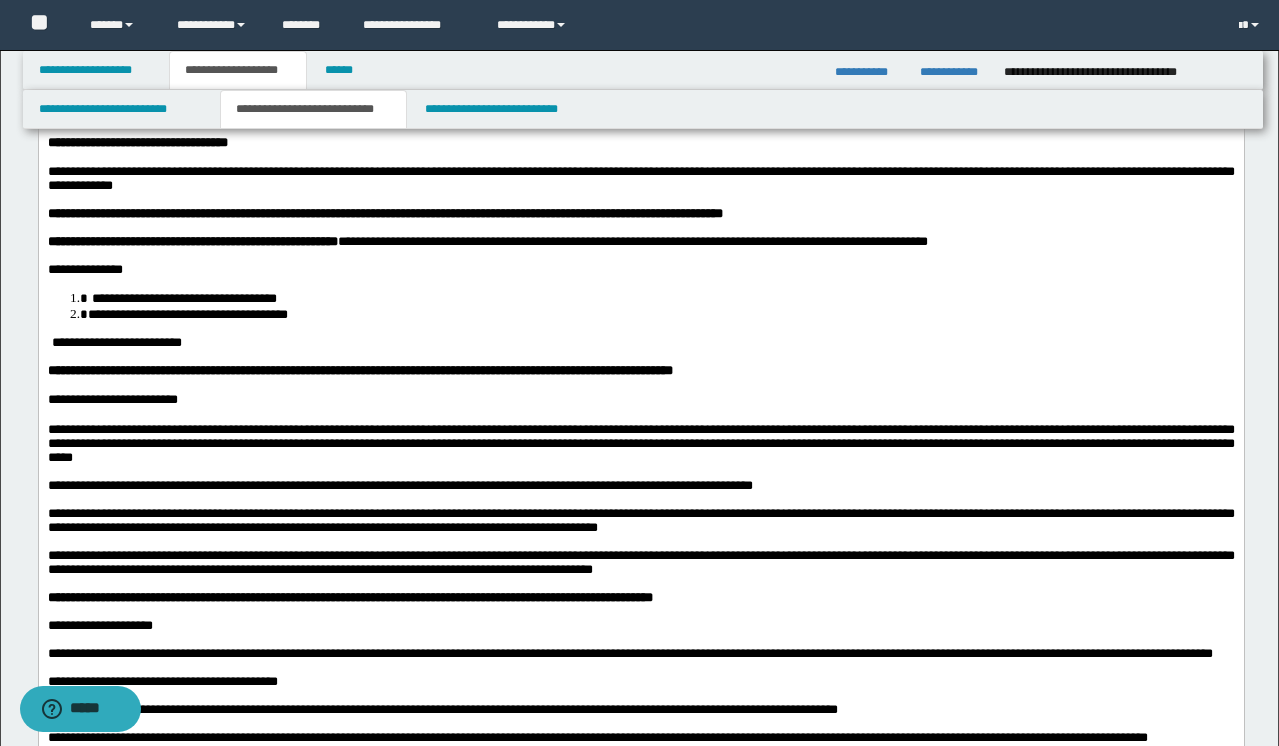 drag, startPoint x: 376, startPoint y: 333, endPoint x: 157, endPoint y: 306, distance: 220.65811 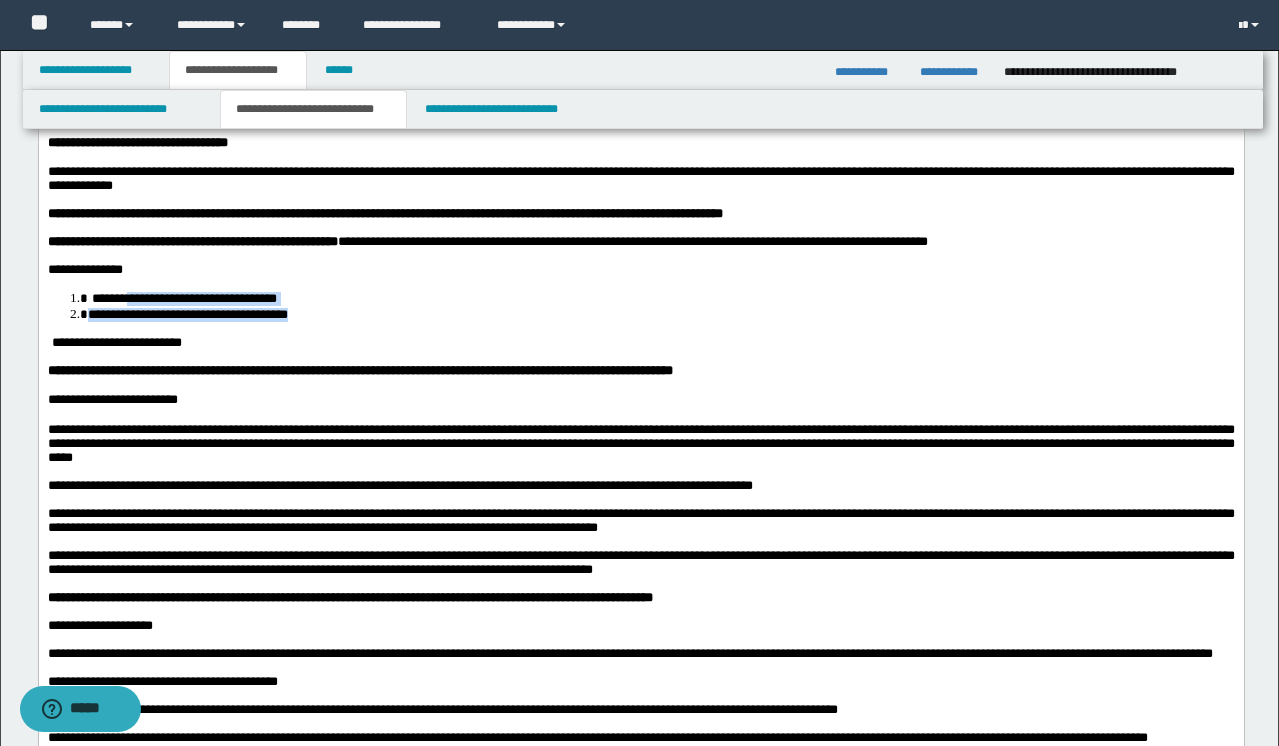drag, startPoint x: 378, startPoint y: 322, endPoint x: 135, endPoint y: 307, distance: 243.46252 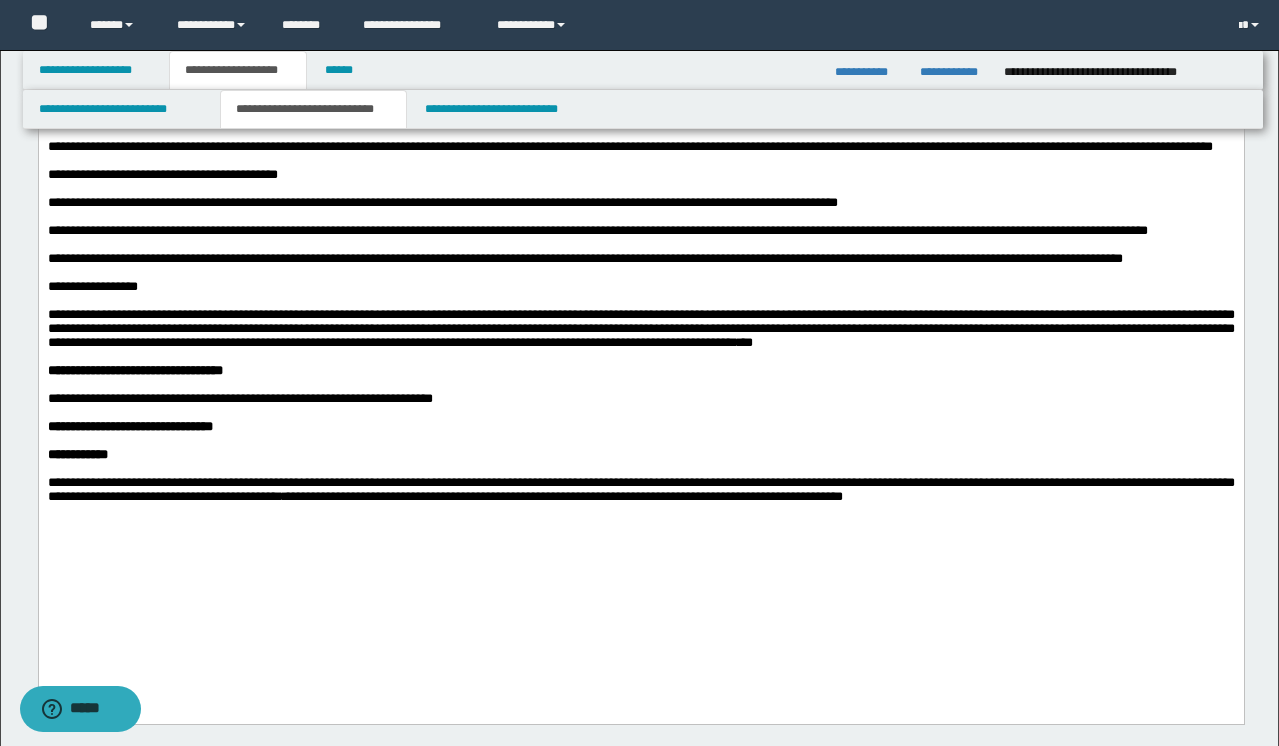 scroll, scrollTop: 615, scrollLeft: 0, axis: vertical 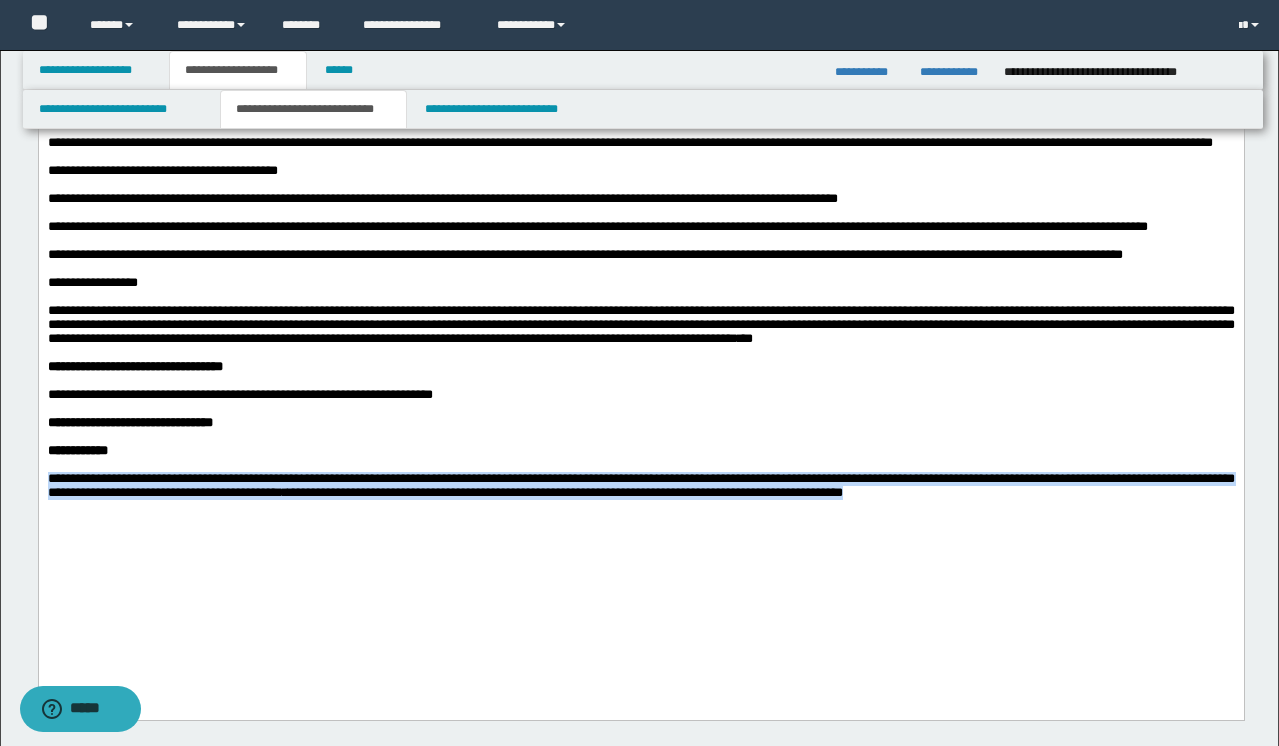 drag, startPoint x: 1104, startPoint y: 606, endPoint x: 31, endPoint y: 587, distance: 1073.1682 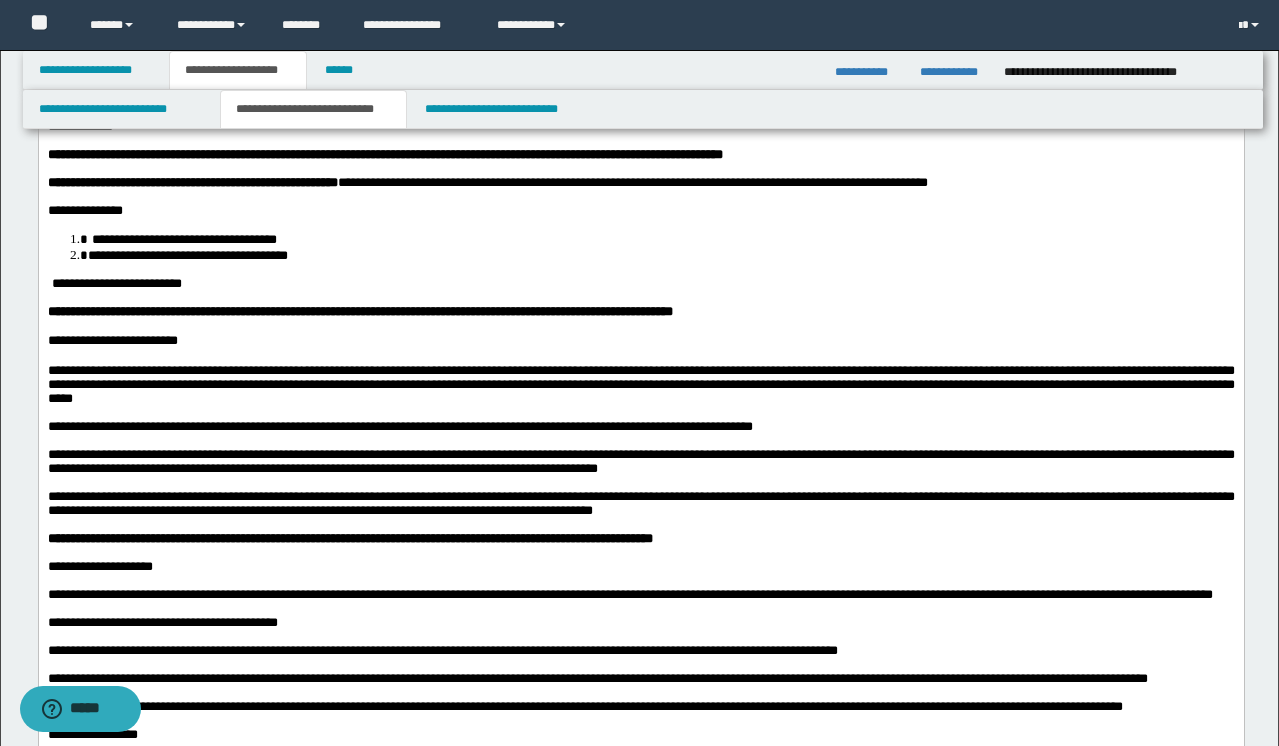 scroll, scrollTop: 190, scrollLeft: 0, axis: vertical 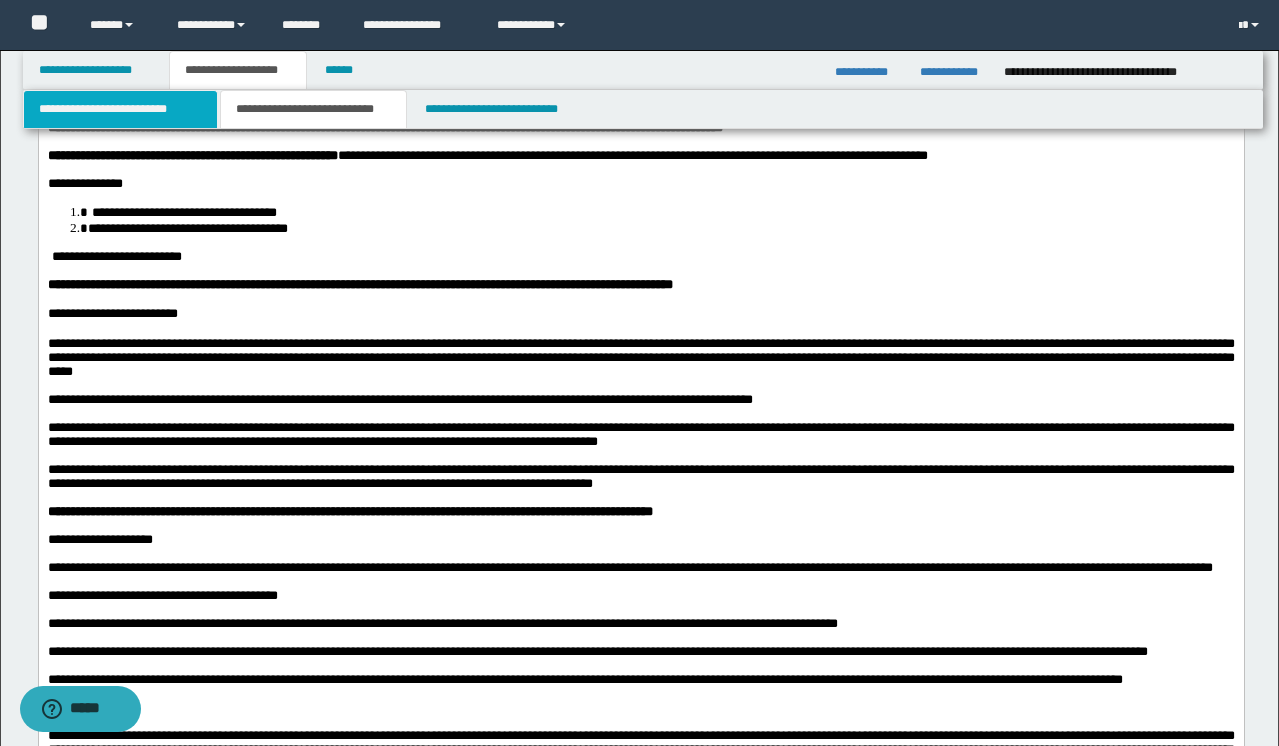 click on "**********" at bounding box center (120, 109) 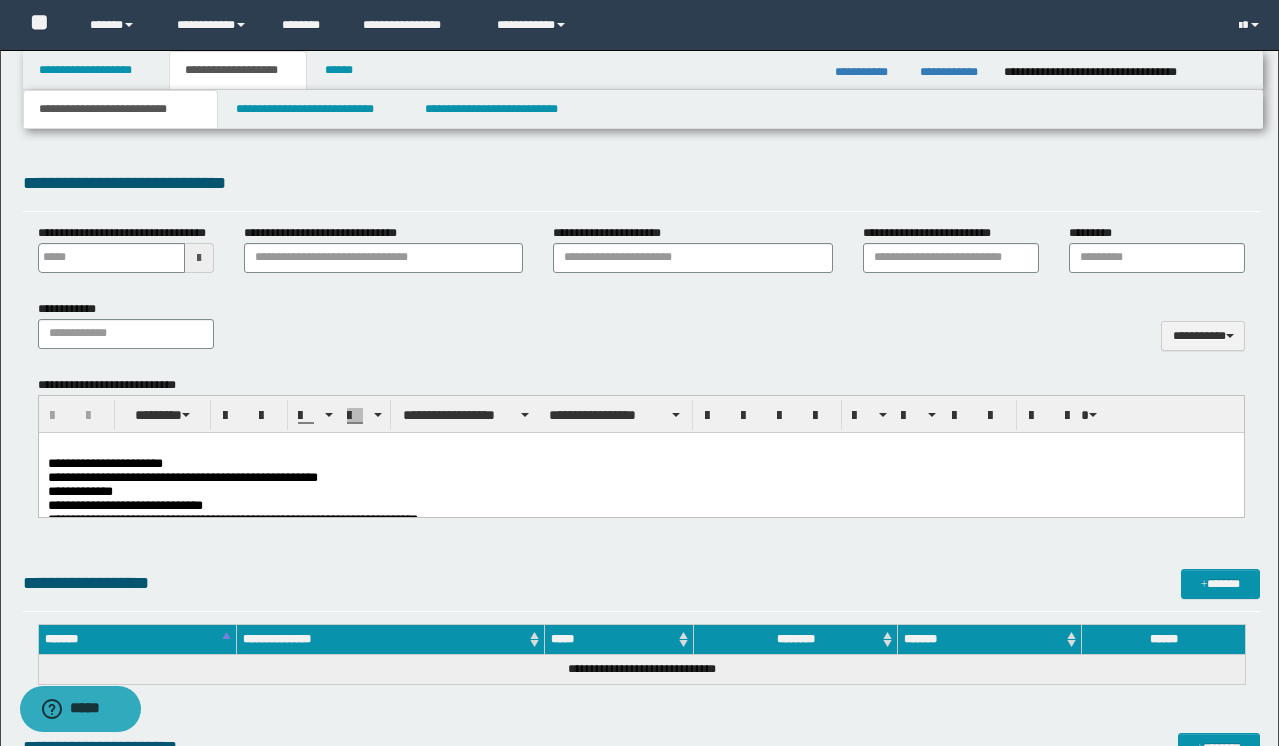 scroll, scrollTop: 960, scrollLeft: 0, axis: vertical 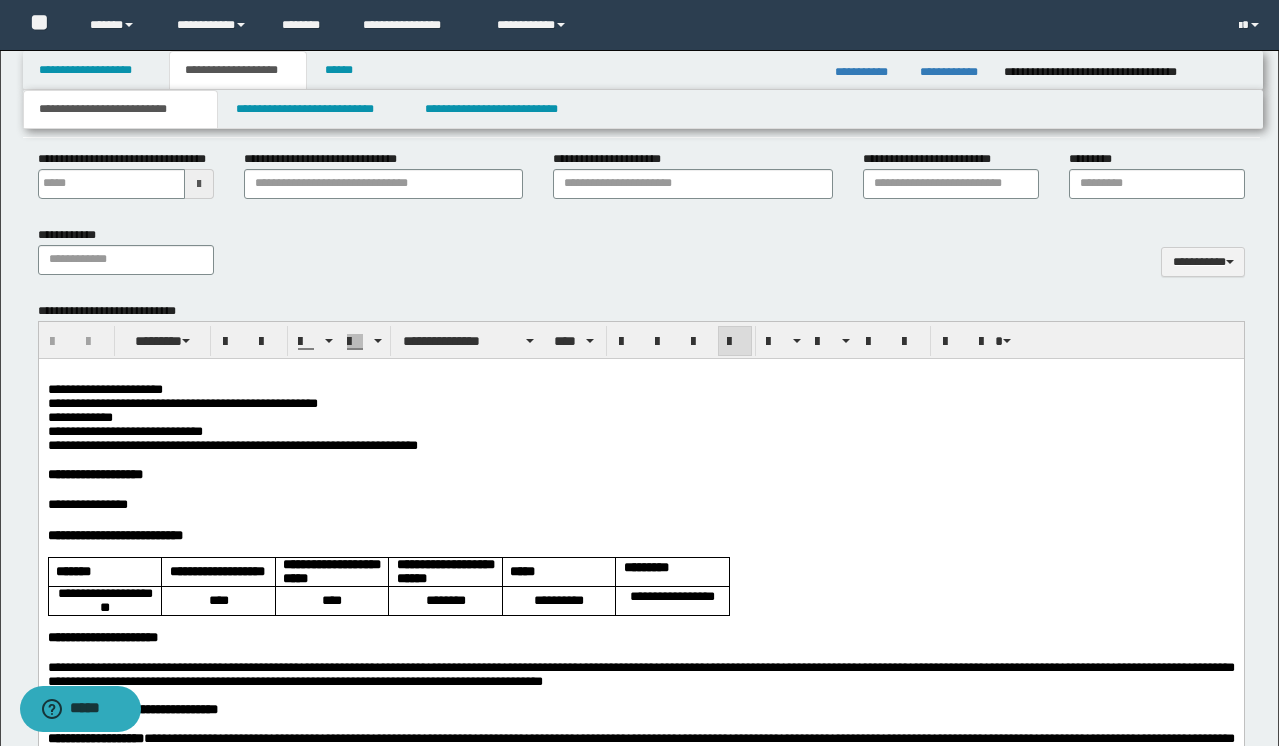 click on "**********" at bounding box center (640, 431) 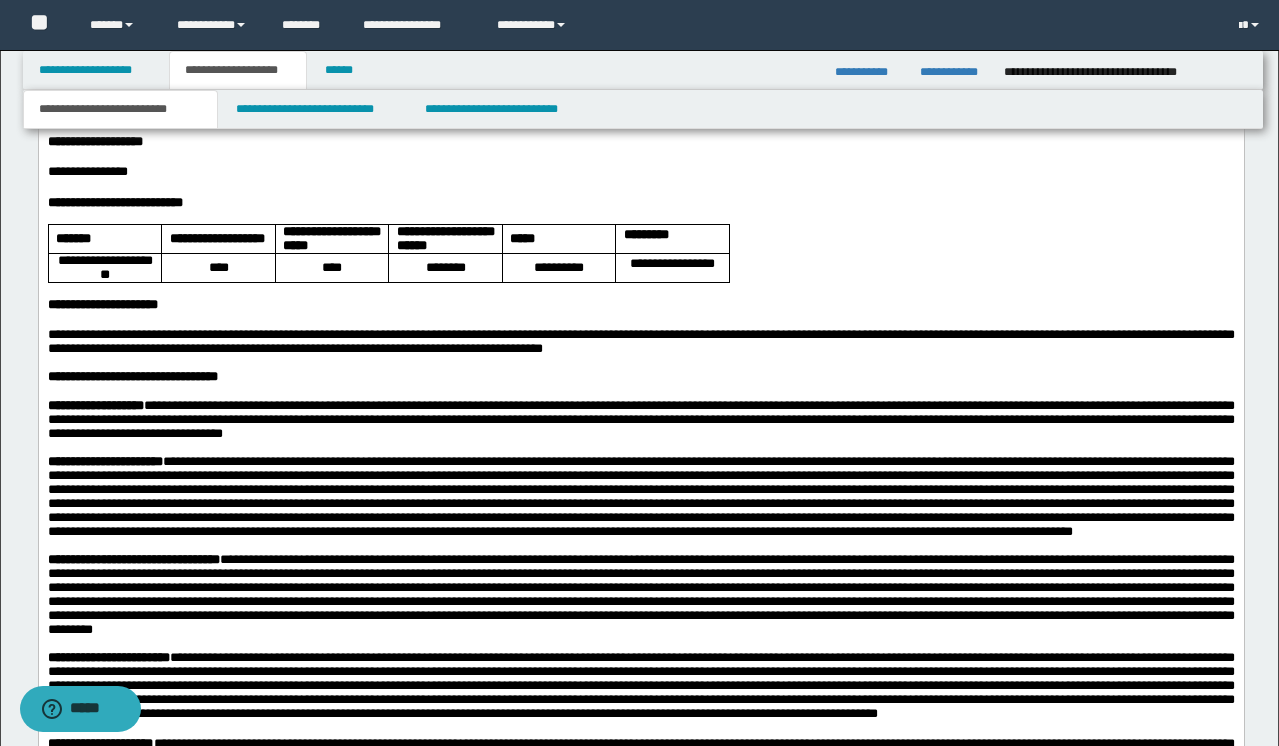 scroll, scrollTop: 1283, scrollLeft: 0, axis: vertical 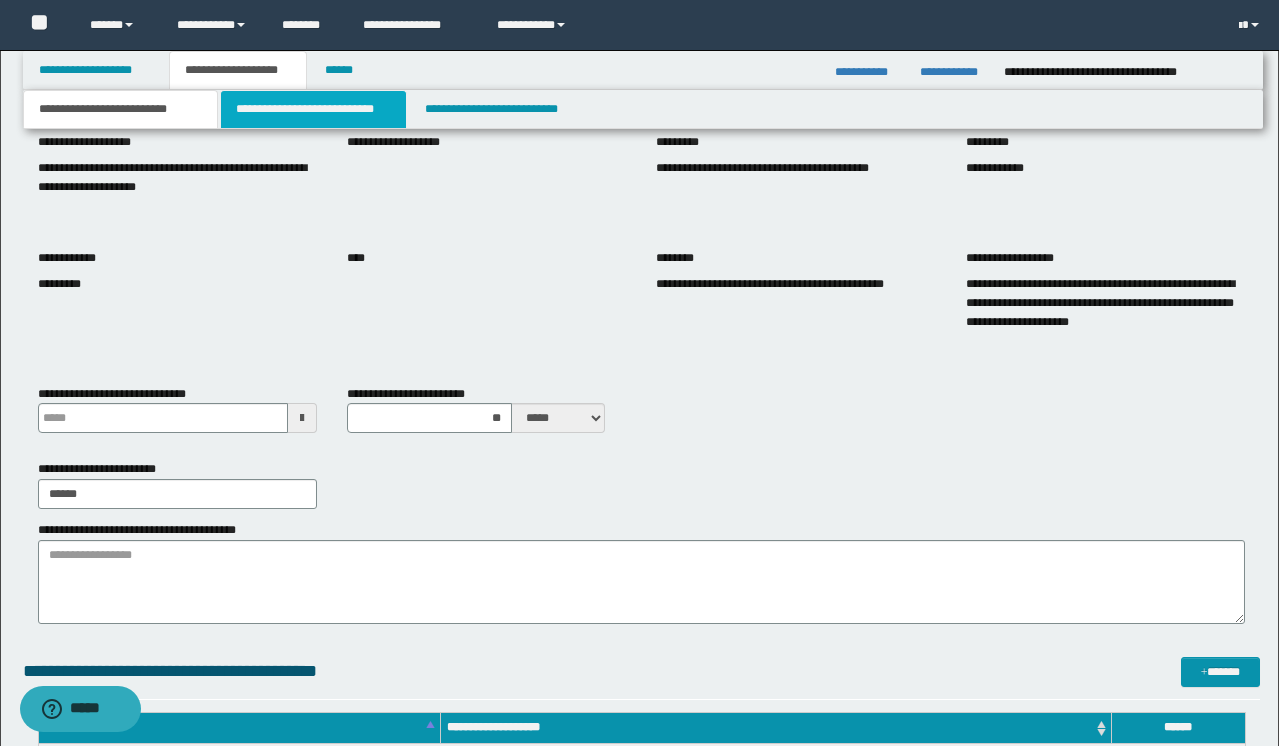 click on "**********" at bounding box center (314, 109) 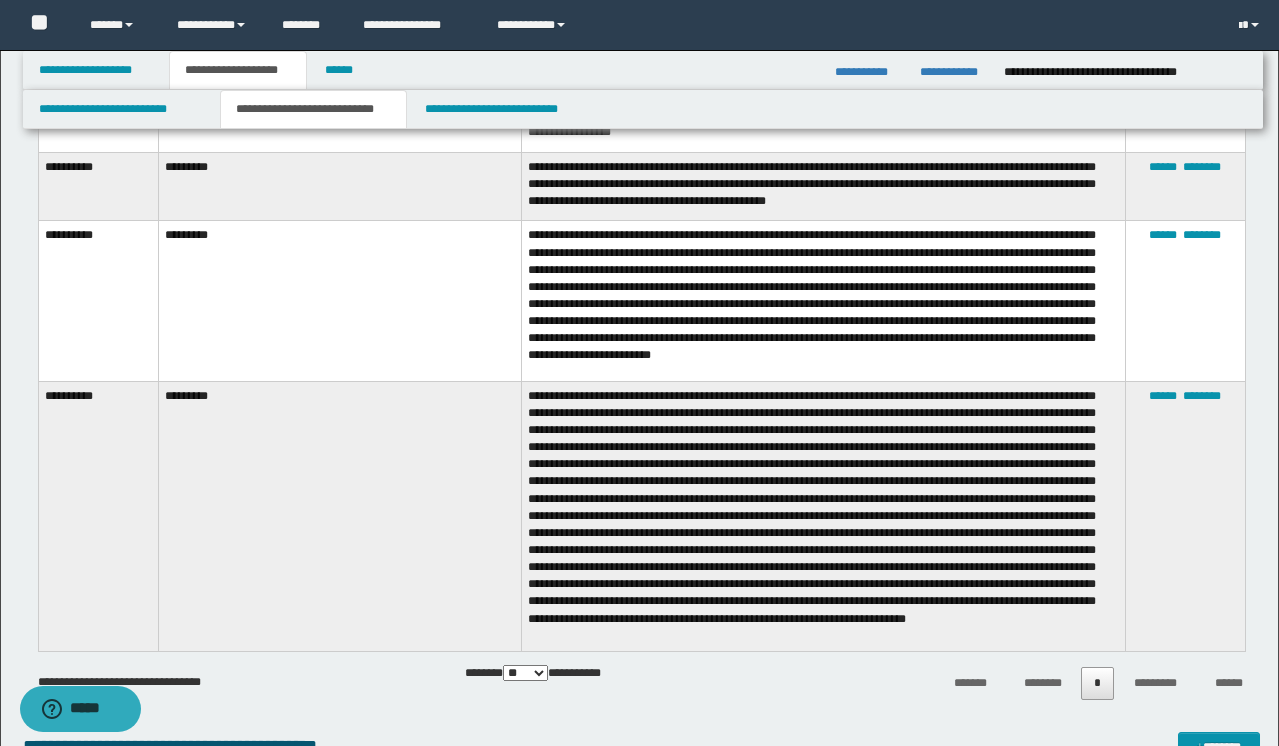 scroll, scrollTop: 2143, scrollLeft: 0, axis: vertical 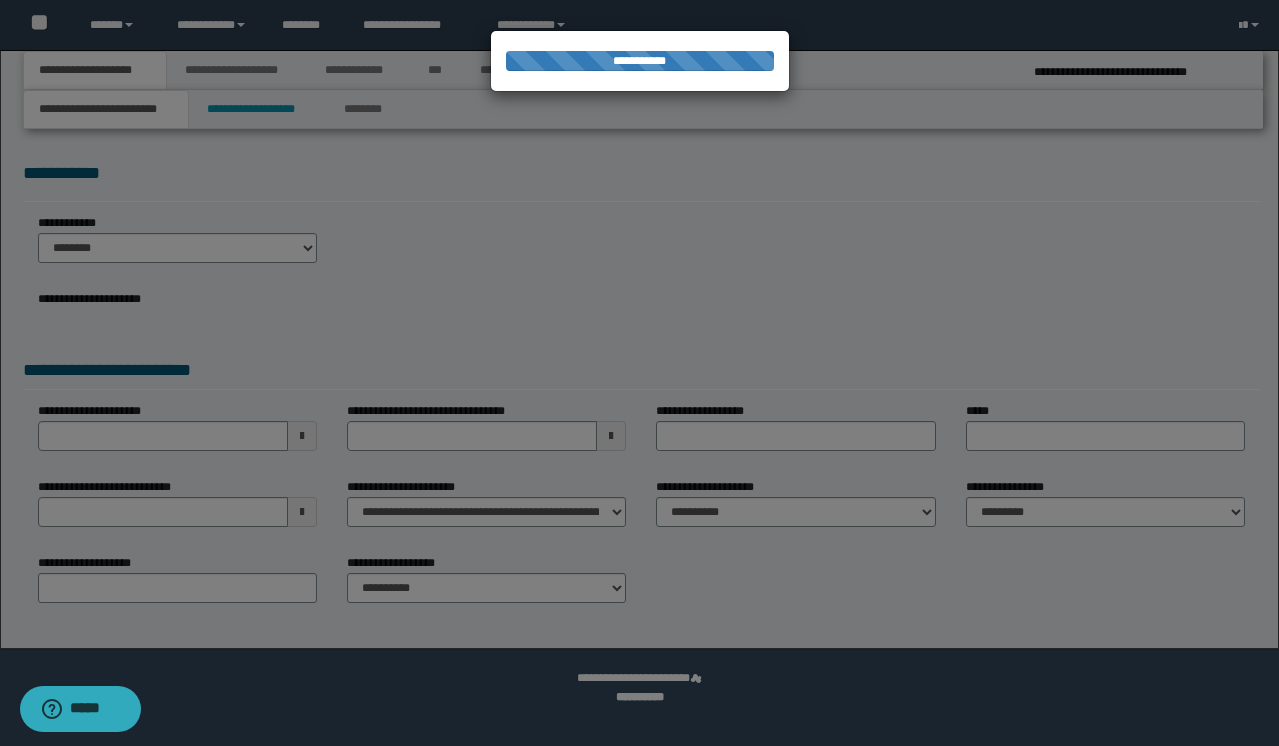 select on "*" 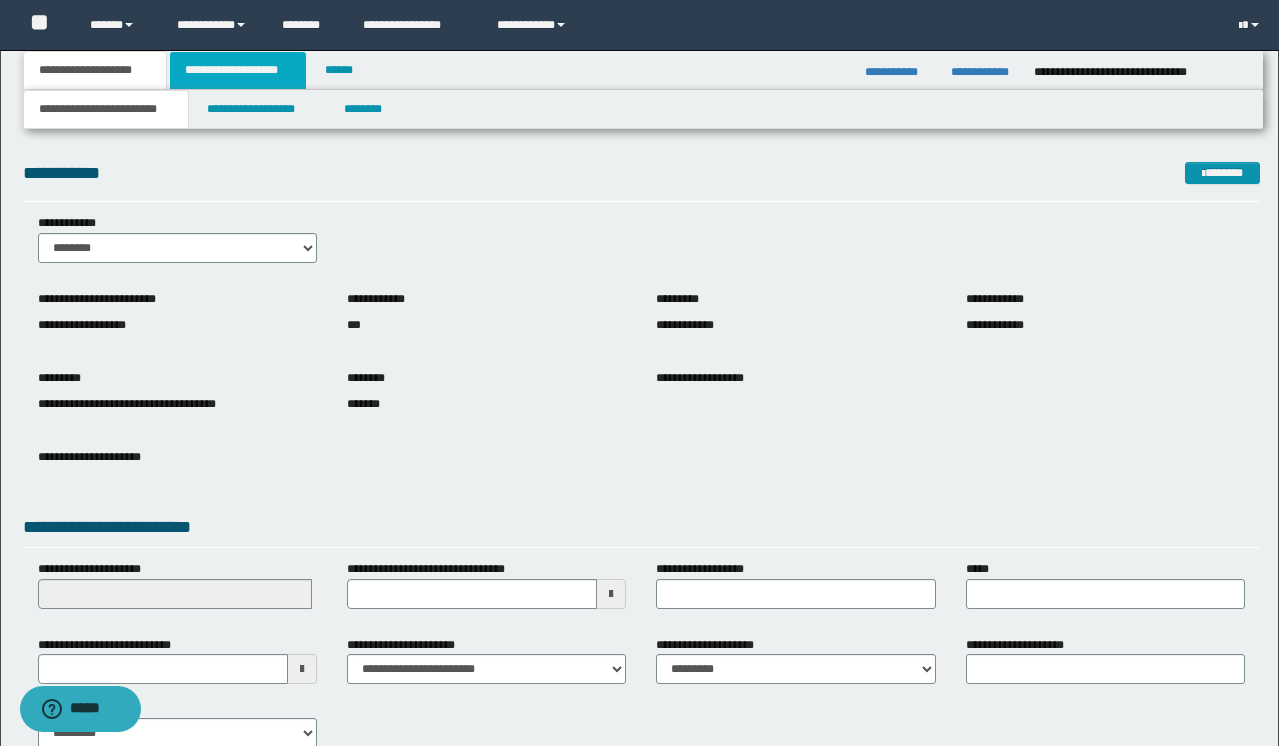 click on "**********" at bounding box center [238, 70] 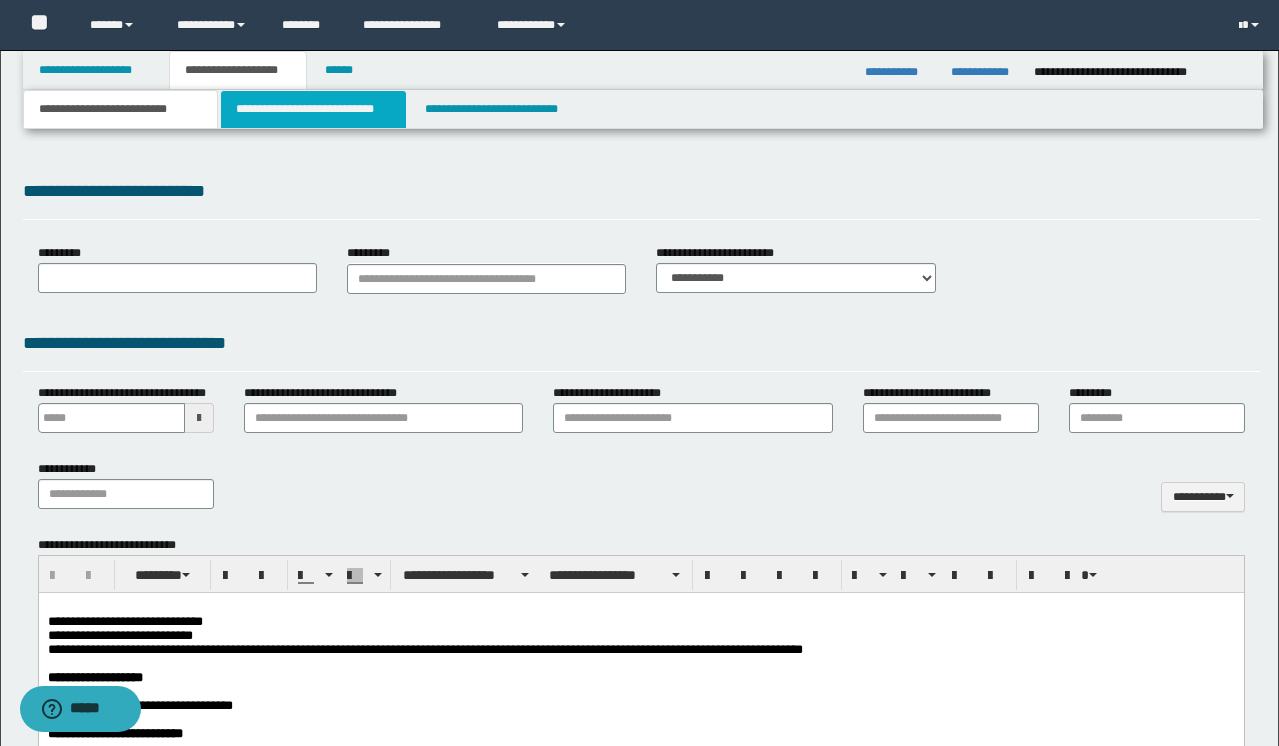 scroll, scrollTop: 0, scrollLeft: 0, axis: both 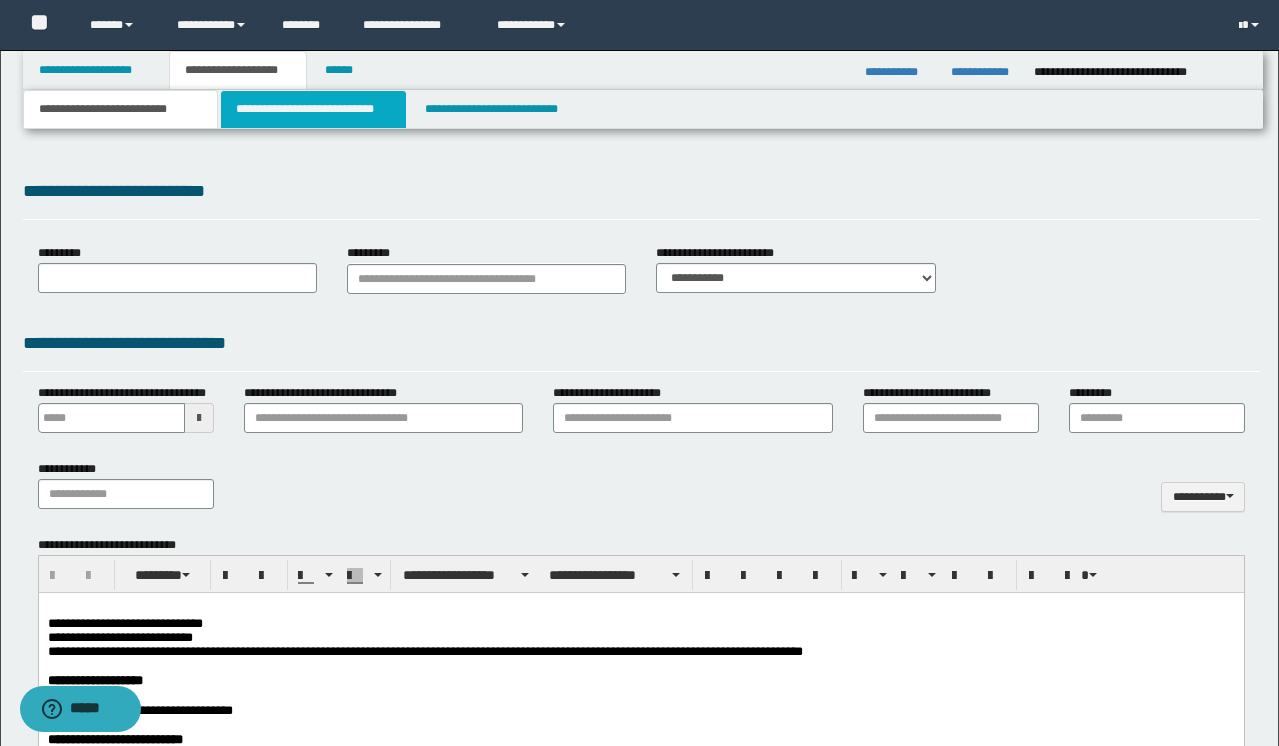 type 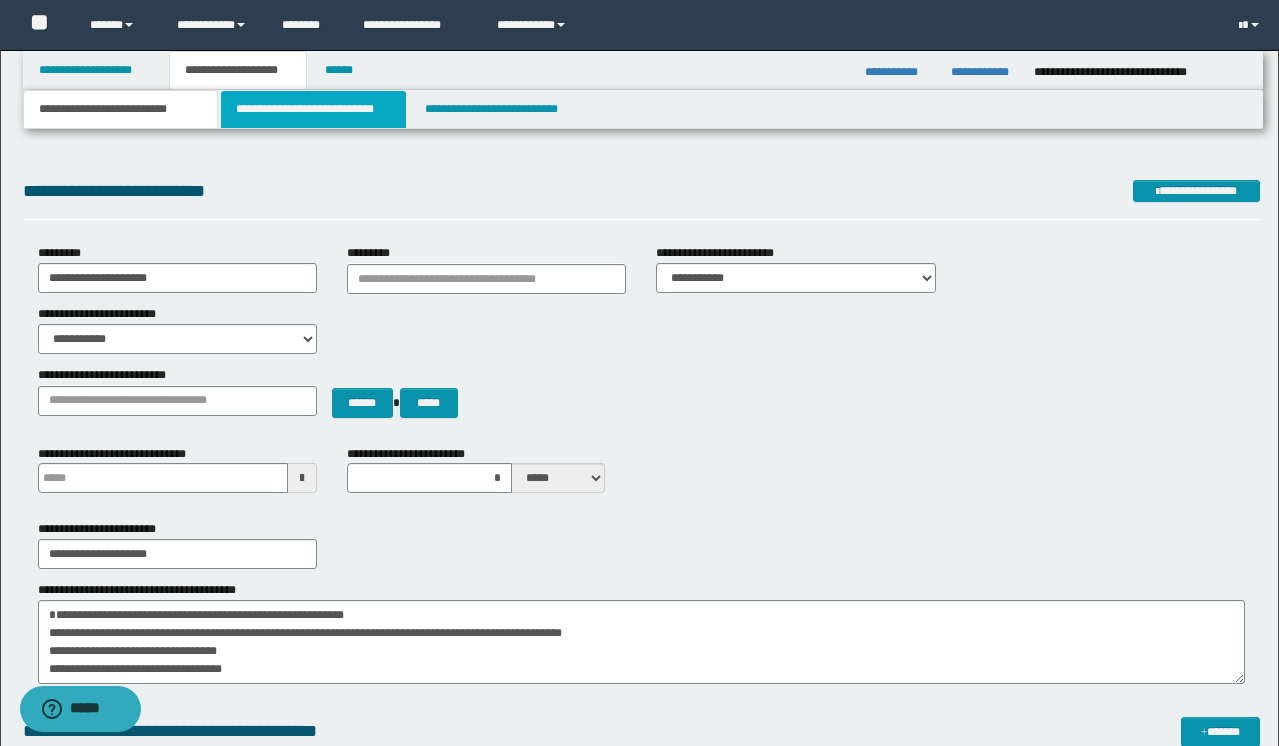 click on "**********" at bounding box center (314, 109) 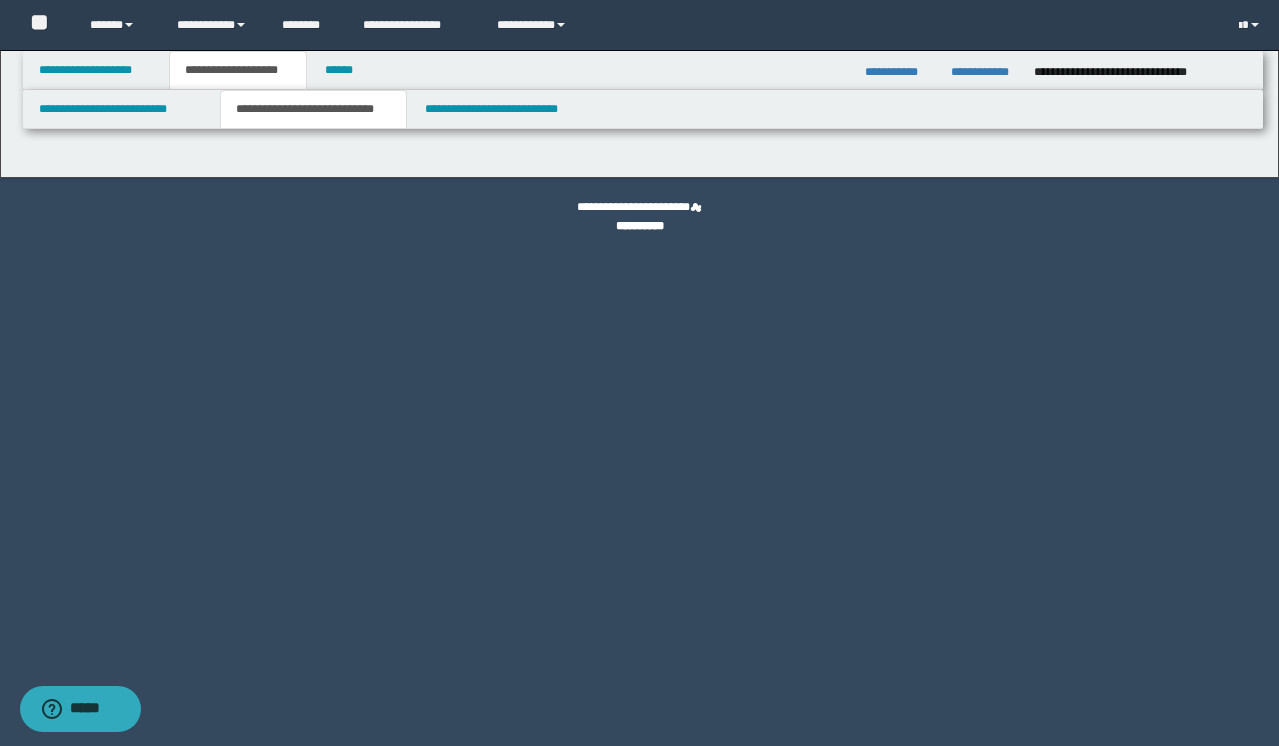 select on "*" 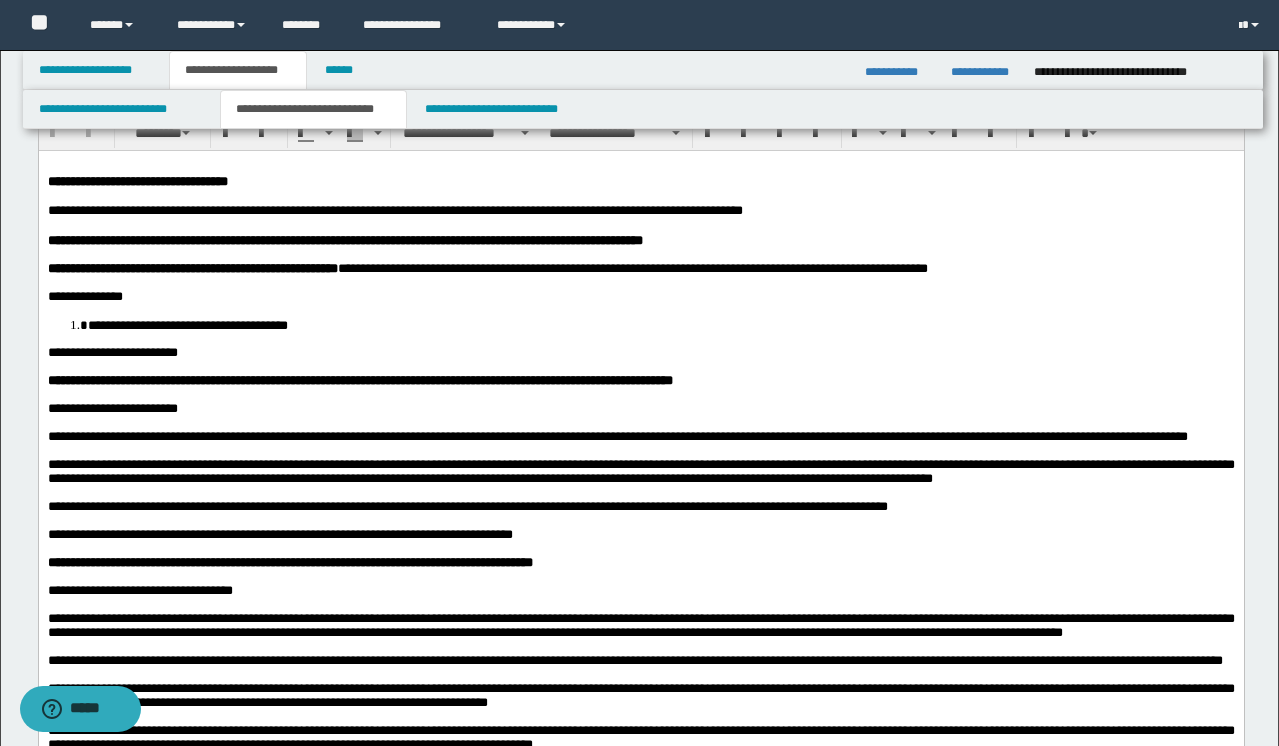 scroll, scrollTop: 66, scrollLeft: 0, axis: vertical 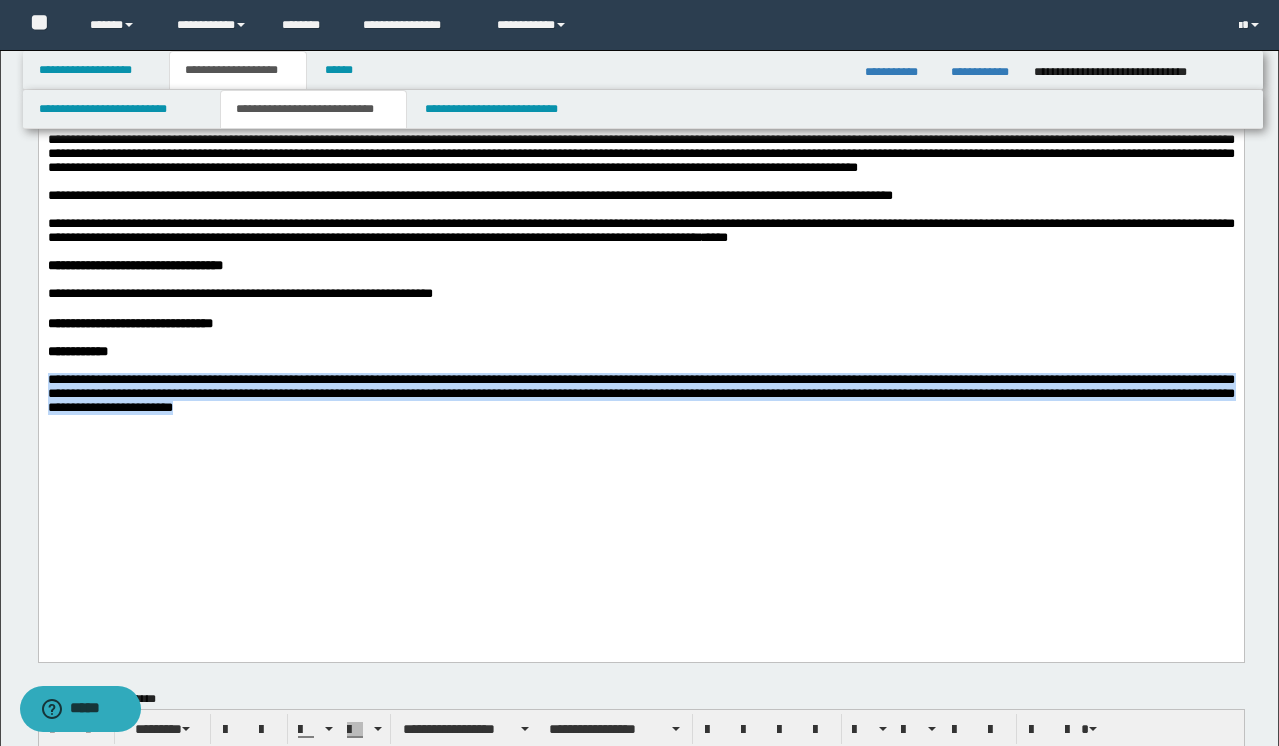 drag, startPoint x: 398, startPoint y: 554, endPoint x: 6, endPoint y: 509, distance: 394.57446 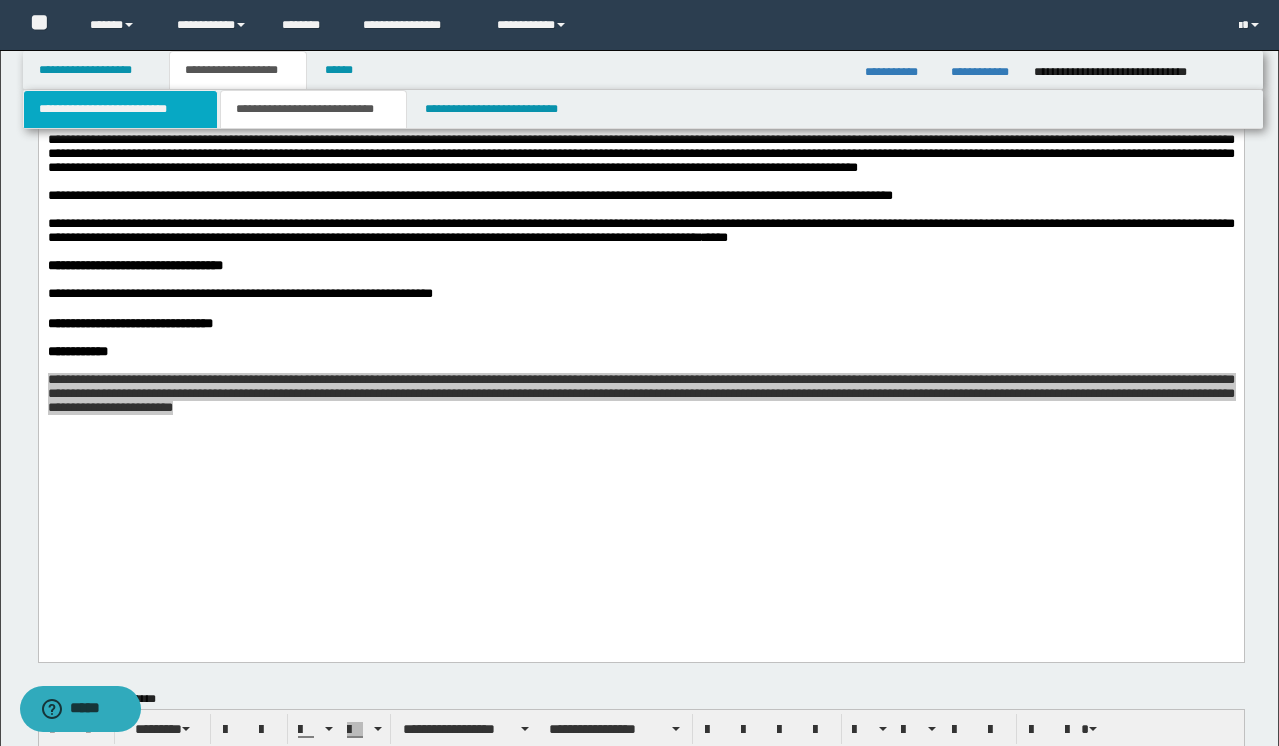 click on "**********" at bounding box center (120, 109) 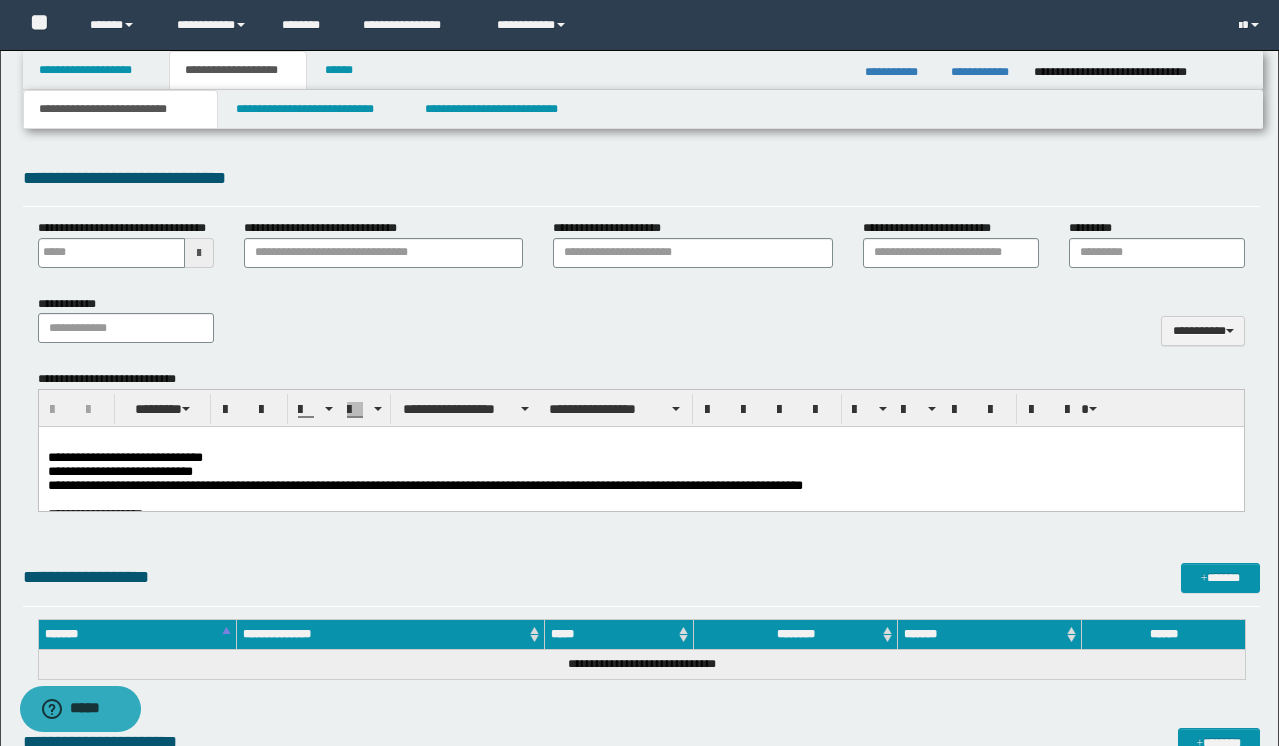 scroll, scrollTop: 811, scrollLeft: 0, axis: vertical 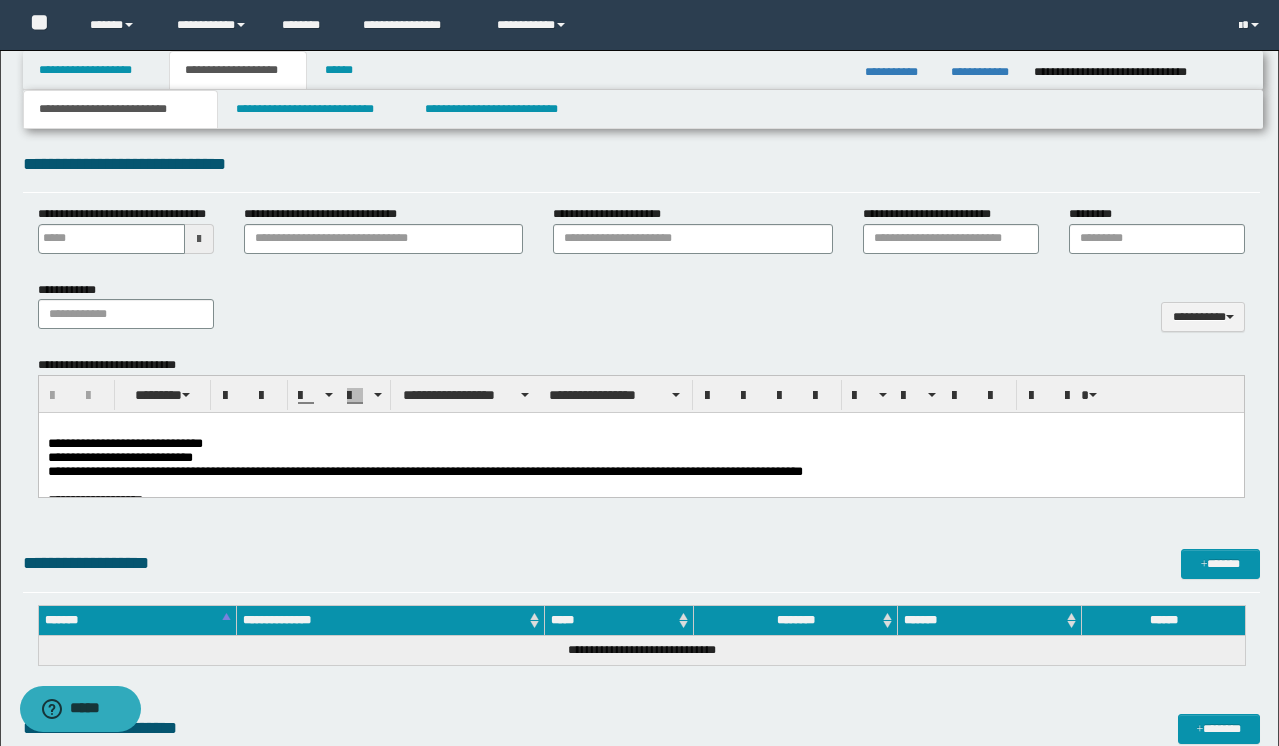 click at bounding box center [641, 429] 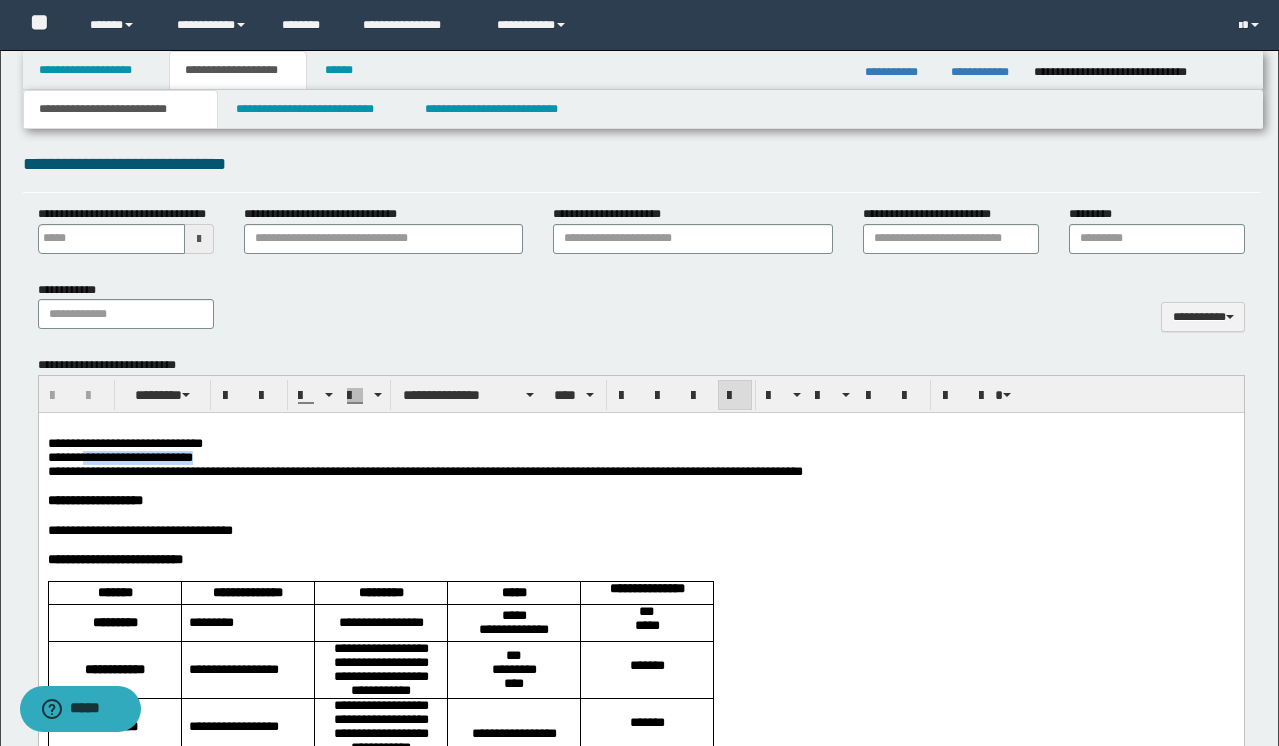 drag, startPoint x: 223, startPoint y: 457, endPoint x: 88, endPoint y: 465, distance: 135.23683 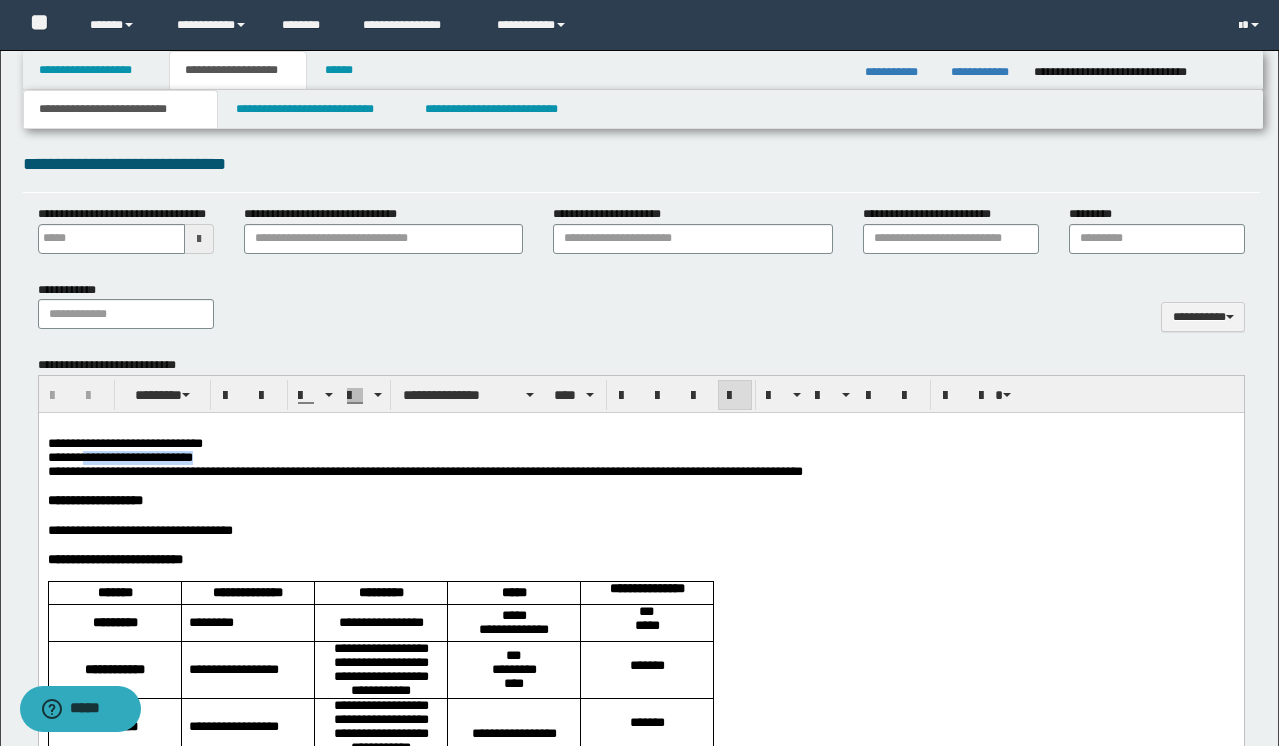click on "**********" at bounding box center (640, 458) 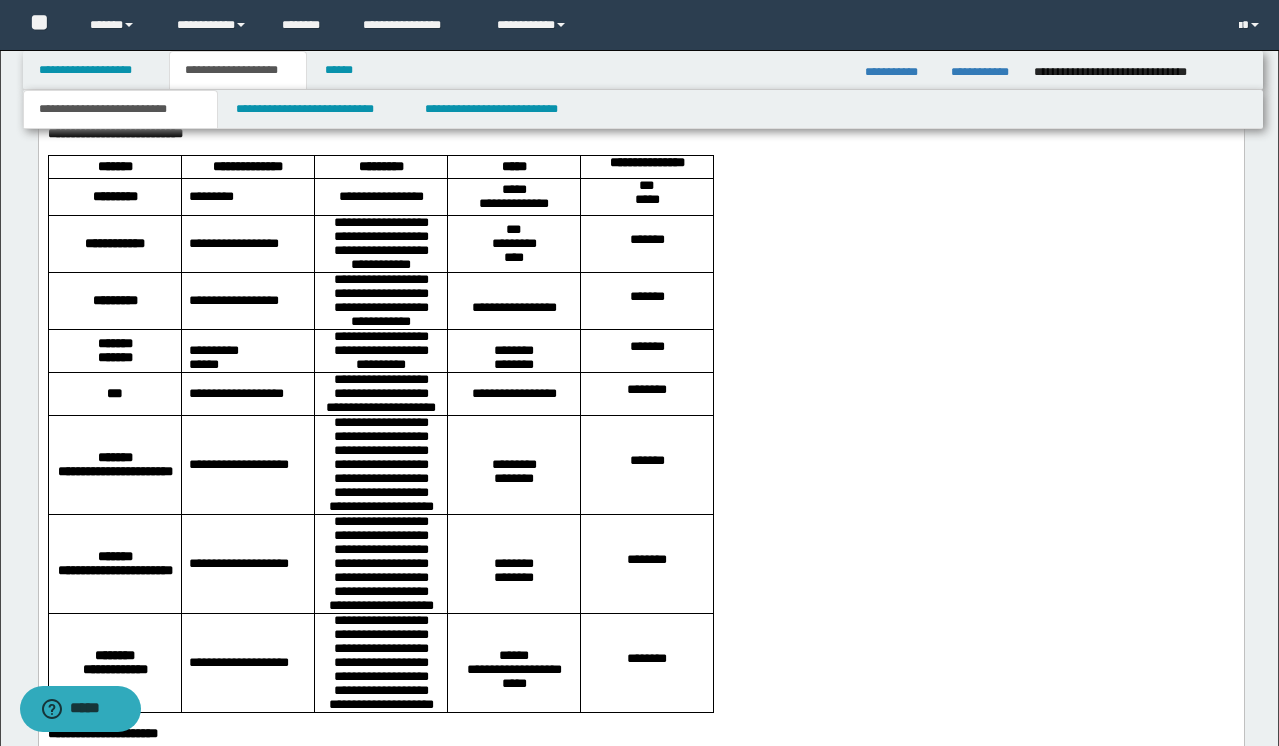 scroll, scrollTop: 1239, scrollLeft: 0, axis: vertical 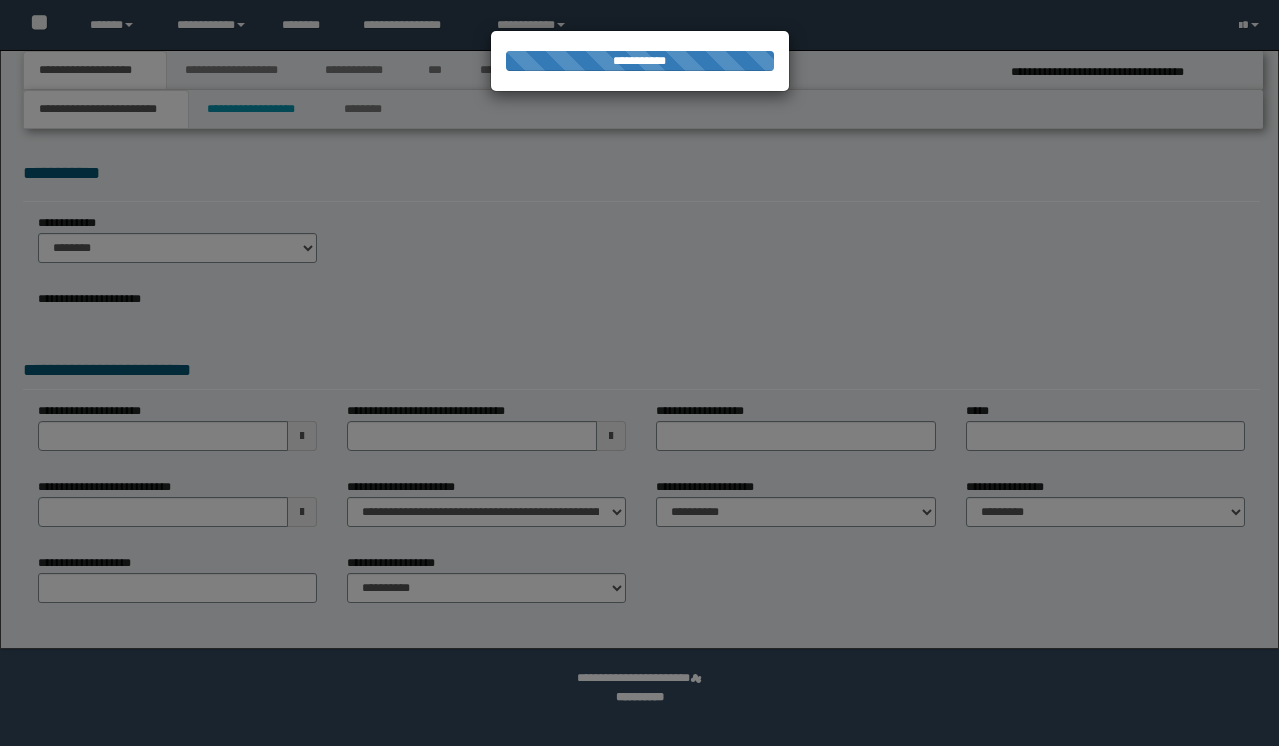 select on "*" 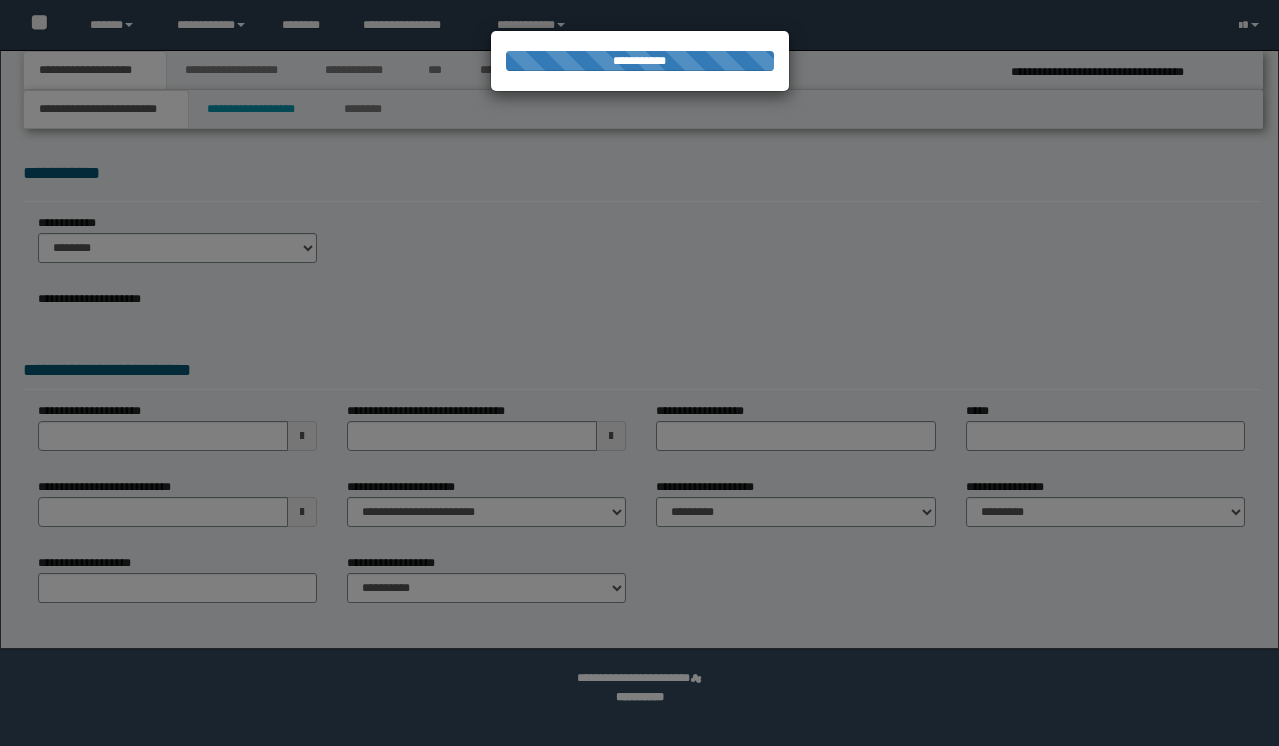 scroll, scrollTop: 0, scrollLeft: 0, axis: both 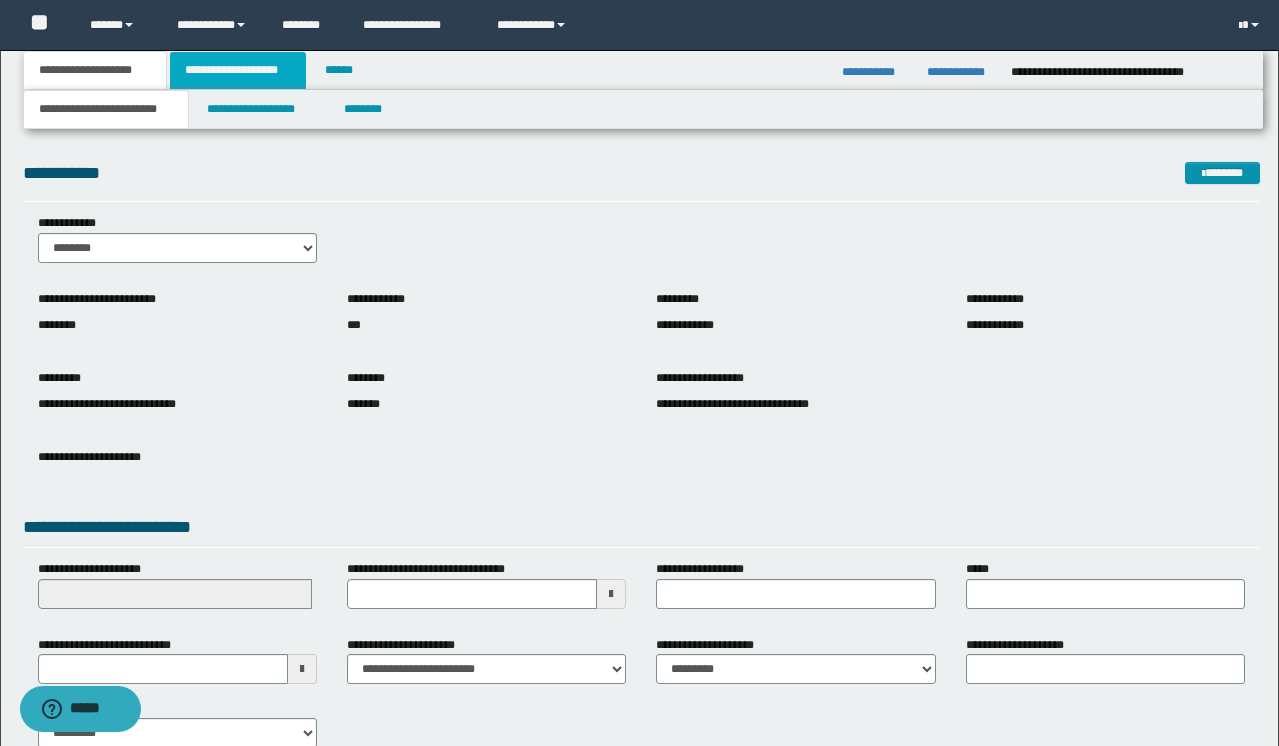 click on "**********" at bounding box center [238, 70] 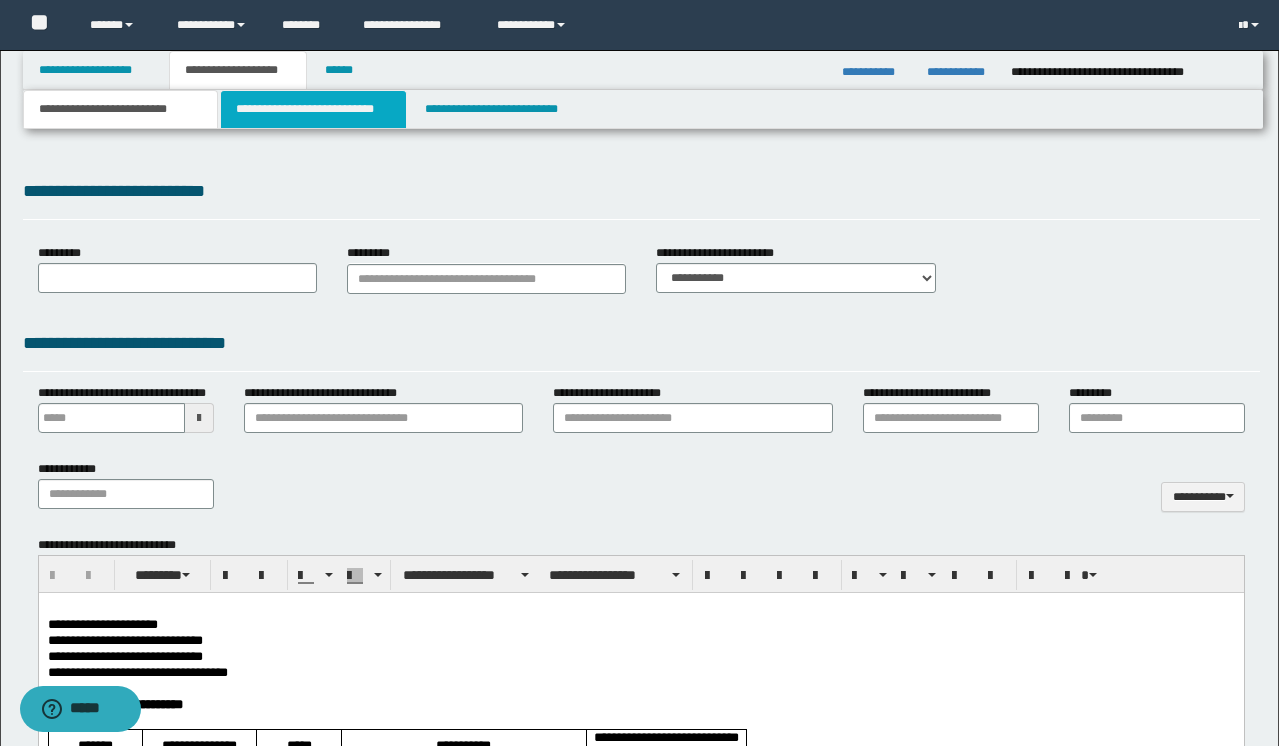 scroll, scrollTop: 0, scrollLeft: 0, axis: both 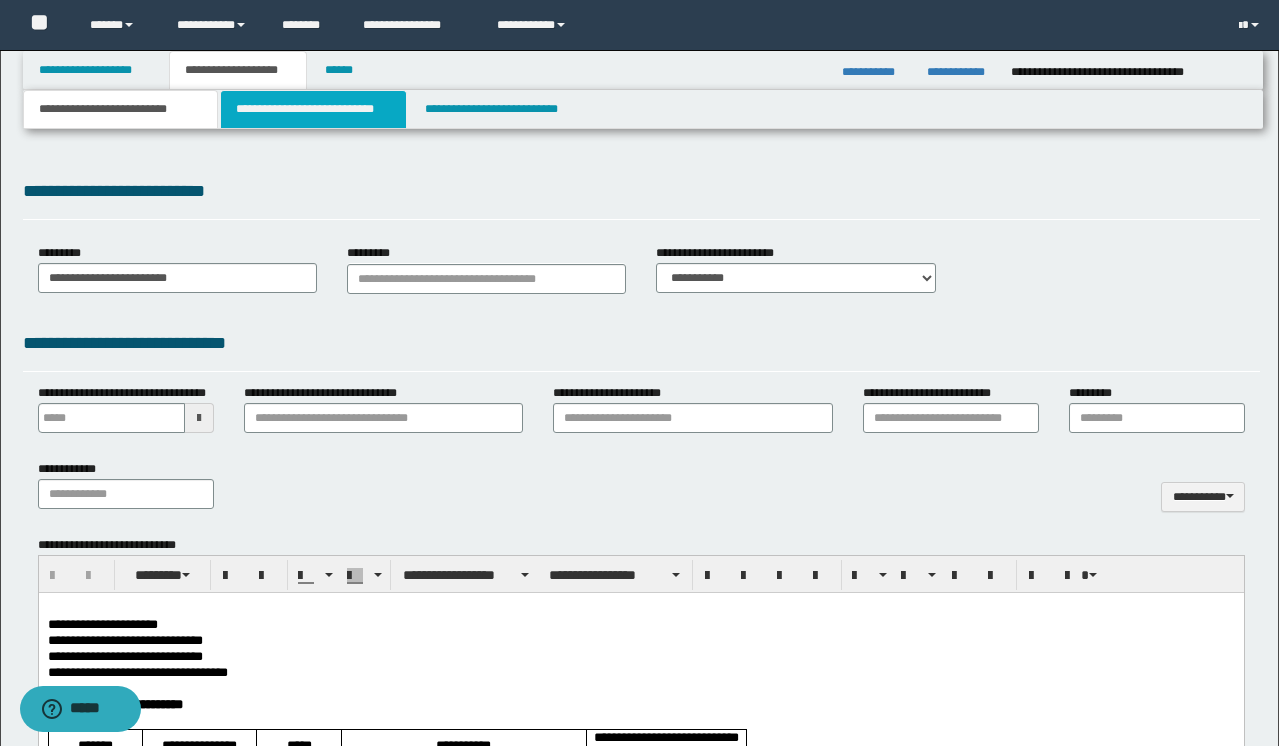 select on "*" 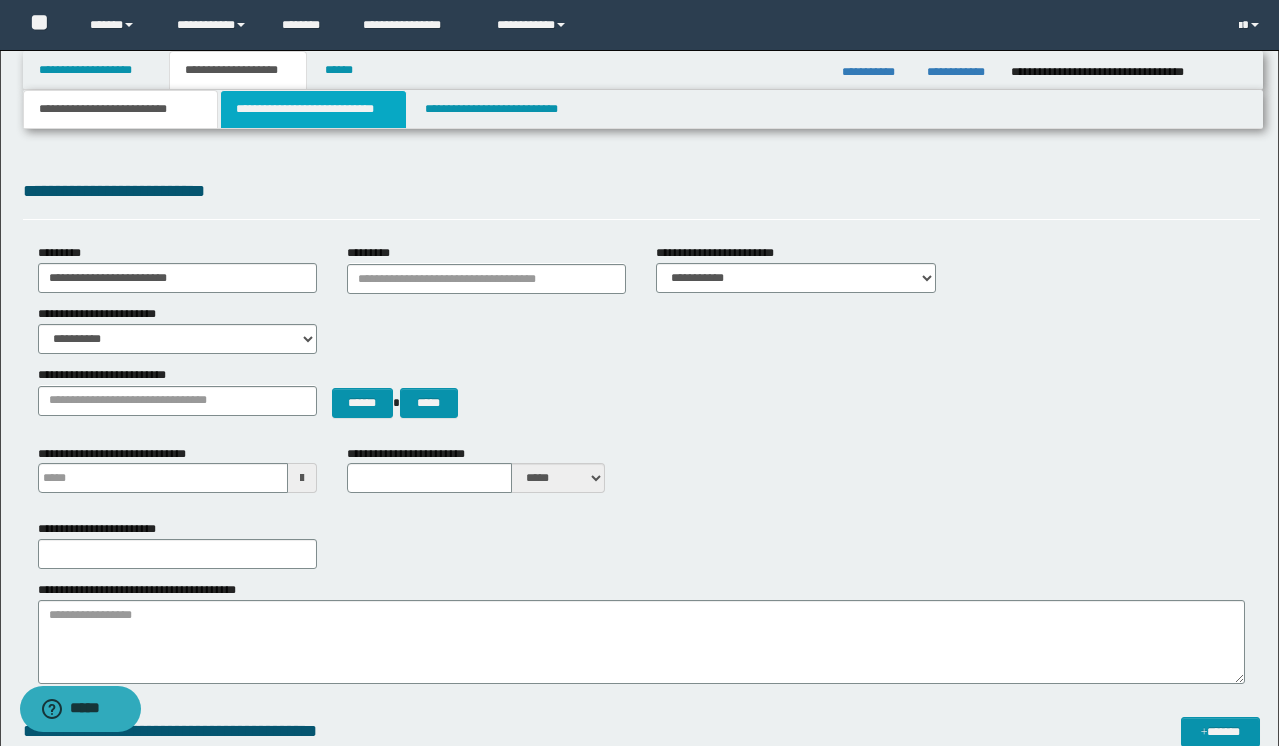 click on "**********" at bounding box center (314, 109) 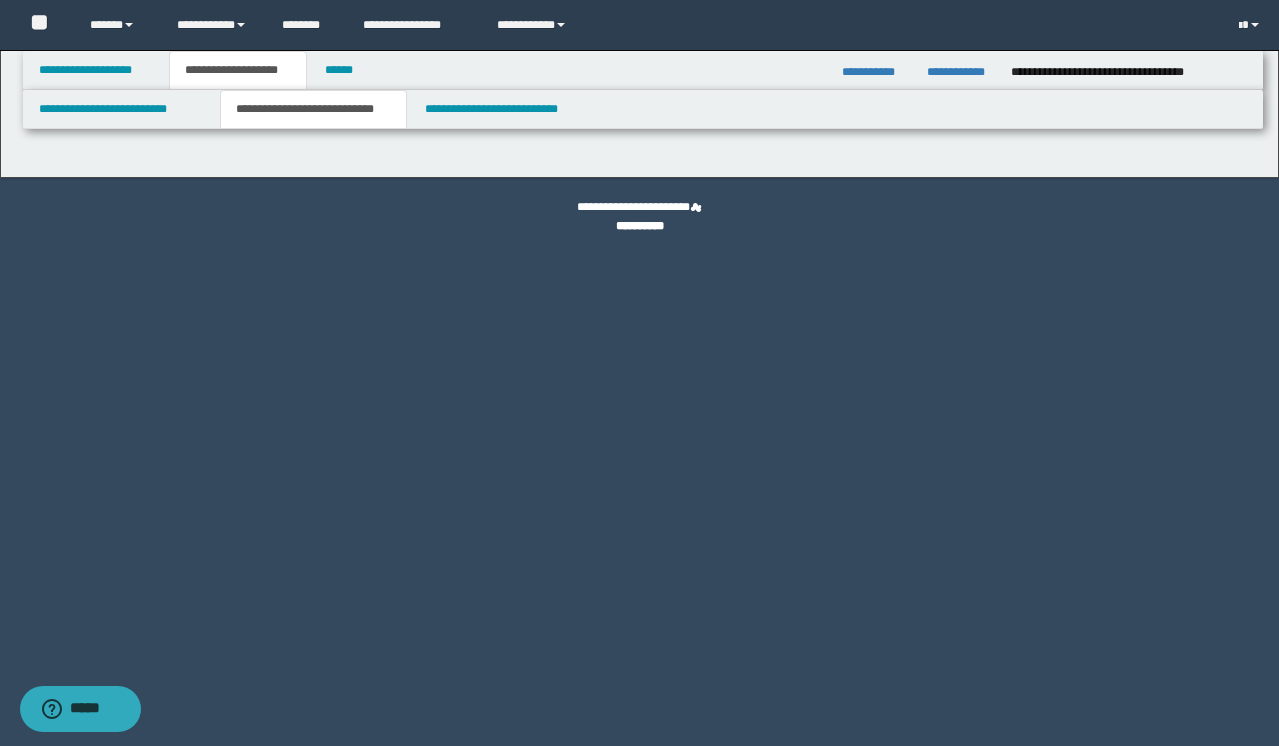 select on "*" 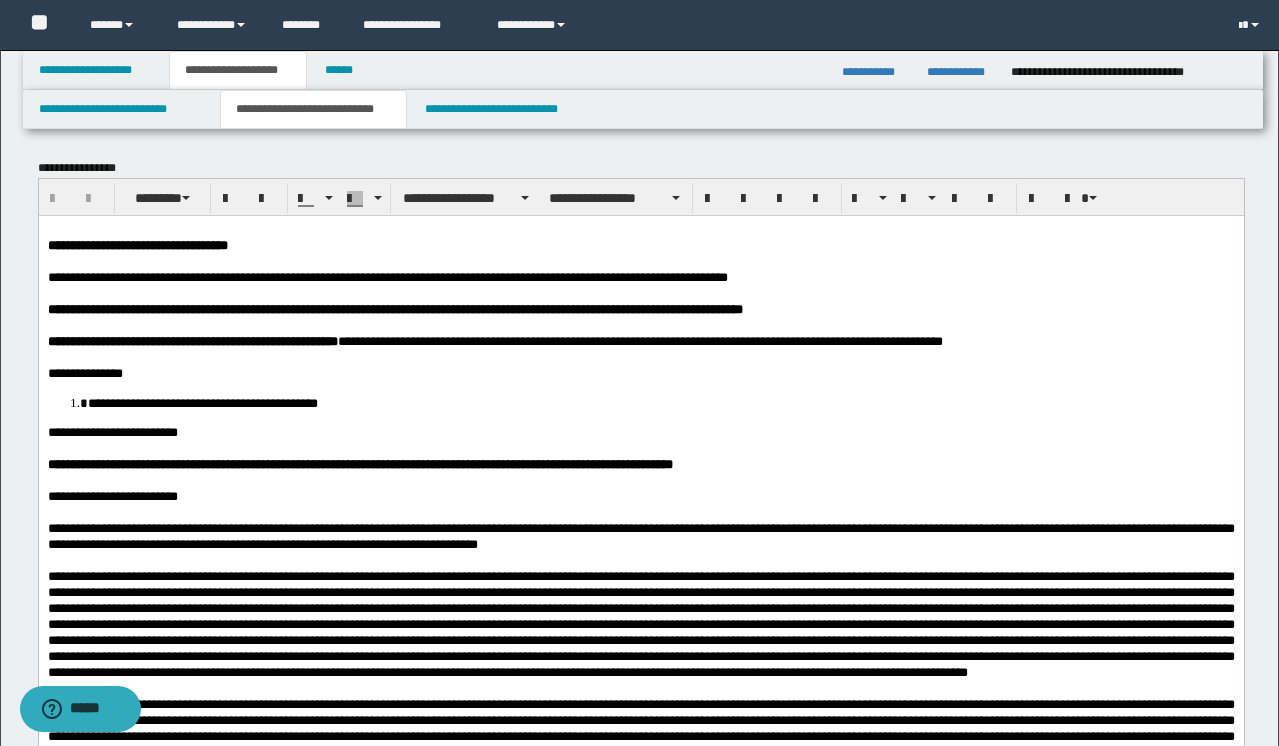 scroll, scrollTop: 0, scrollLeft: 0, axis: both 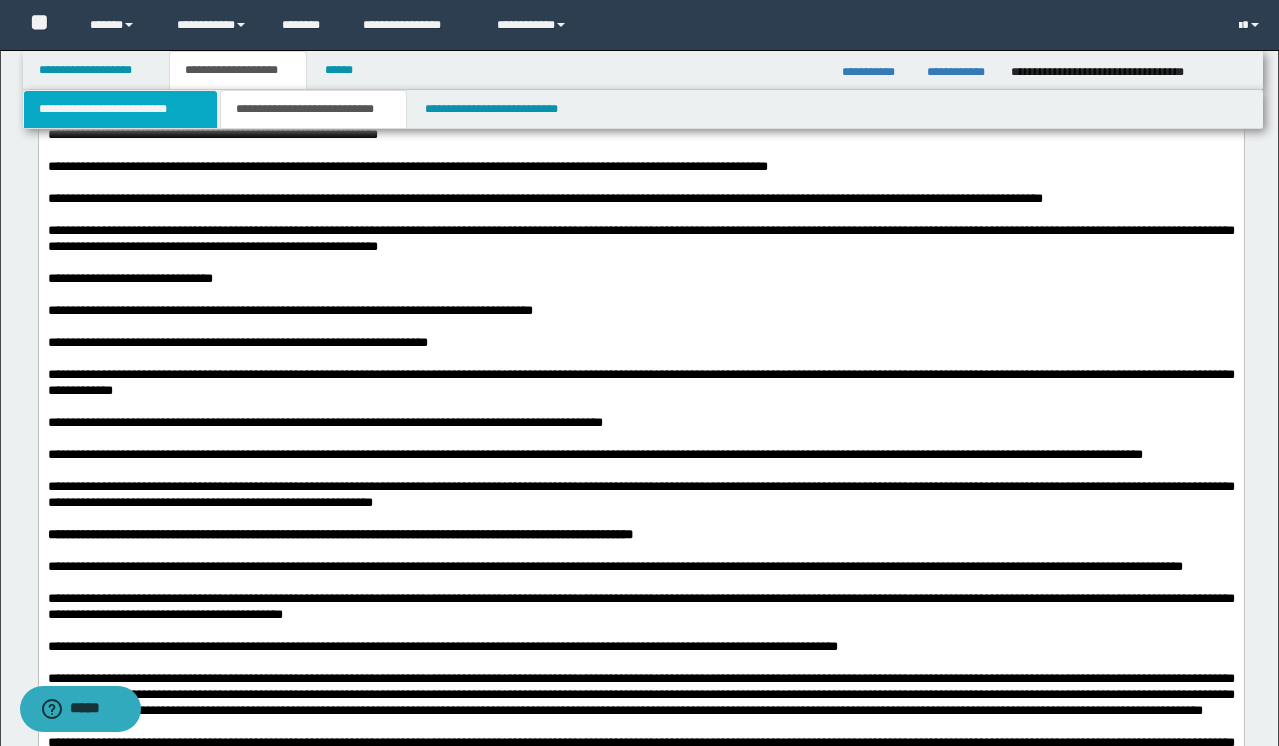 click on "**********" at bounding box center (120, 109) 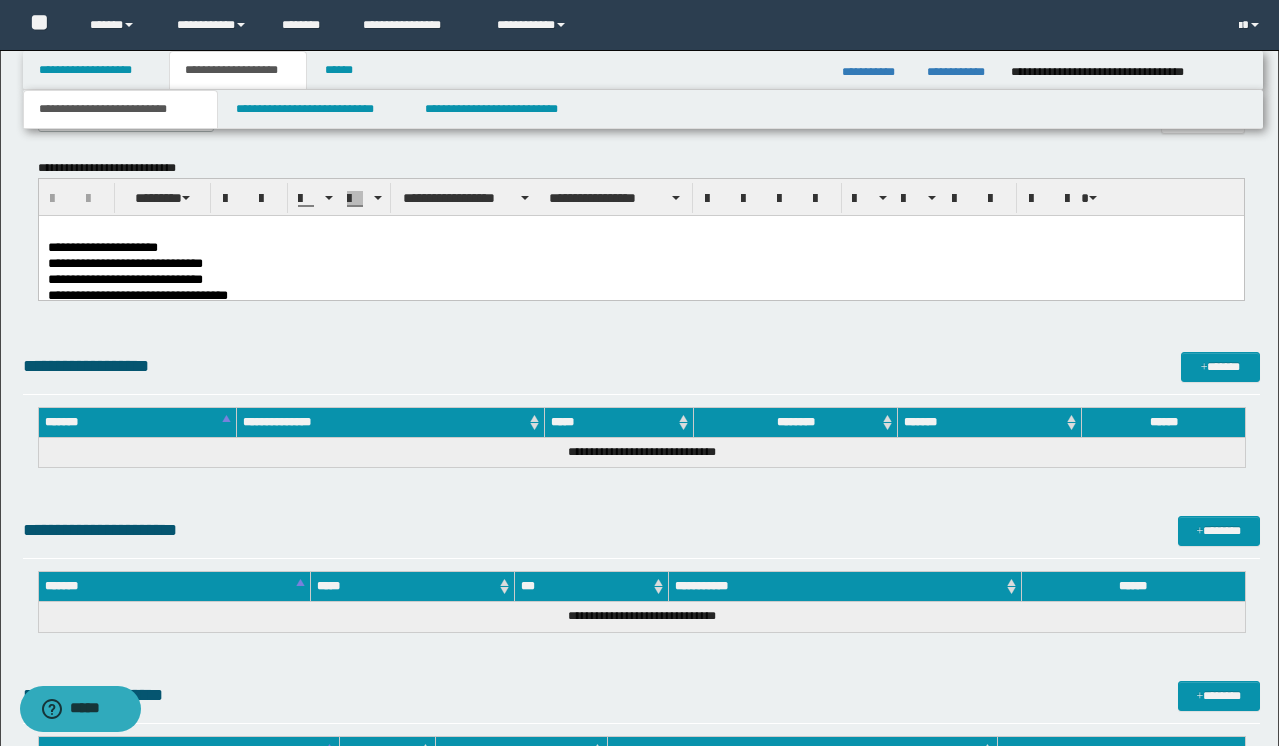scroll, scrollTop: 924, scrollLeft: 0, axis: vertical 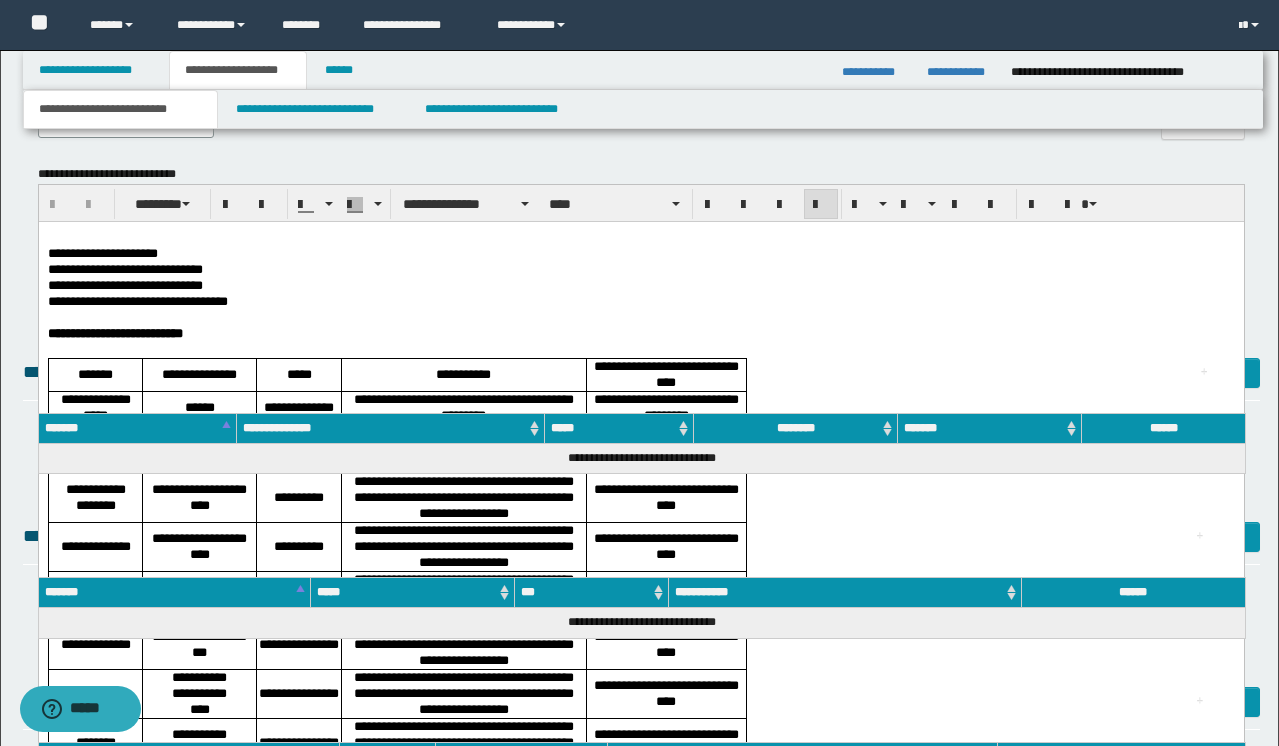 click on "**********" at bounding box center (640, 253) 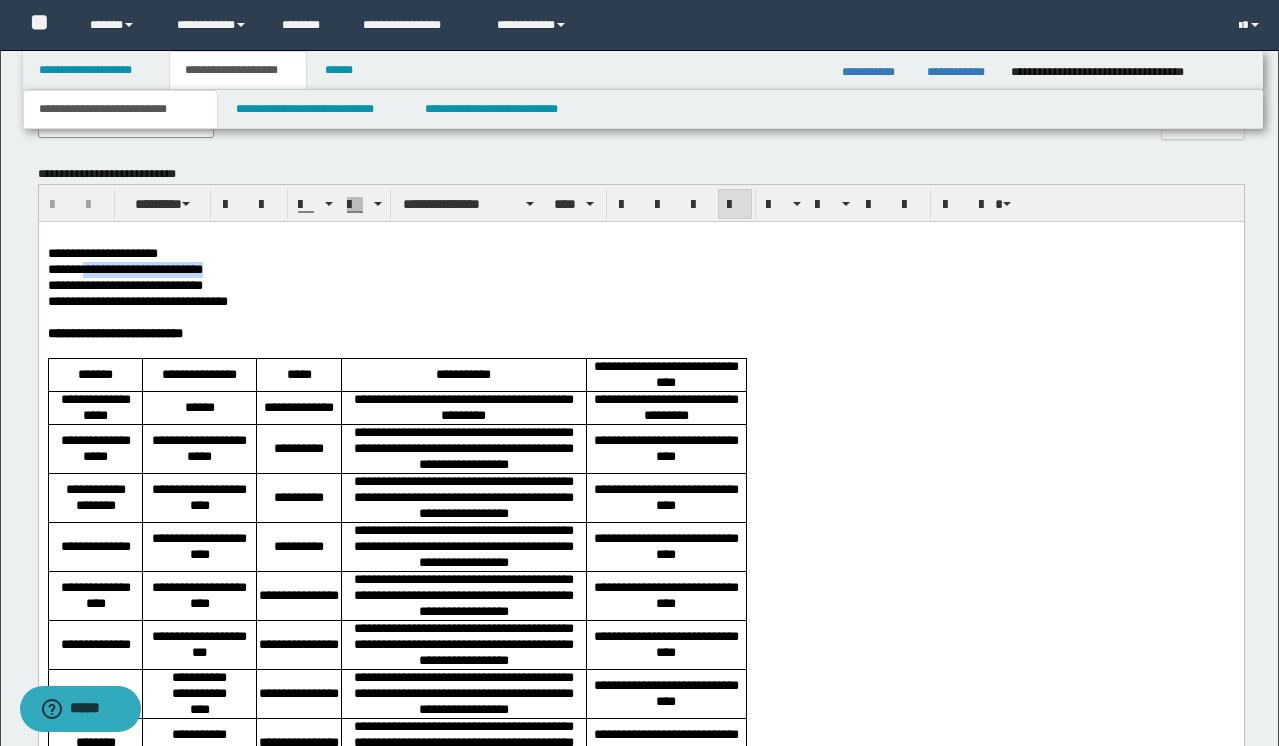 drag, startPoint x: 88, startPoint y: 269, endPoint x: 234, endPoint y: 265, distance: 146.05478 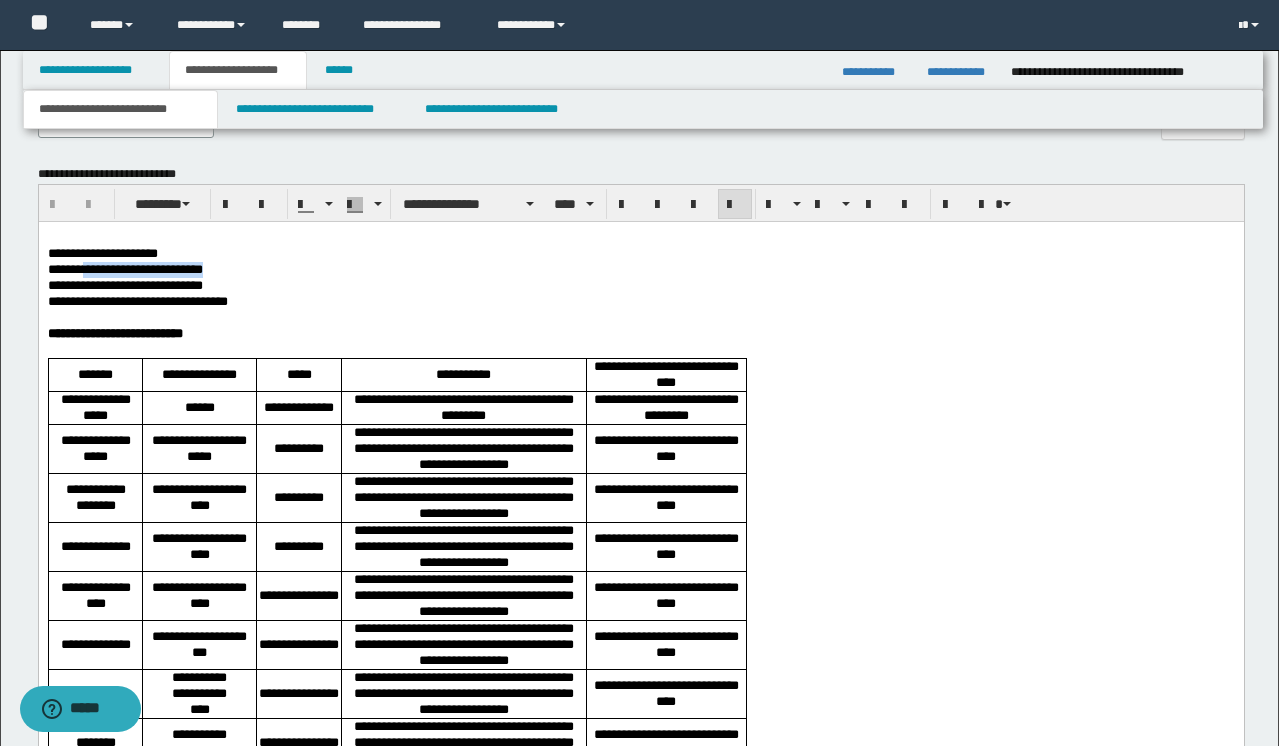click on "**********" at bounding box center [640, 269] 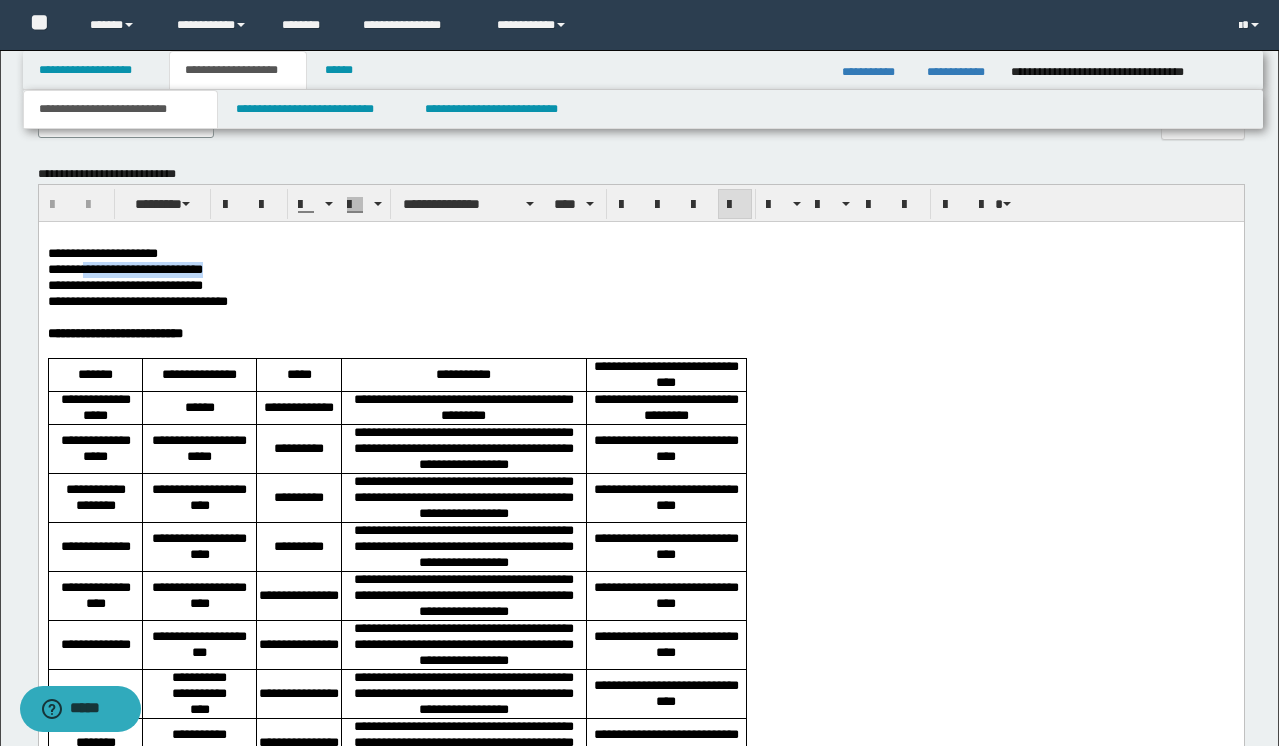 copy on "**********" 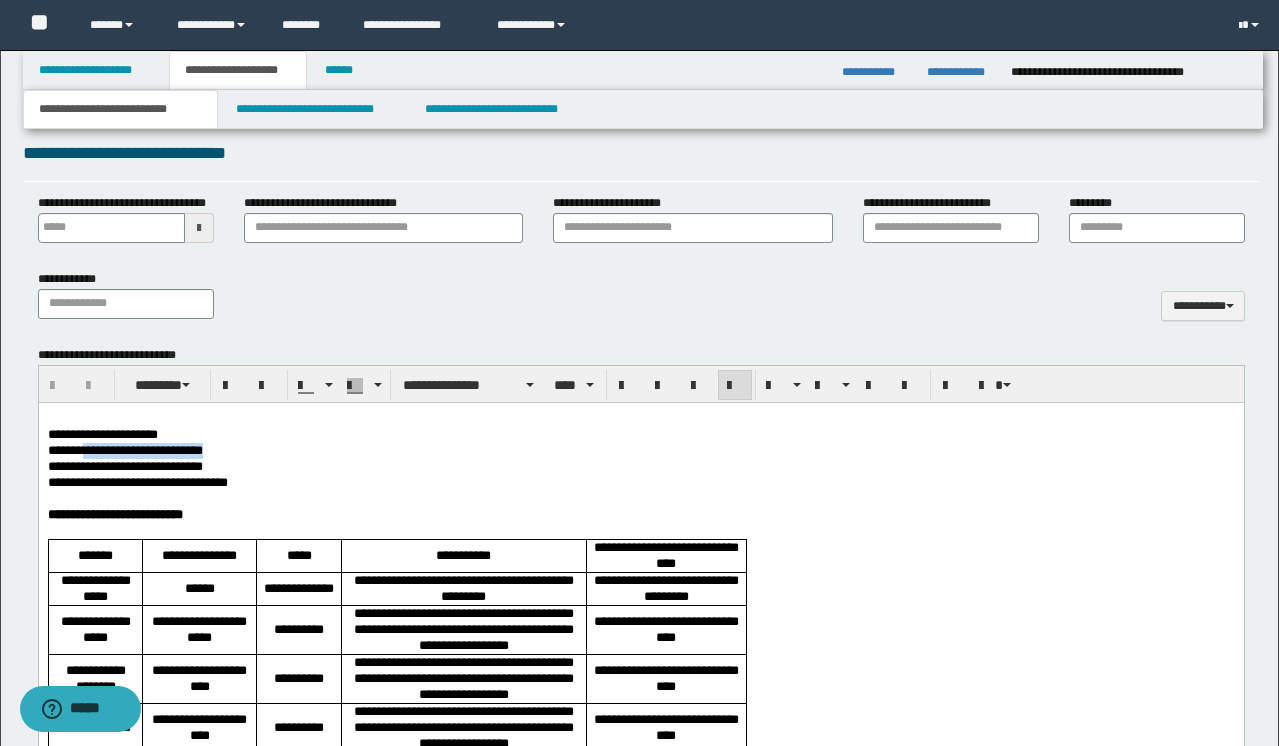 scroll, scrollTop: 802, scrollLeft: 0, axis: vertical 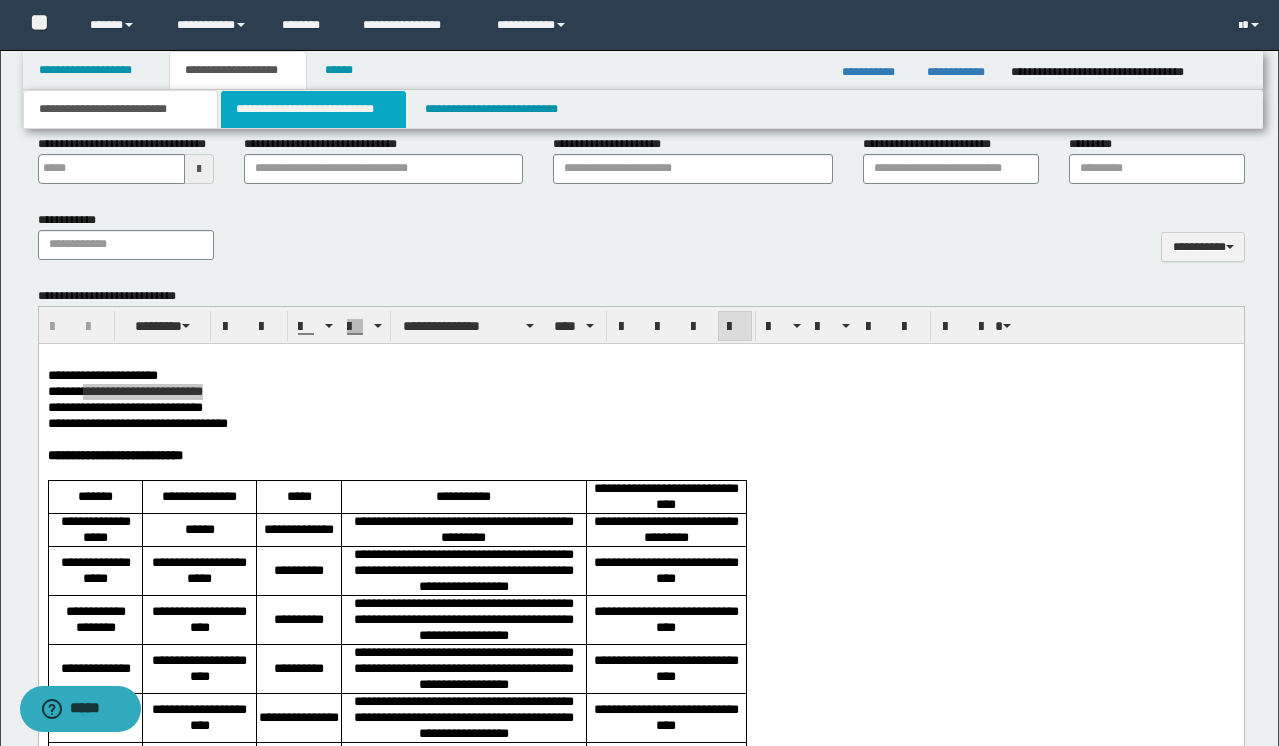 click on "**********" at bounding box center [314, 109] 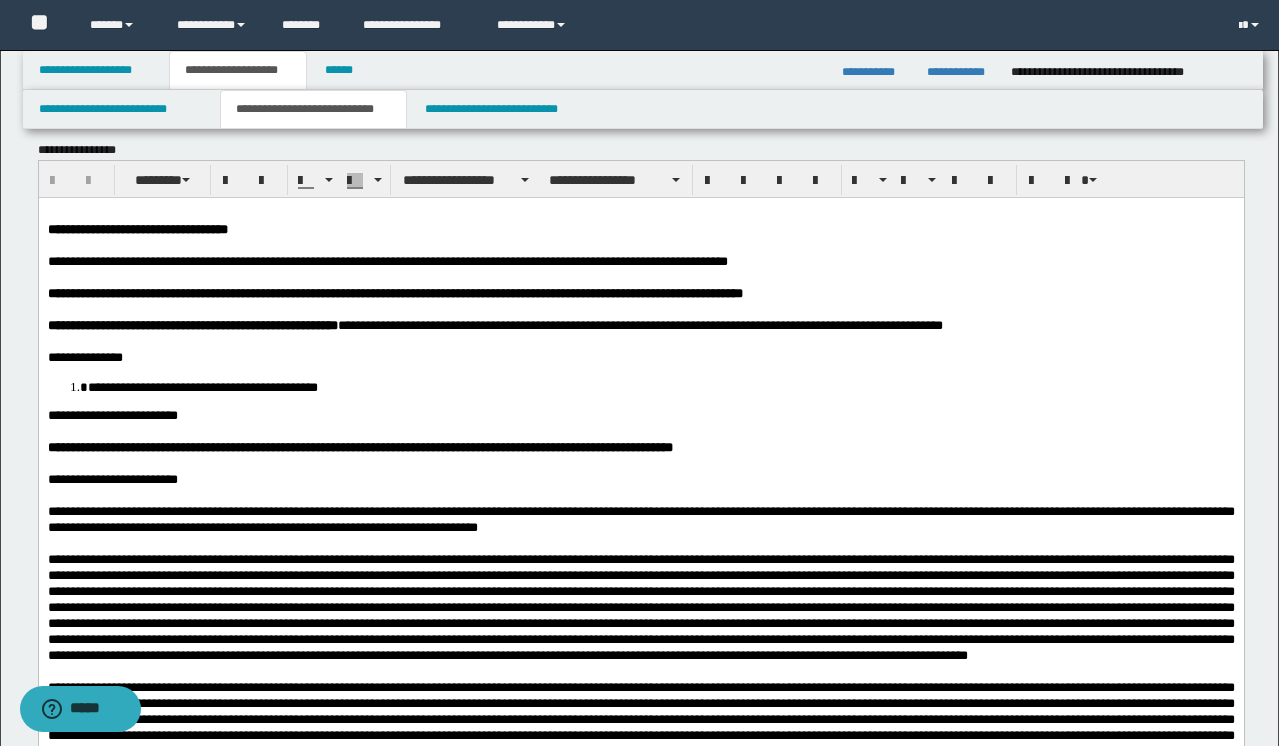 scroll, scrollTop: 0, scrollLeft: 0, axis: both 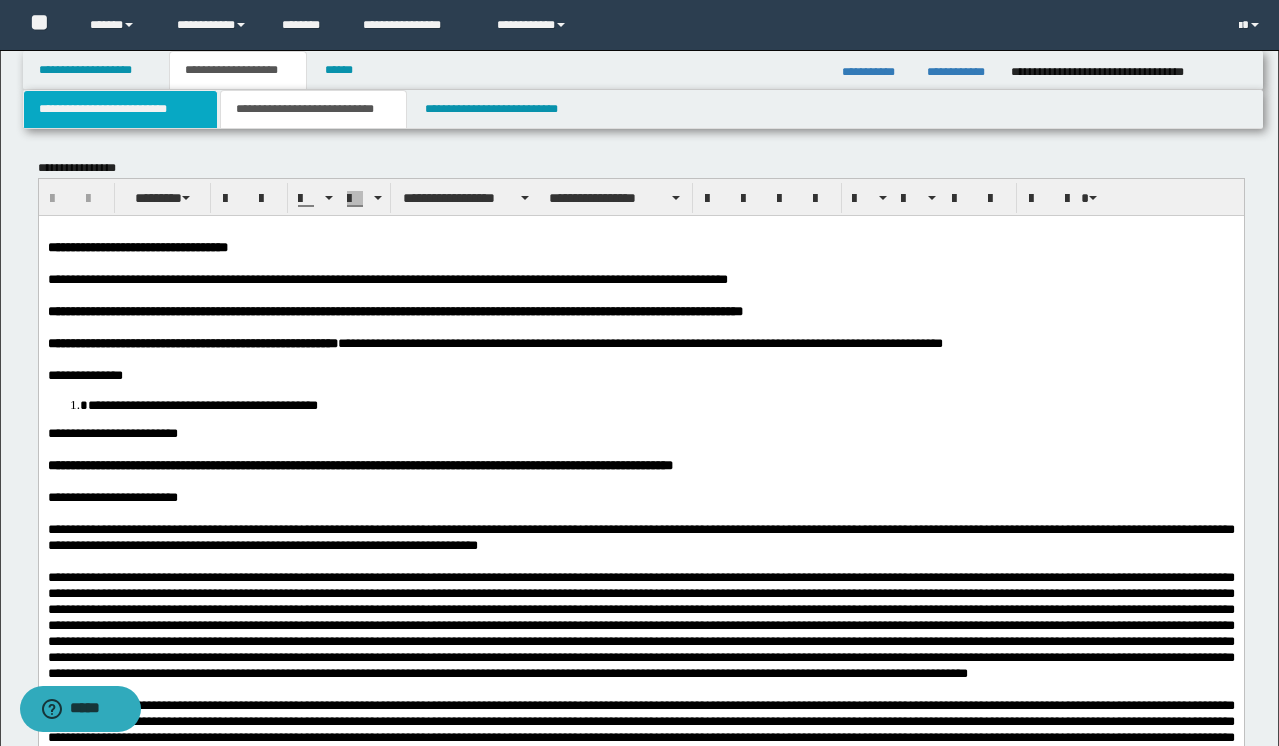 click on "**********" at bounding box center [120, 109] 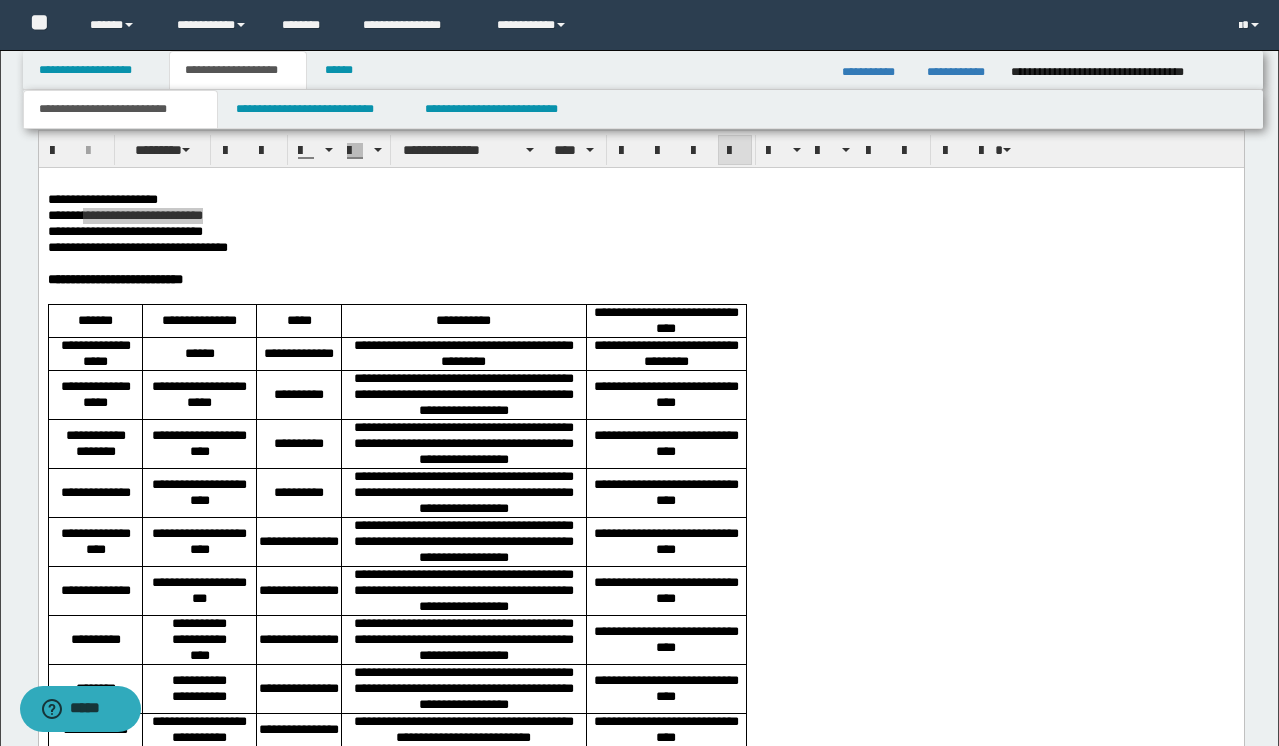 scroll, scrollTop: 1031, scrollLeft: 0, axis: vertical 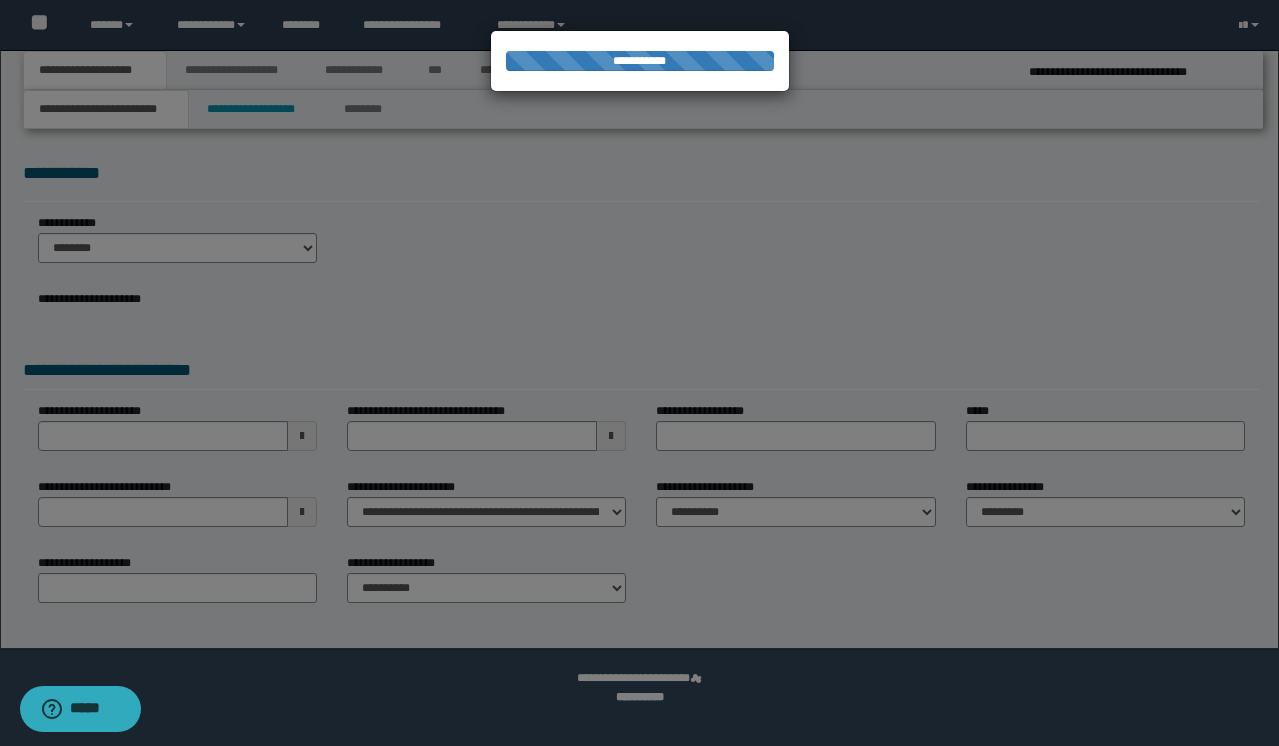 select on "*" 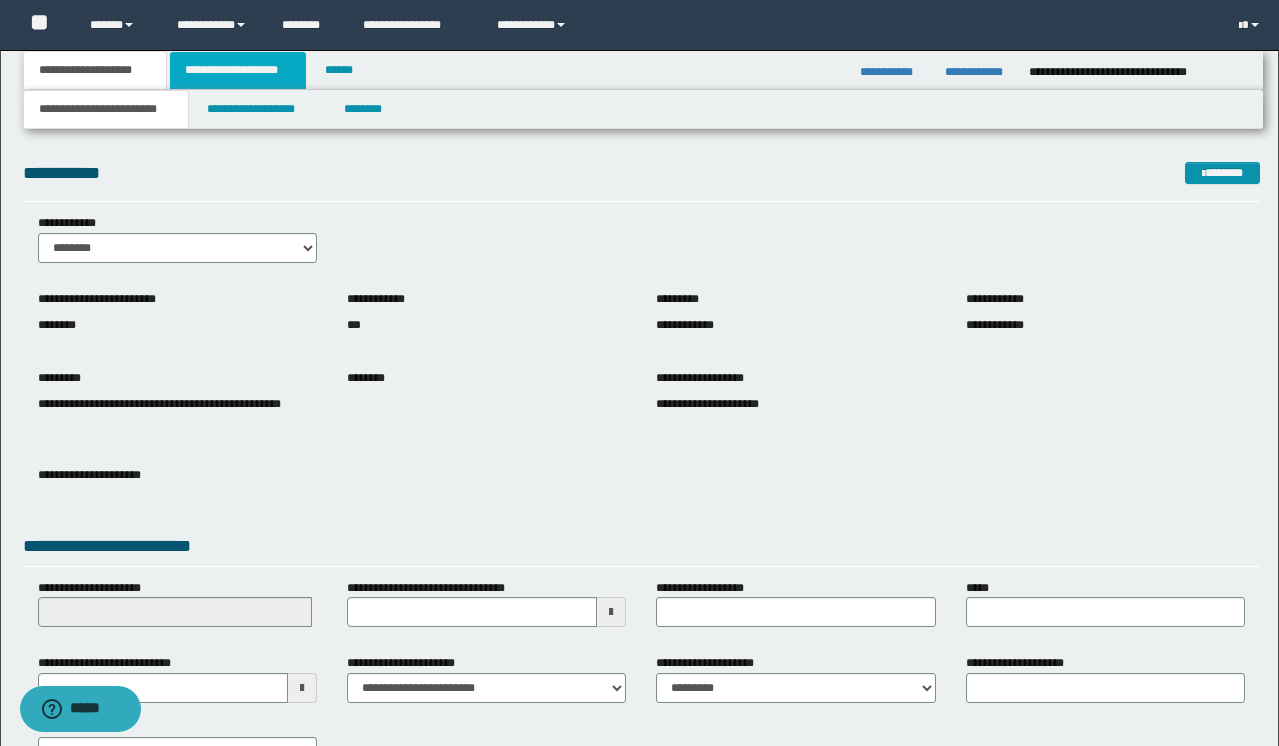 click on "**********" at bounding box center [238, 70] 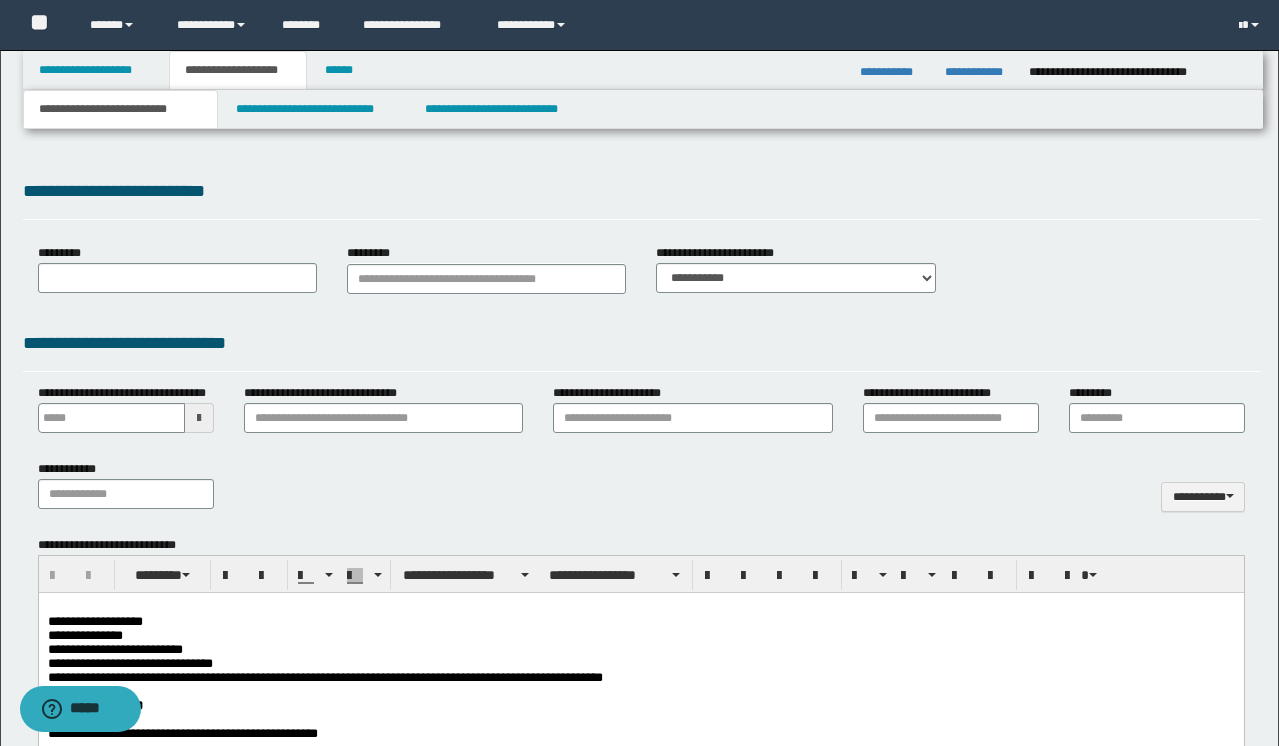 scroll, scrollTop: 0, scrollLeft: 0, axis: both 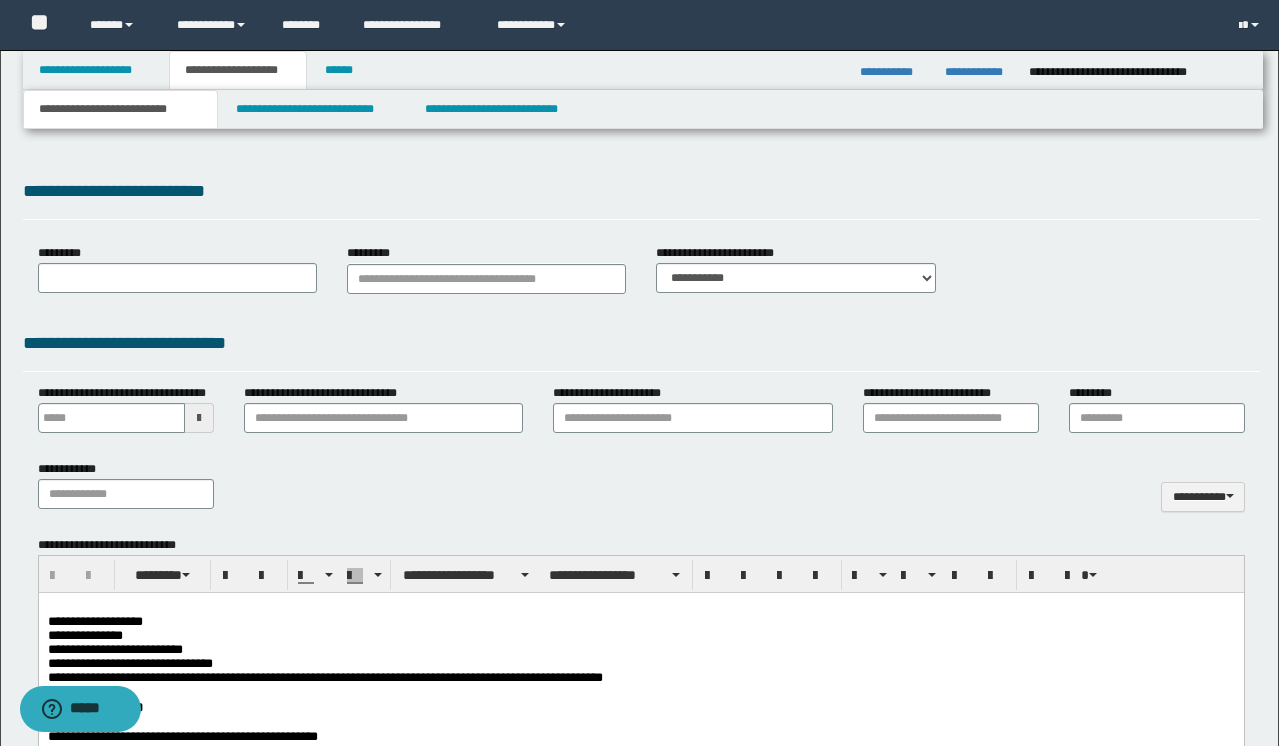 type 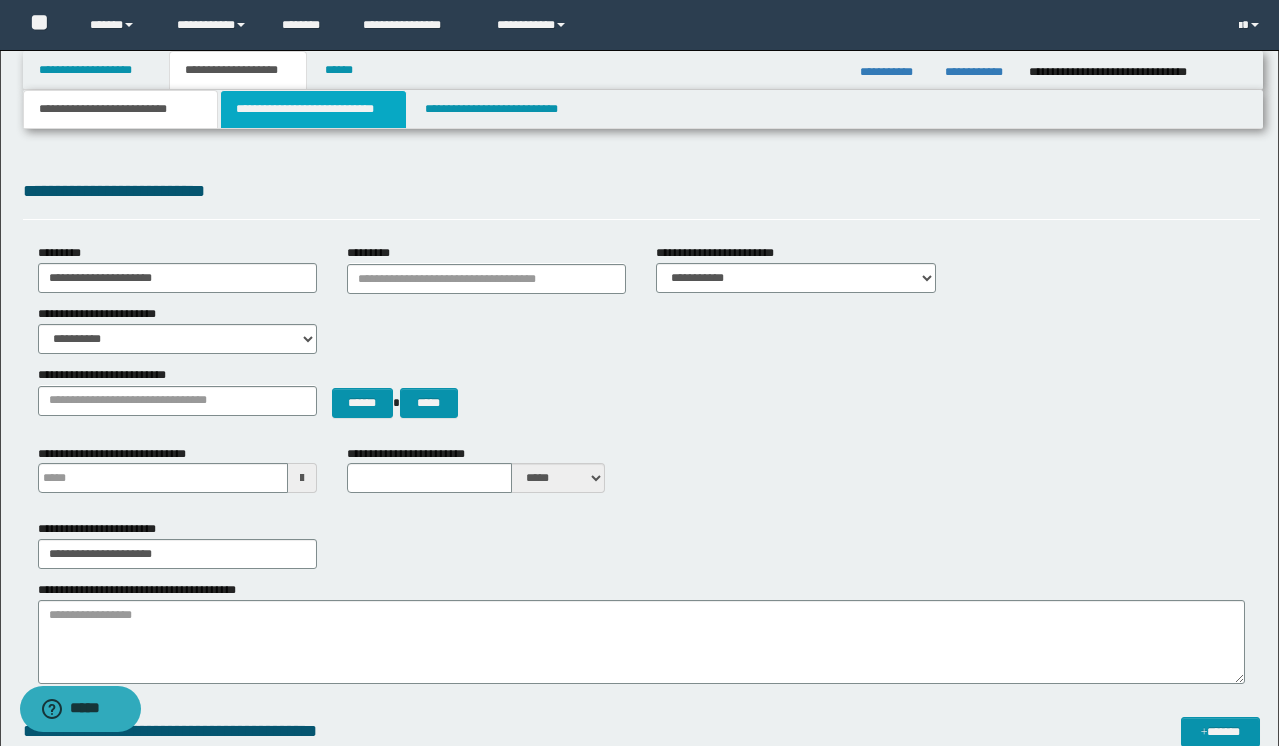 click on "**********" at bounding box center (314, 109) 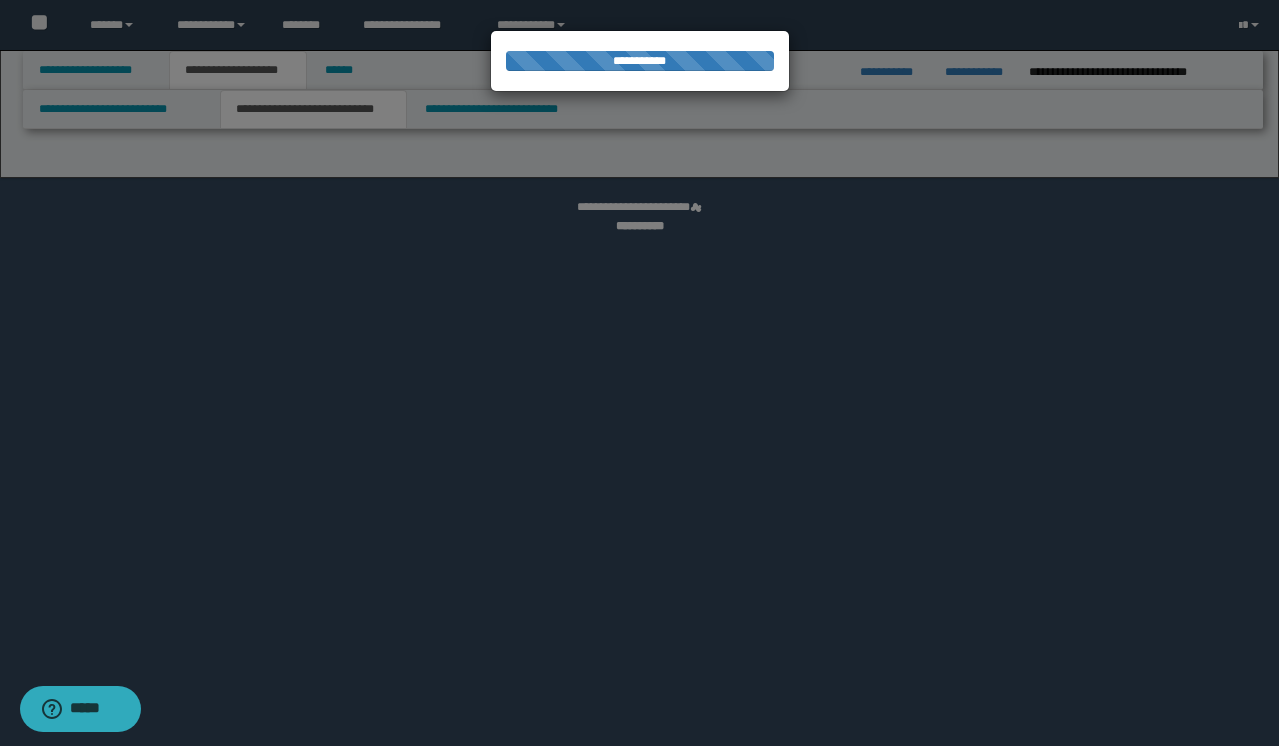 select on "*" 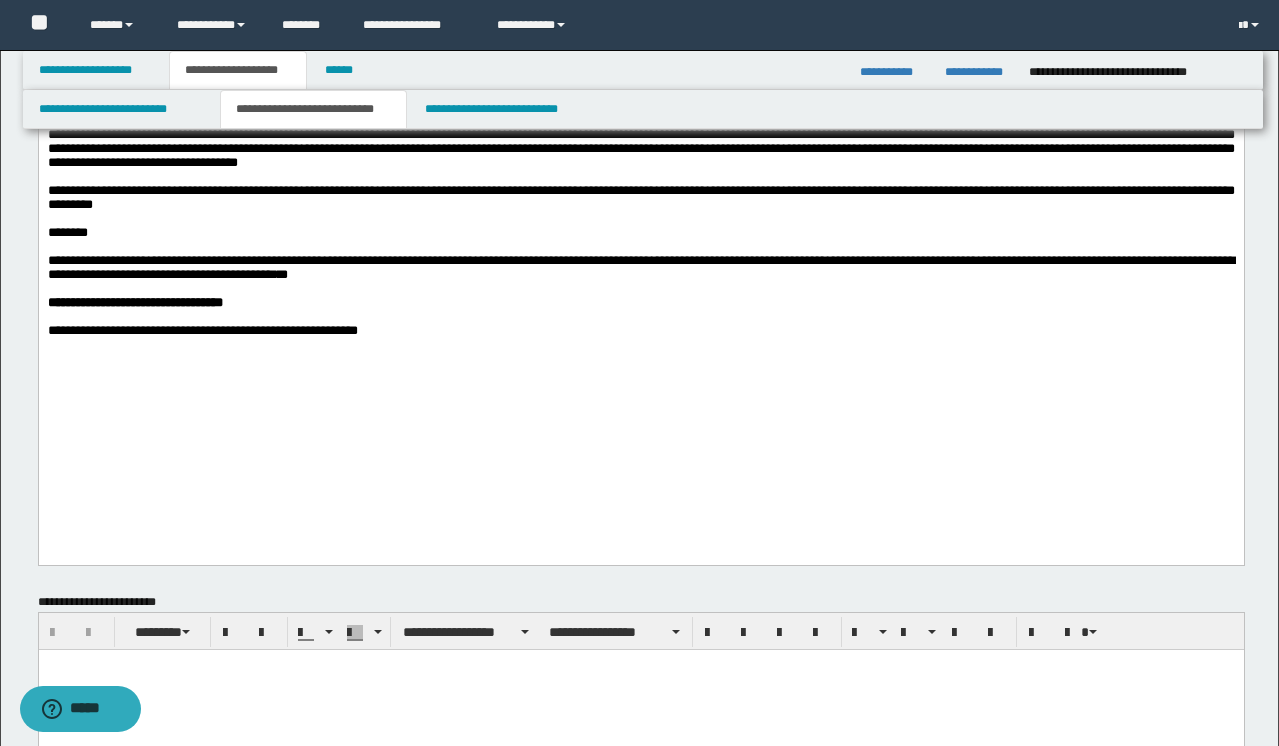 scroll, scrollTop: 954, scrollLeft: 0, axis: vertical 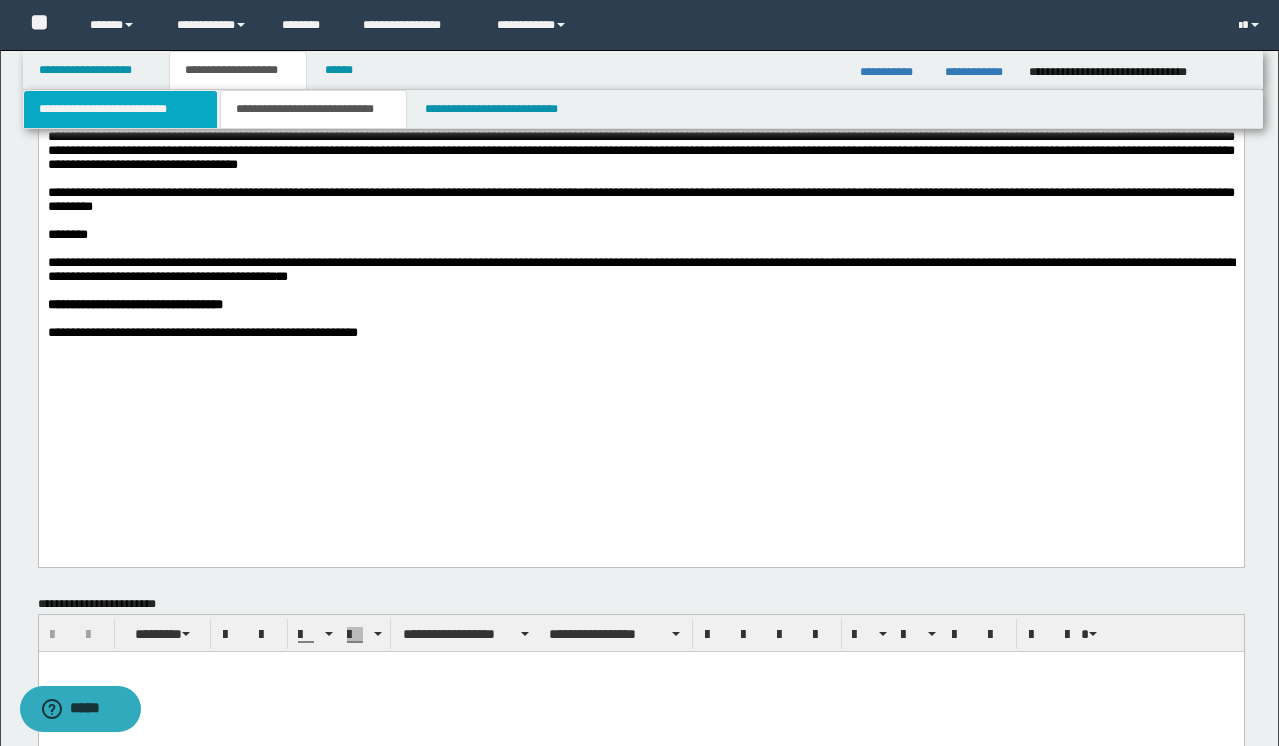 click on "**********" at bounding box center [120, 109] 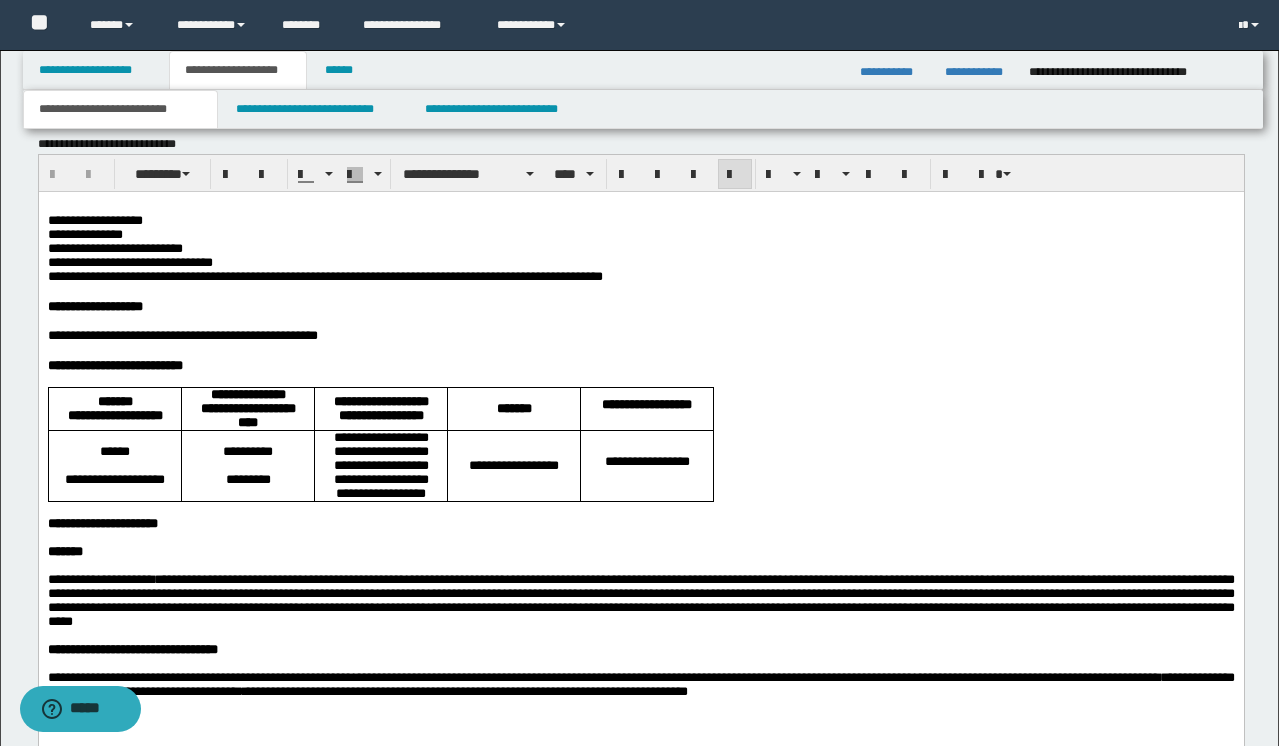 click on "**********" at bounding box center (640, 248) 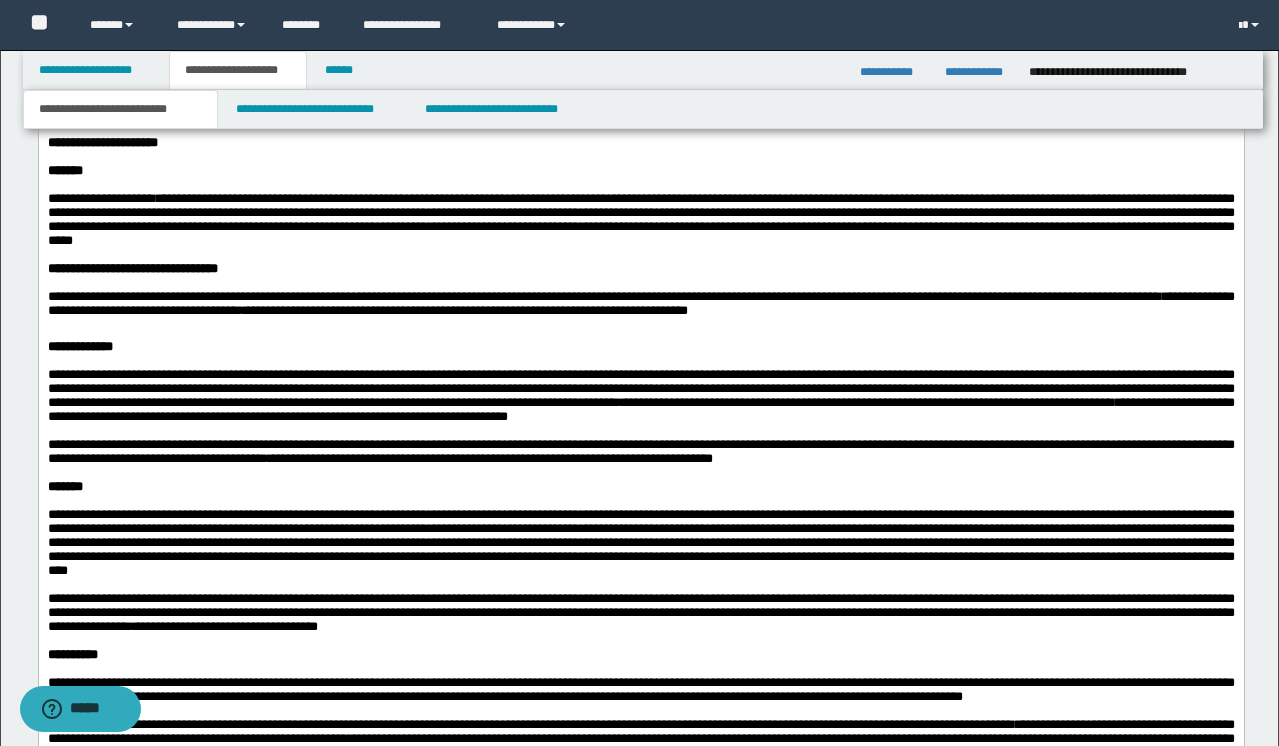 scroll, scrollTop: 1343, scrollLeft: 0, axis: vertical 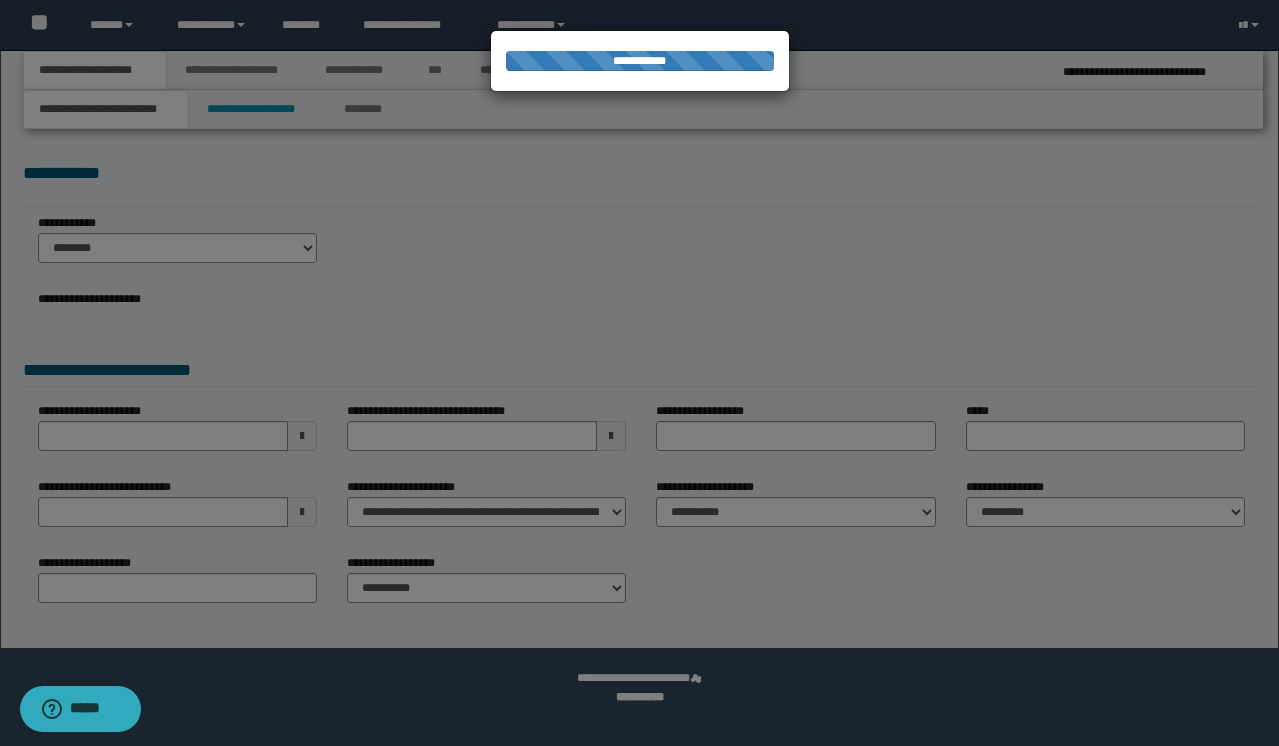 select on "*" 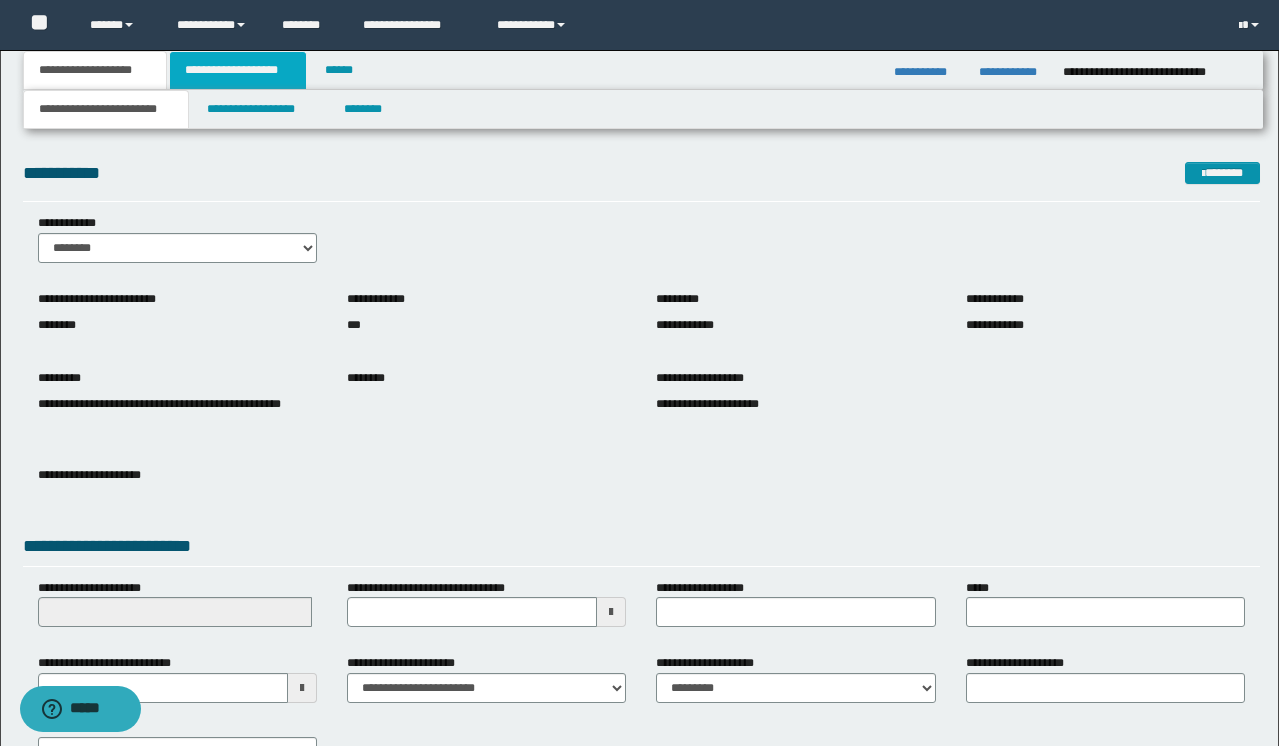 click on "**********" at bounding box center [238, 70] 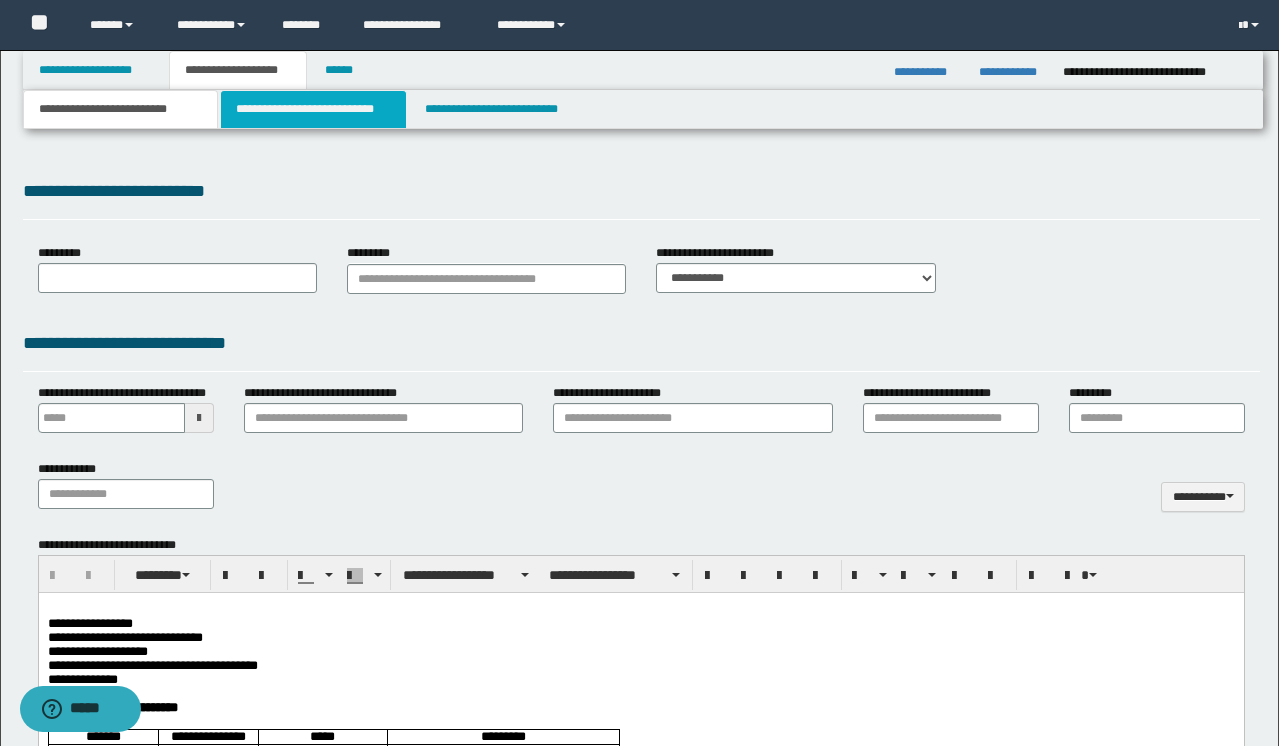 scroll, scrollTop: 0, scrollLeft: 0, axis: both 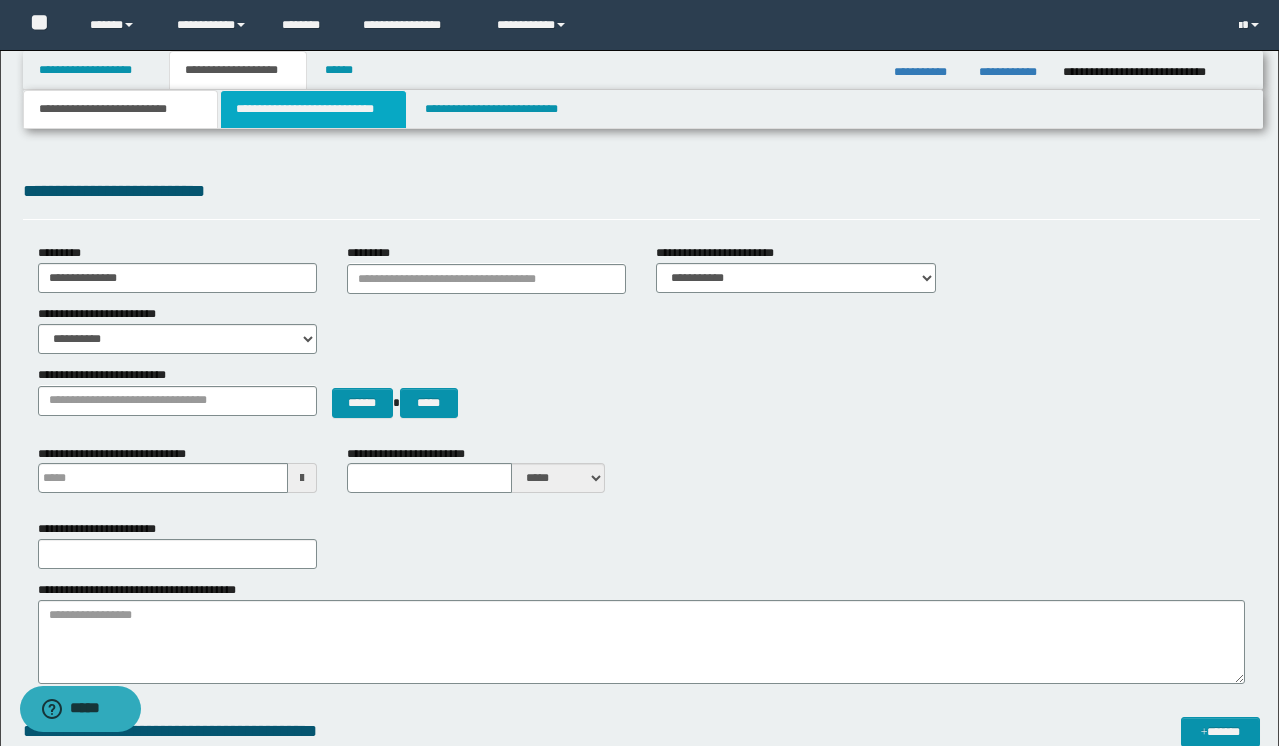 click on "**********" at bounding box center (314, 109) 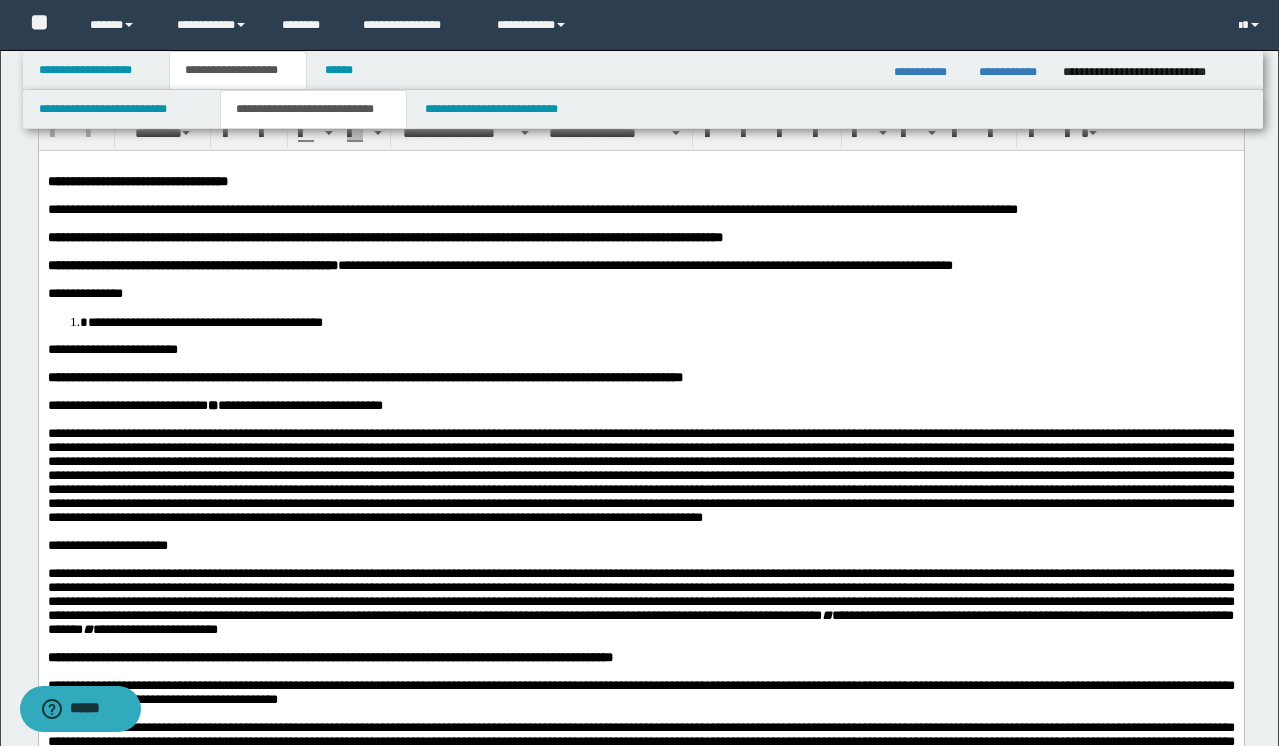 scroll, scrollTop: 67, scrollLeft: 0, axis: vertical 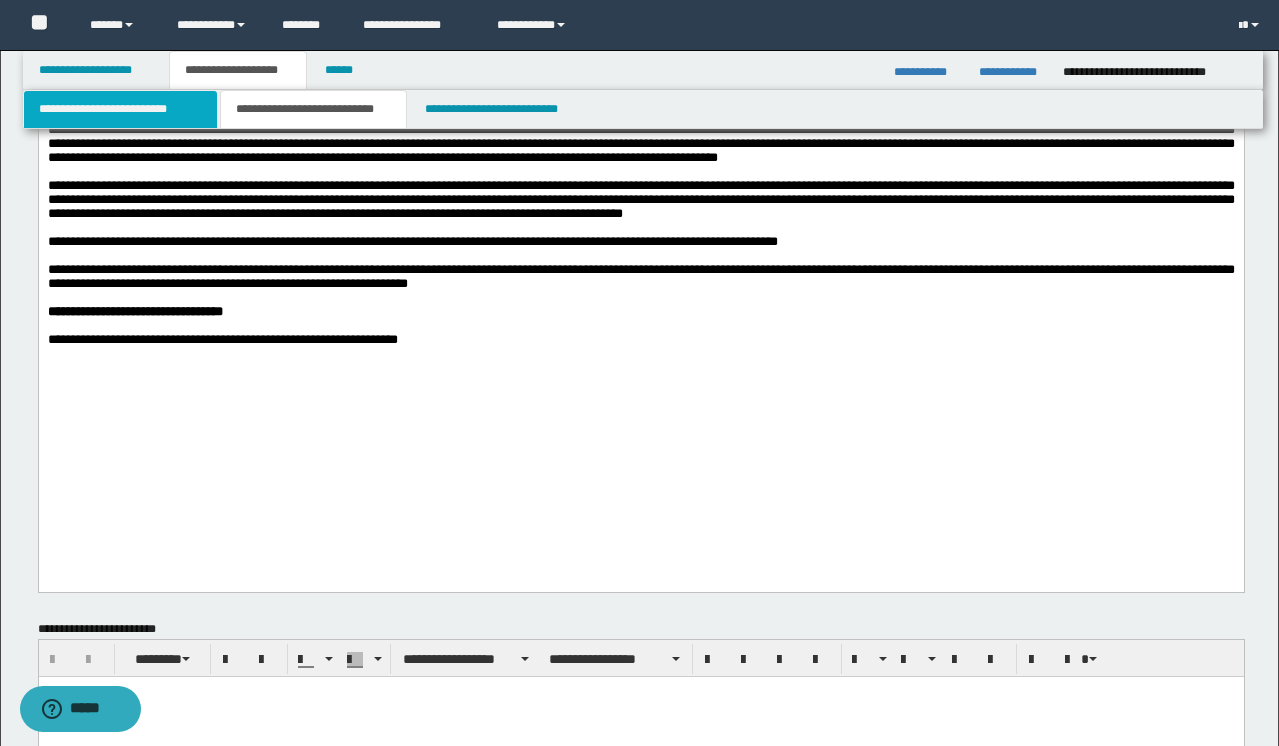 click on "**********" at bounding box center (120, 109) 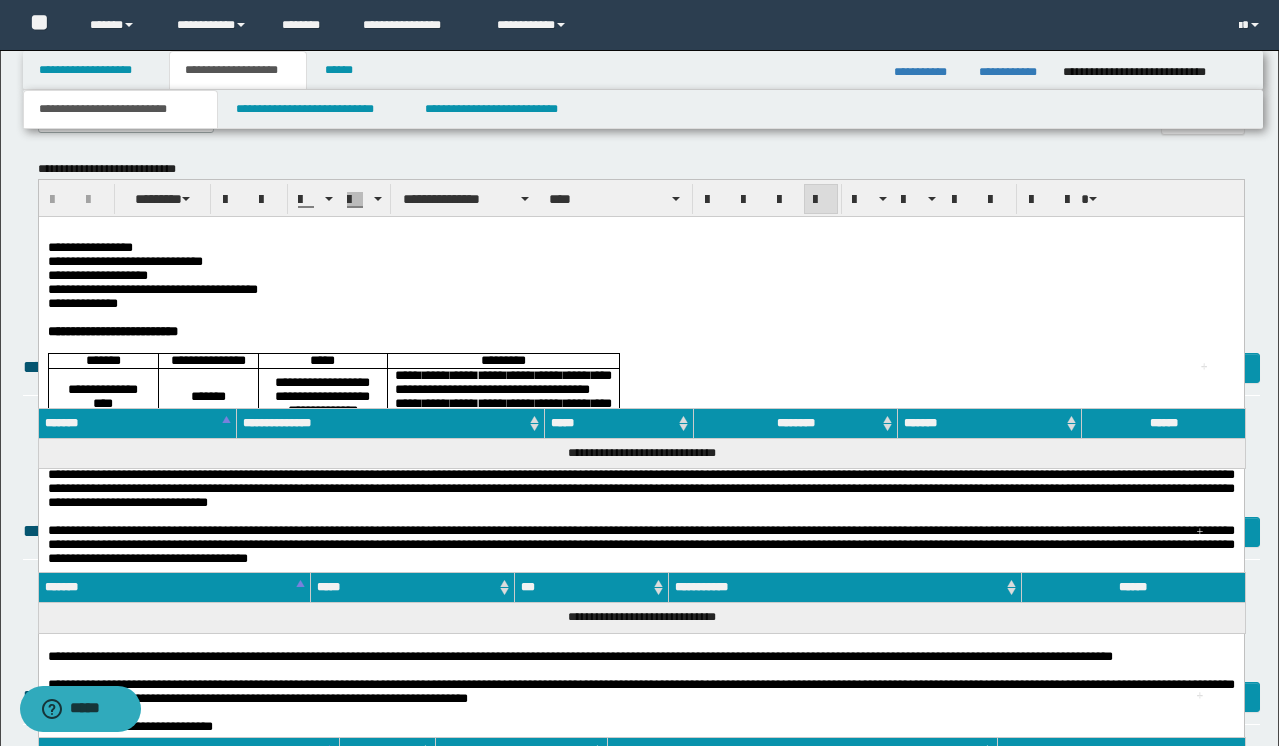 click on "**********" at bounding box center [640, 261] 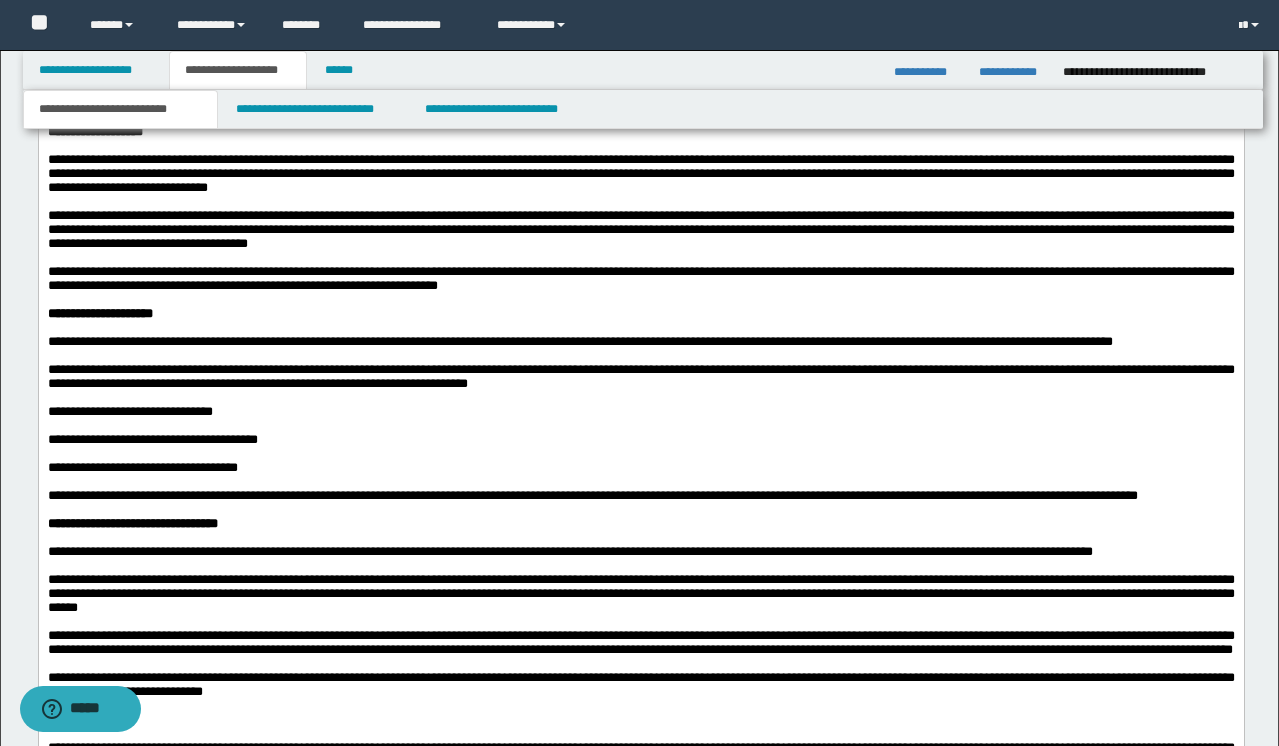 scroll, scrollTop: 1246, scrollLeft: 0, axis: vertical 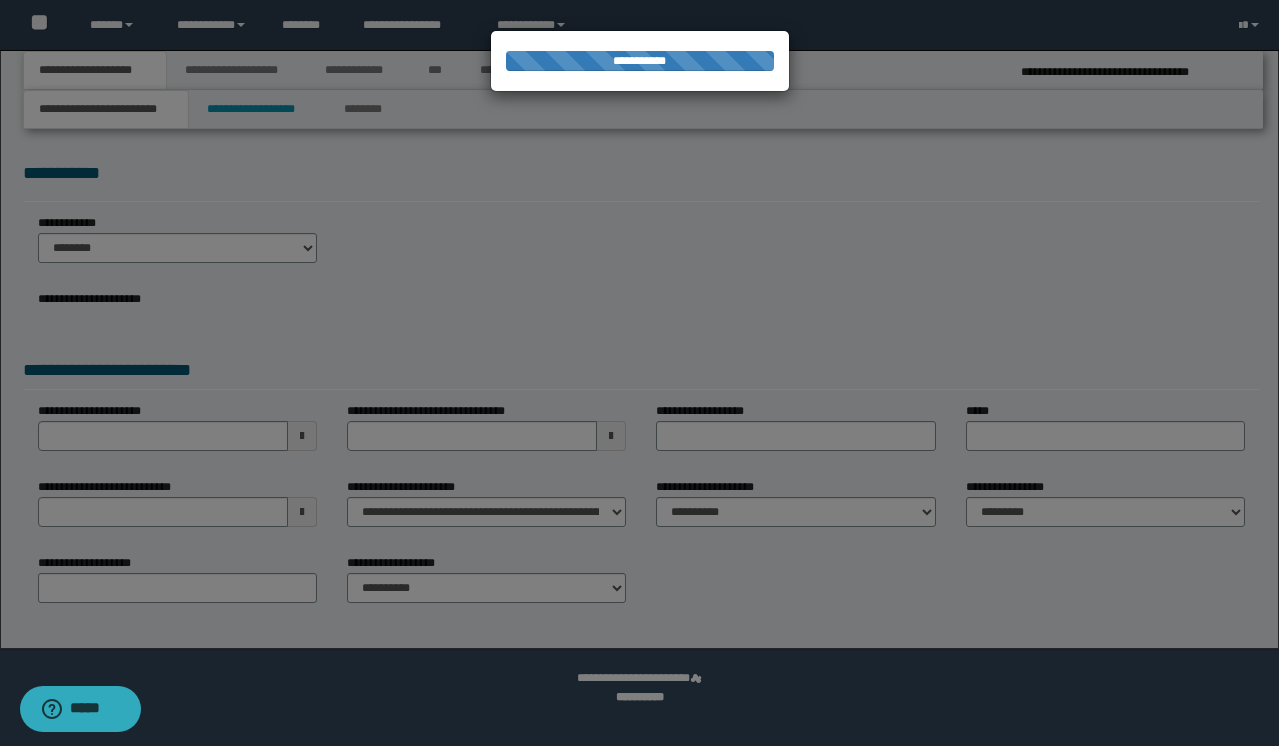 select on "*" 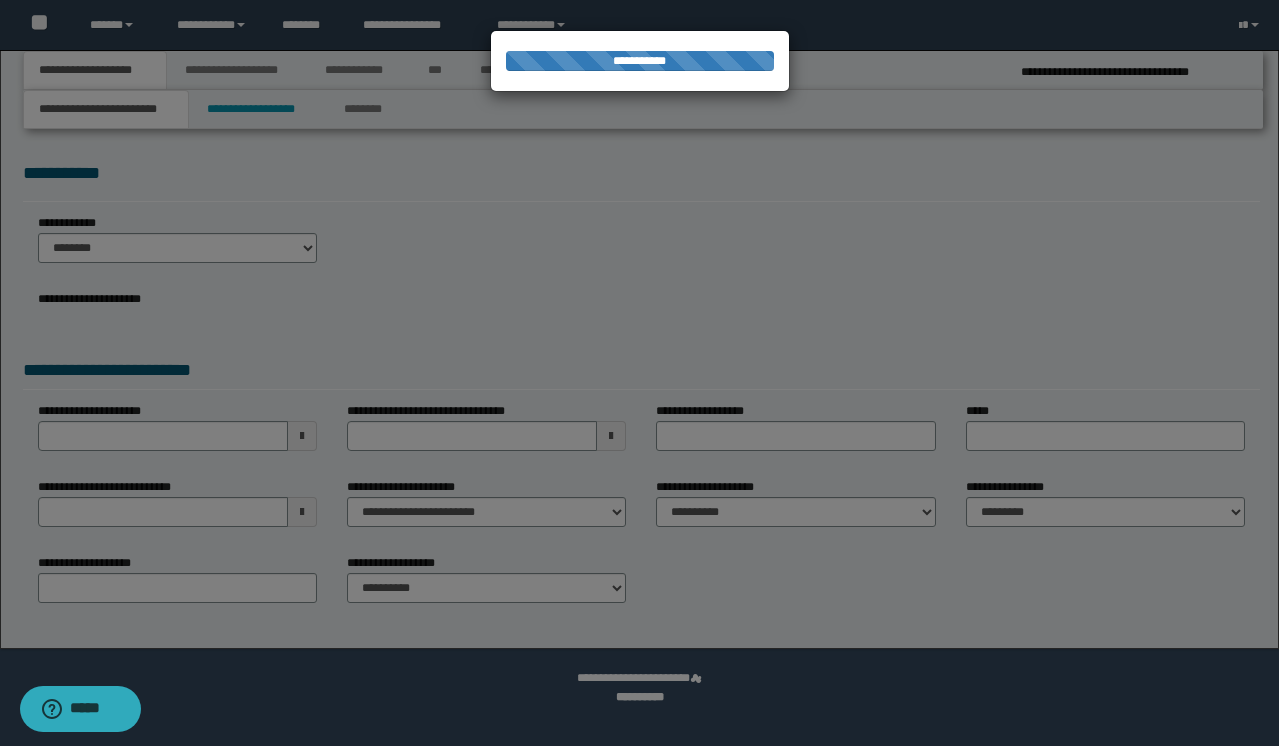 select on "*" 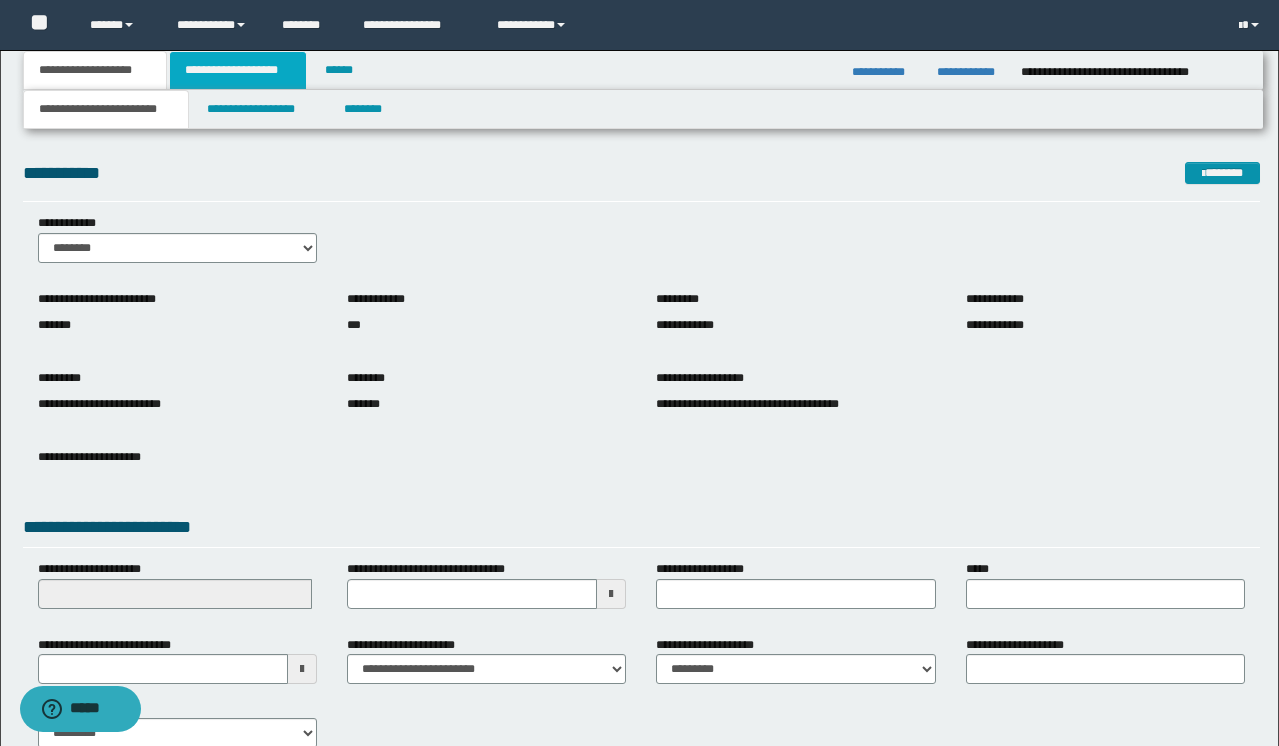 click on "**********" at bounding box center (238, 70) 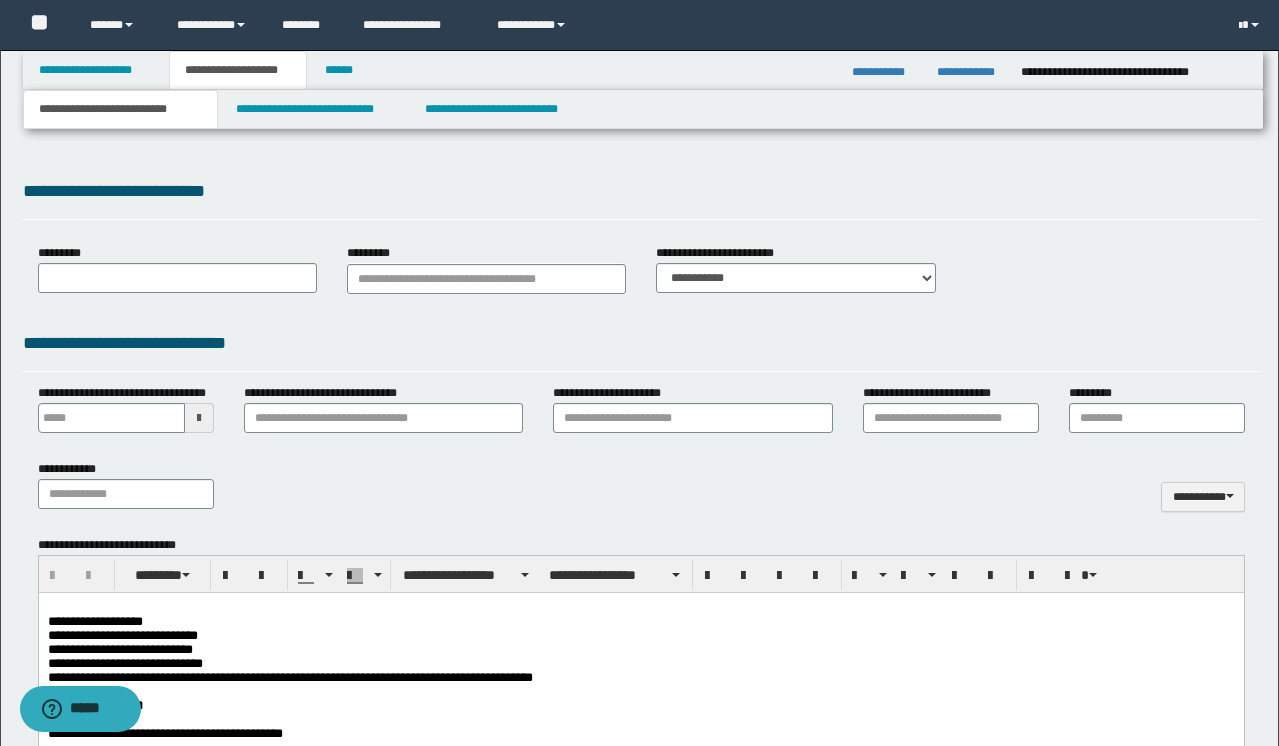 scroll, scrollTop: 0, scrollLeft: 0, axis: both 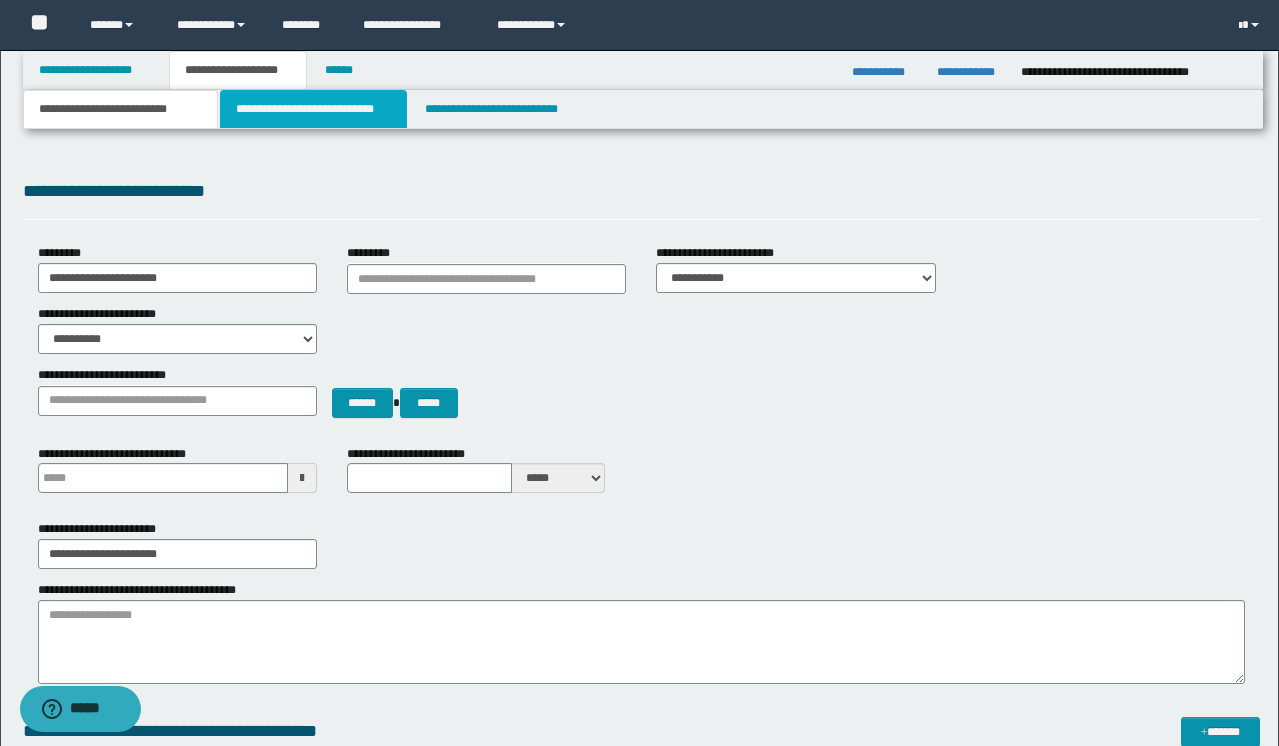 click on "**********" at bounding box center [314, 109] 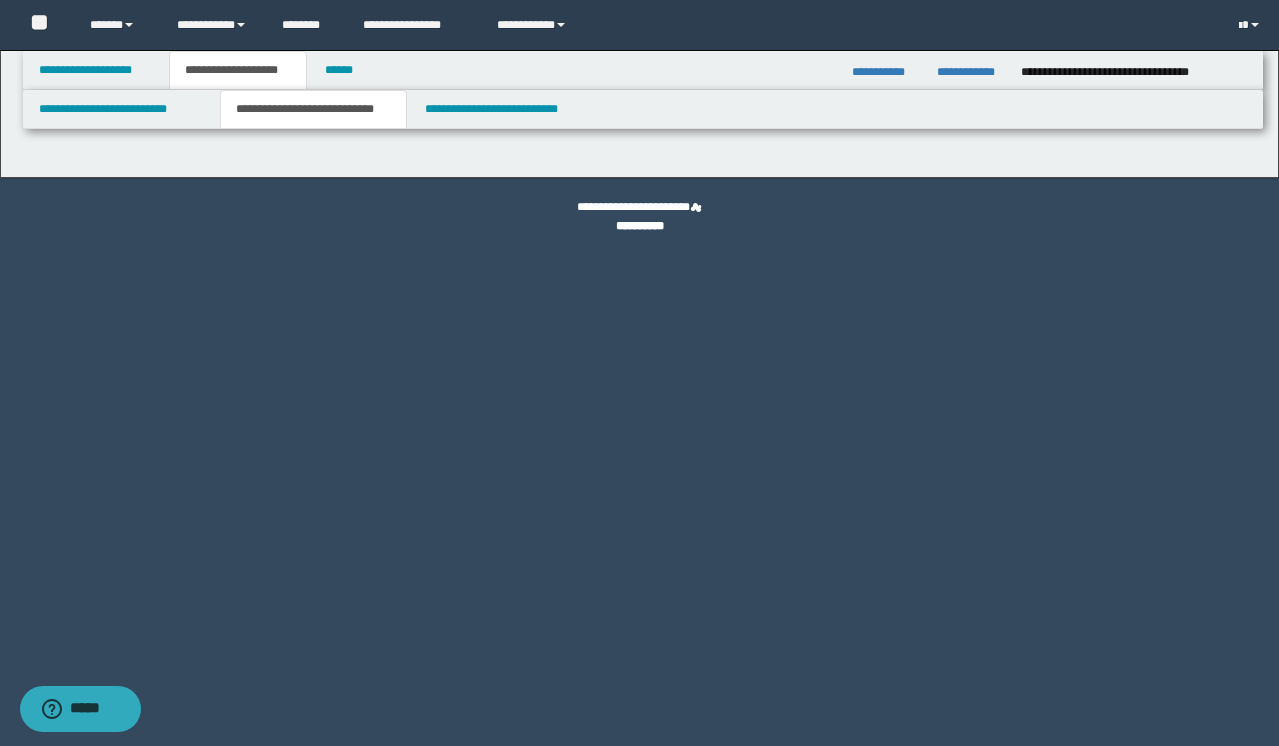 select on "*" 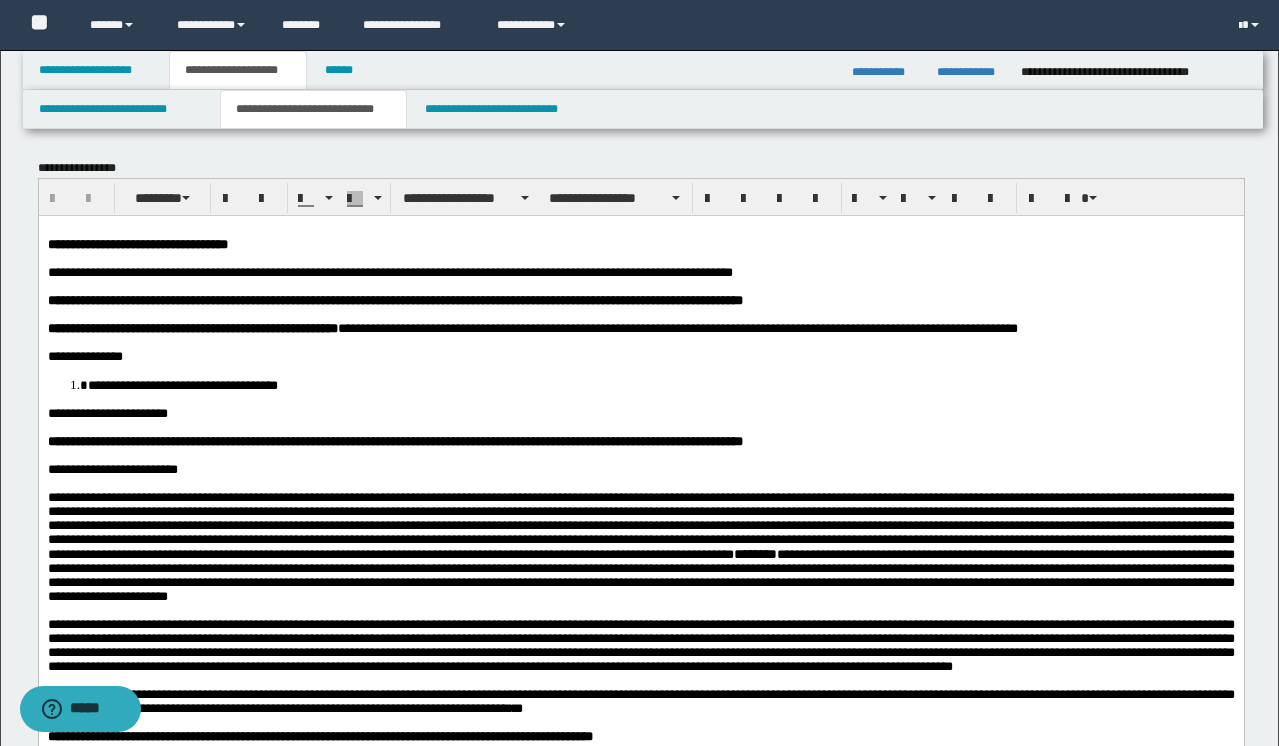 scroll, scrollTop: 0, scrollLeft: 0, axis: both 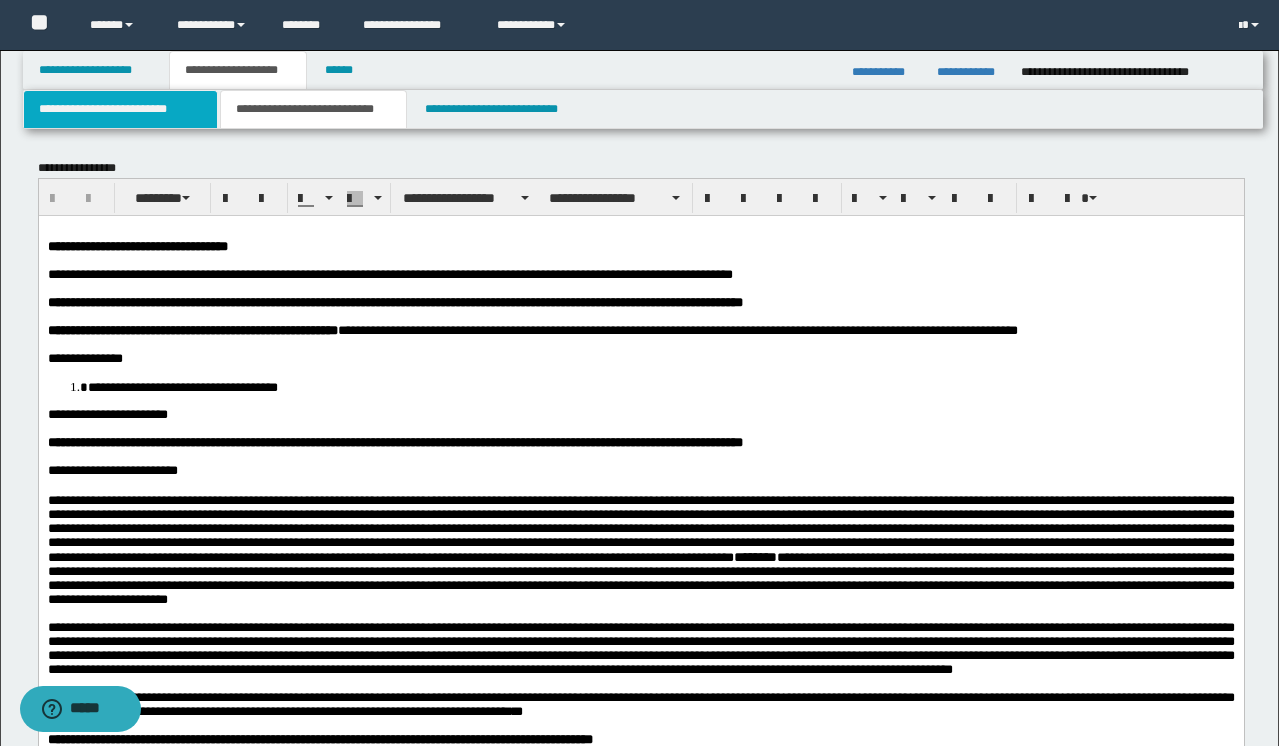click on "**********" at bounding box center (120, 109) 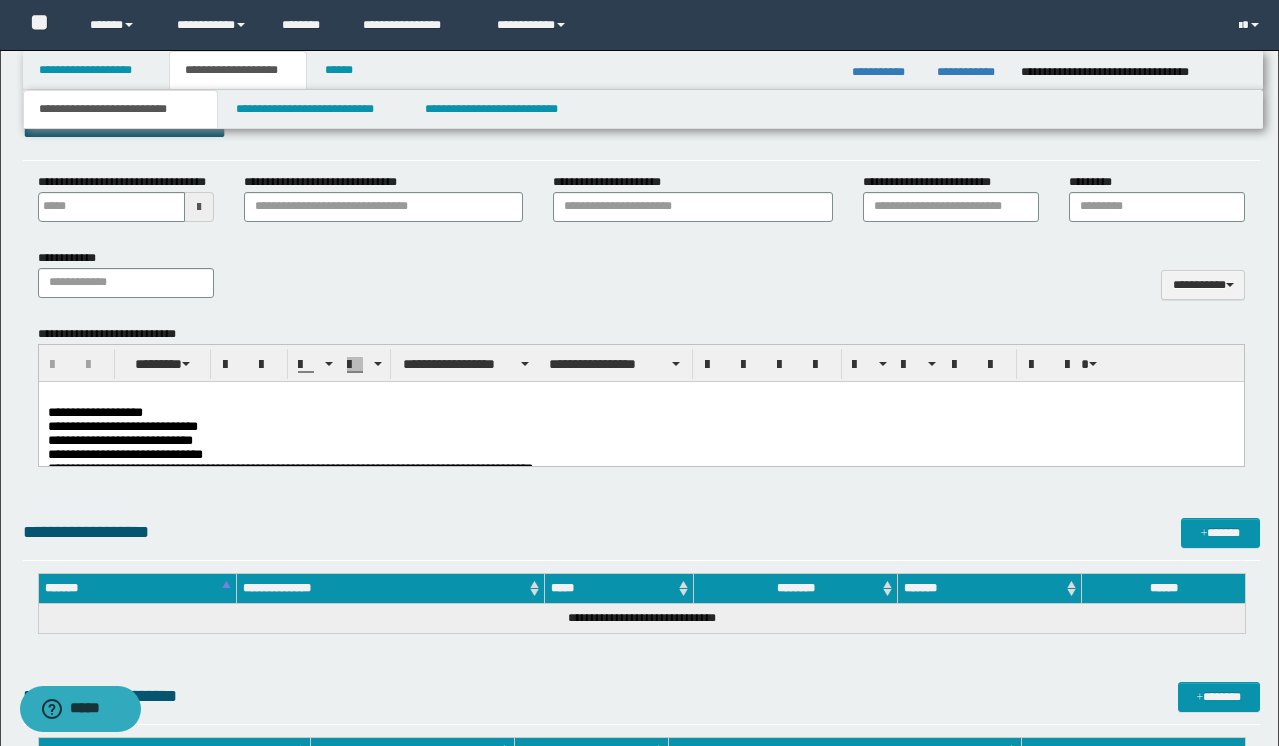 scroll, scrollTop: 770, scrollLeft: 0, axis: vertical 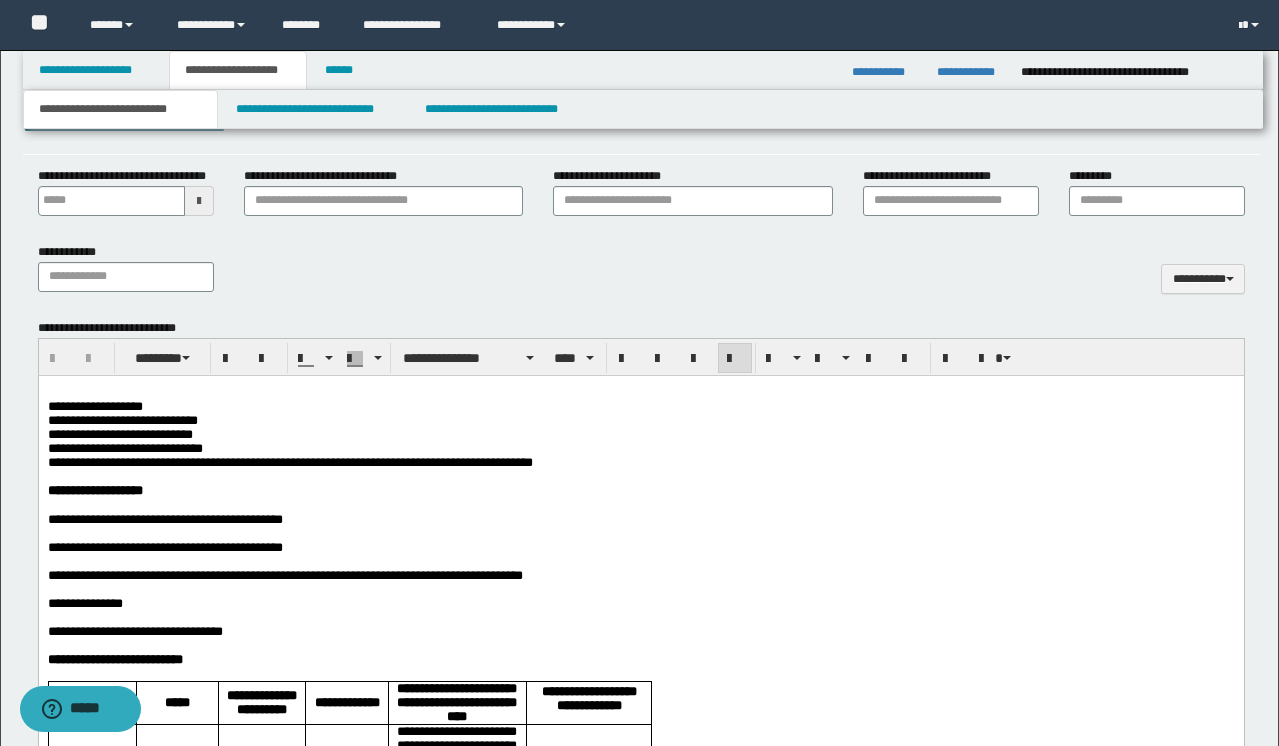 click on "**********" at bounding box center [640, 420] 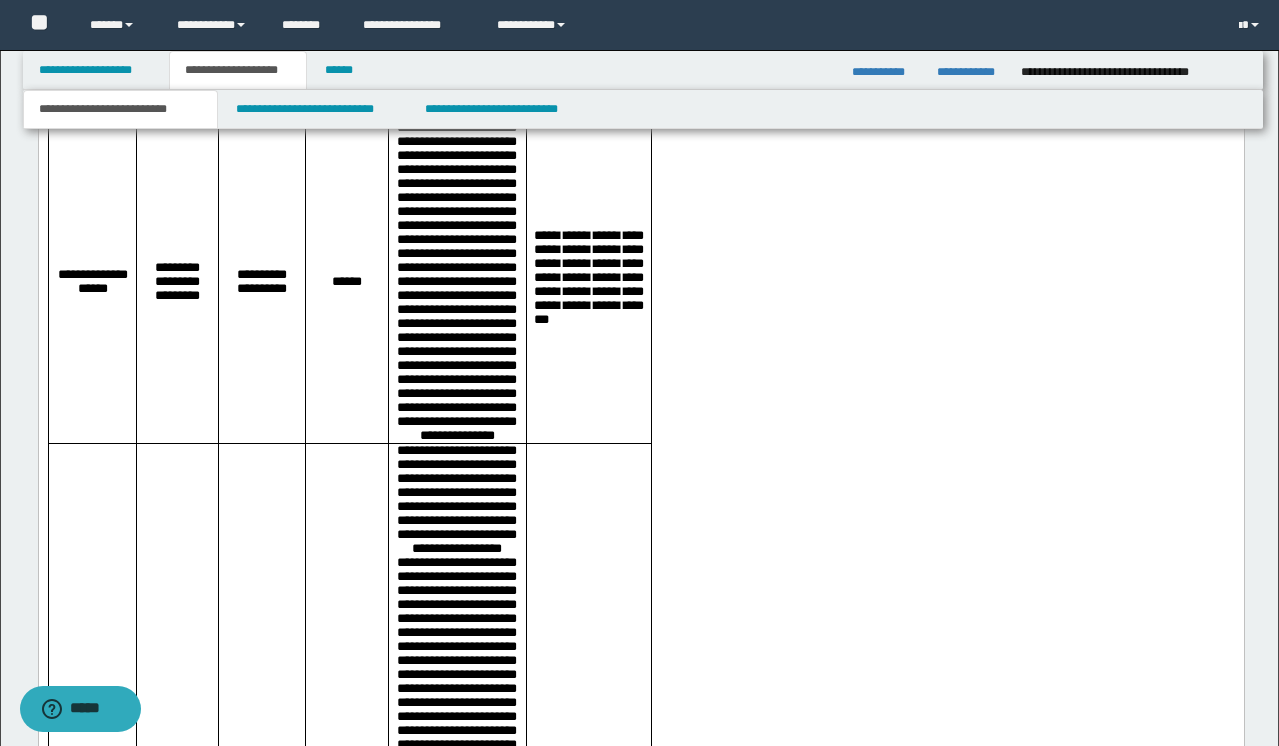 scroll, scrollTop: 1373, scrollLeft: 0, axis: vertical 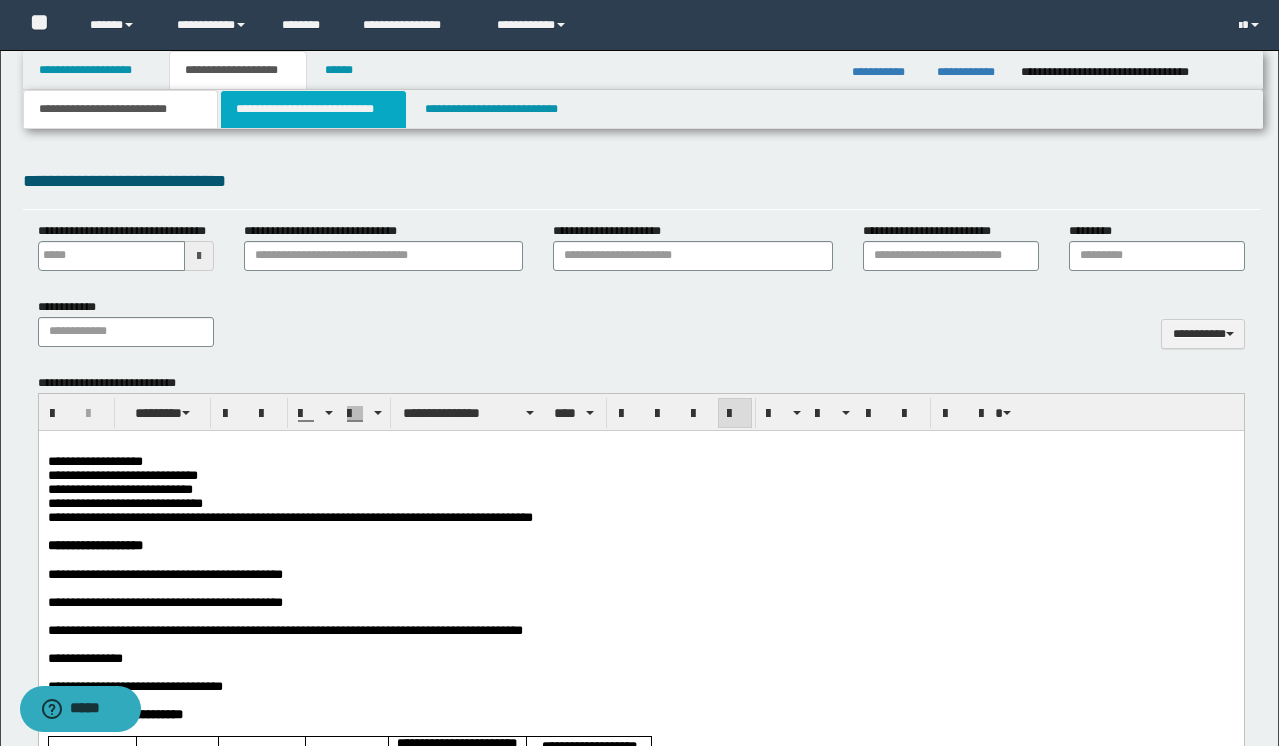 click on "**********" at bounding box center (314, 109) 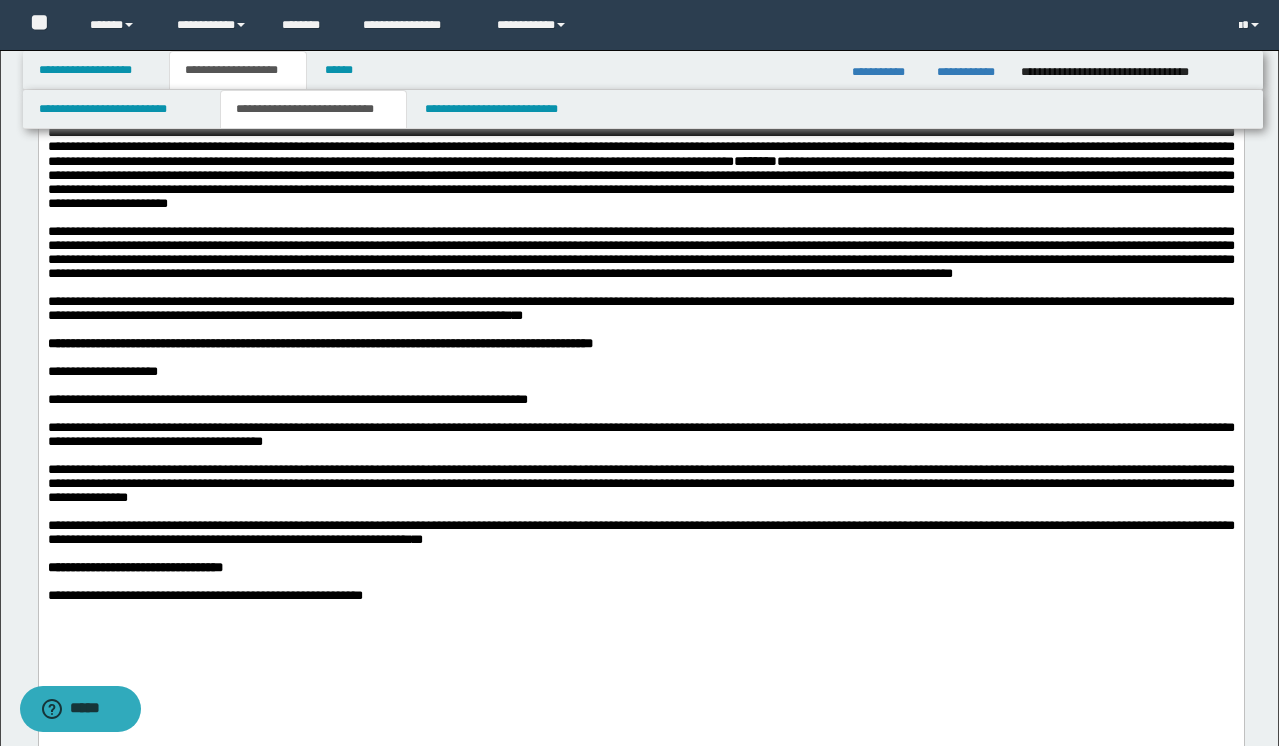 scroll, scrollTop: 0, scrollLeft: 0, axis: both 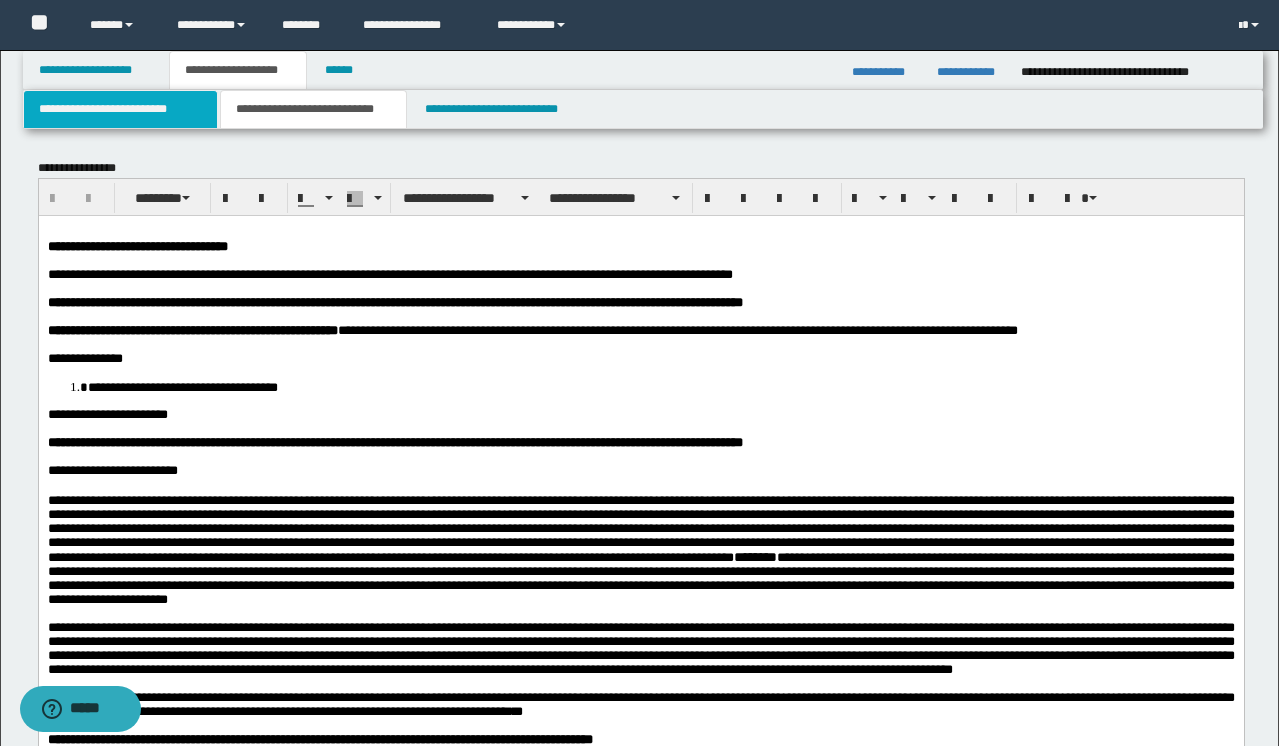 click on "**********" at bounding box center (120, 109) 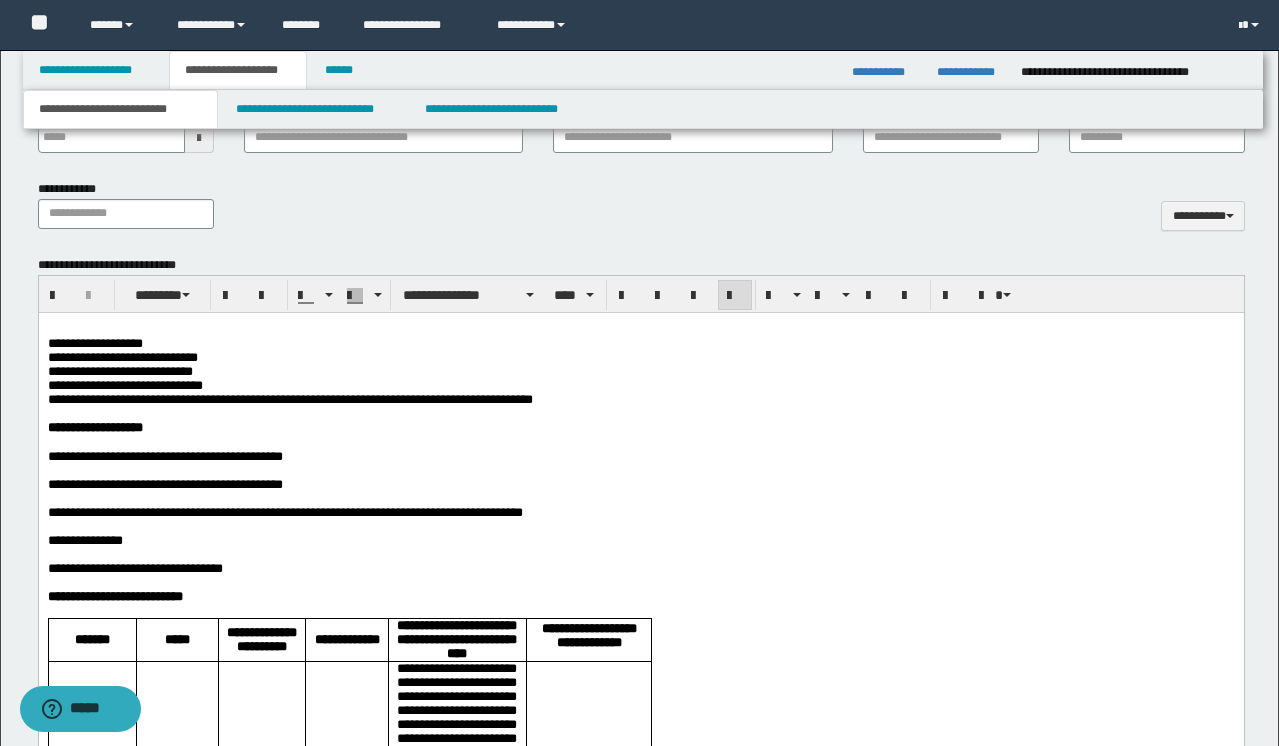 scroll, scrollTop: 867, scrollLeft: 0, axis: vertical 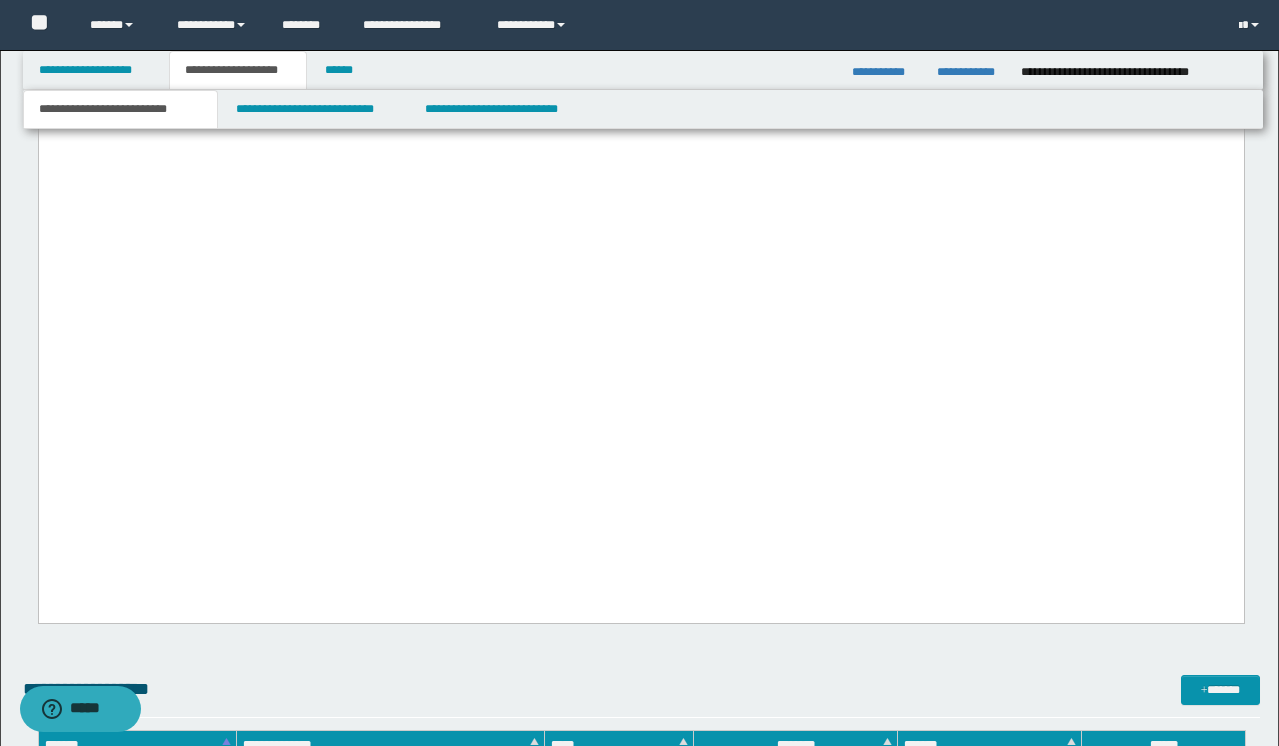 click at bounding box center (640, -1001) 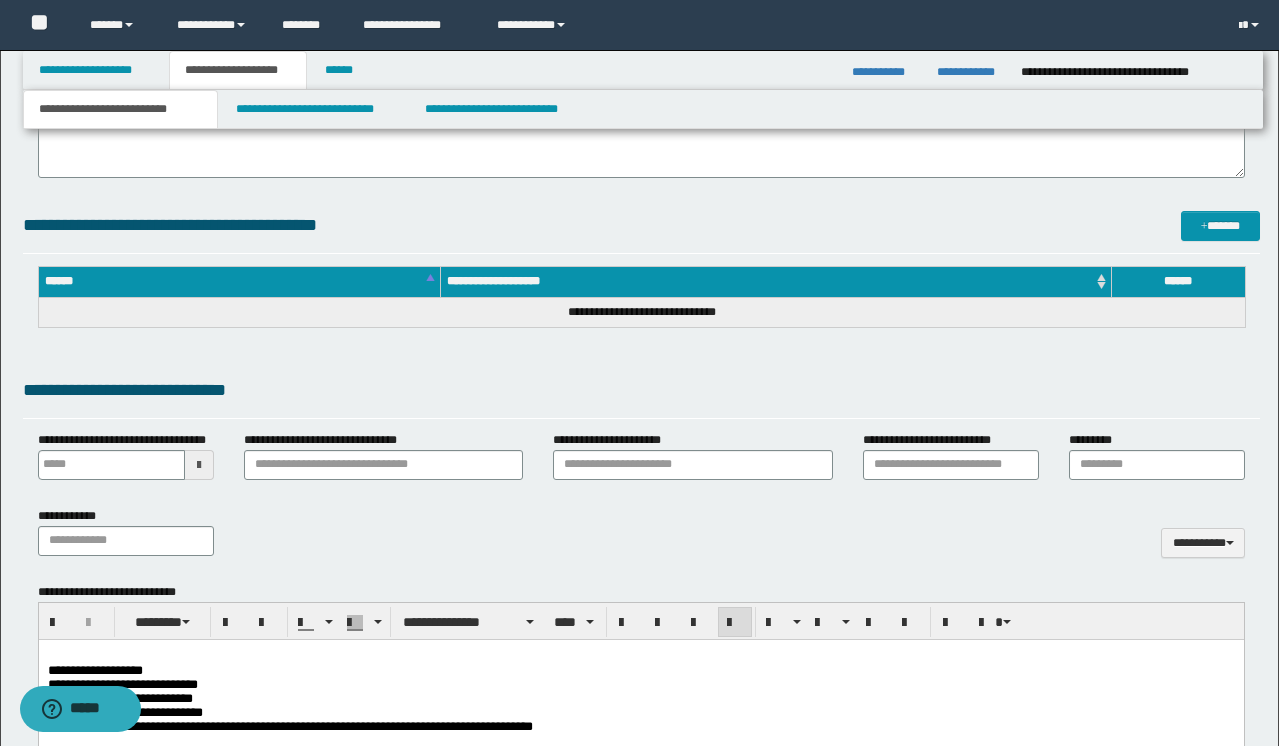 scroll, scrollTop: 419, scrollLeft: 0, axis: vertical 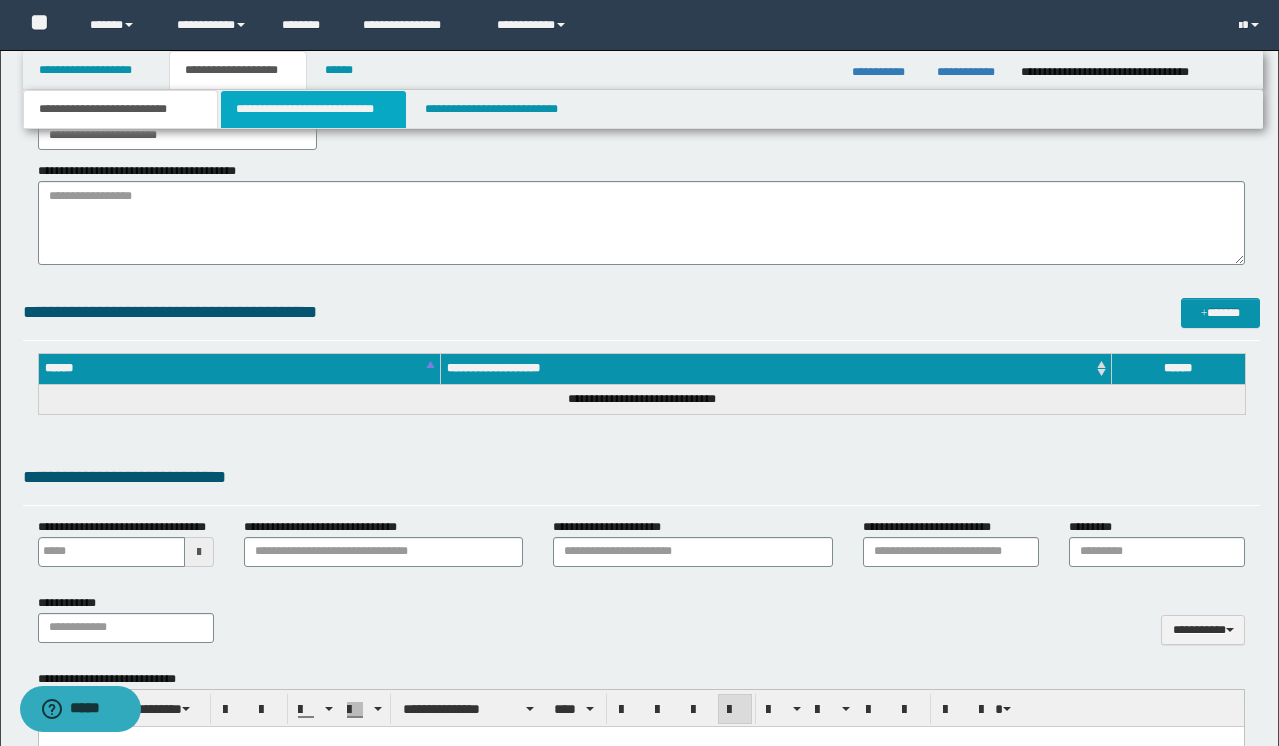 click on "**********" at bounding box center [314, 109] 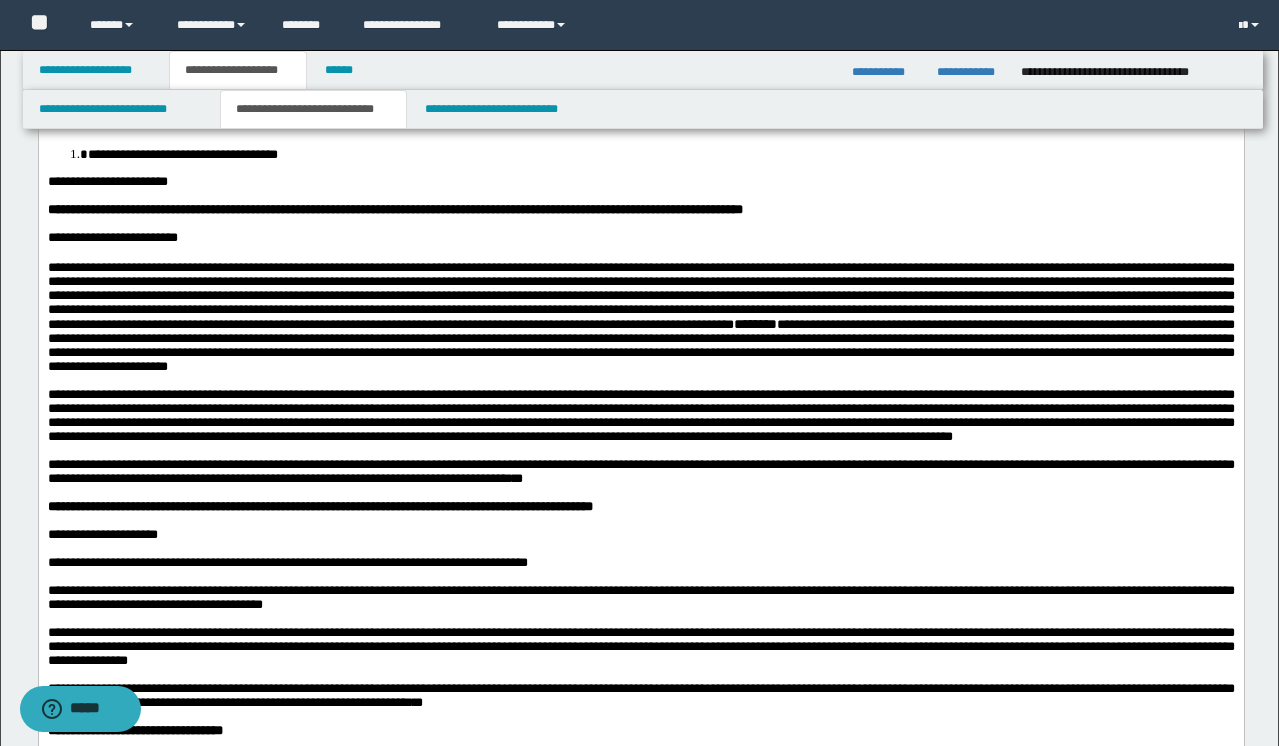 scroll, scrollTop: 0, scrollLeft: 0, axis: both 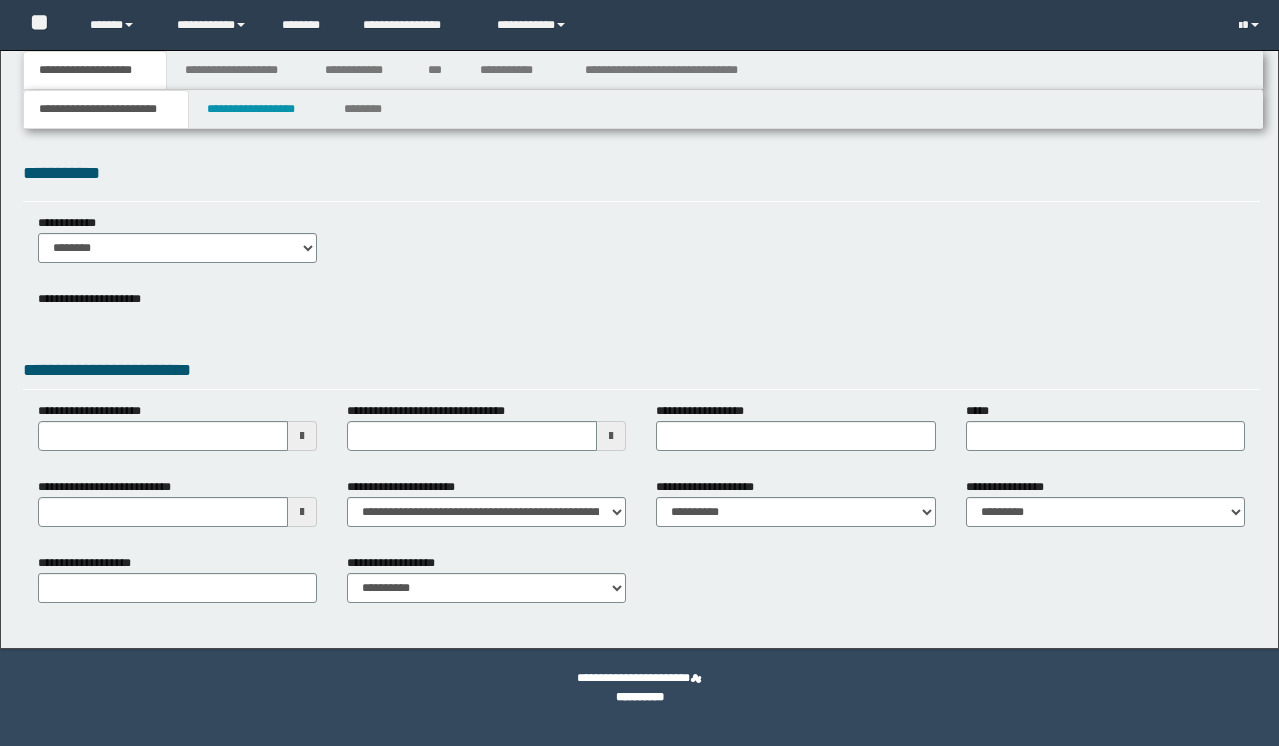 select on "*" 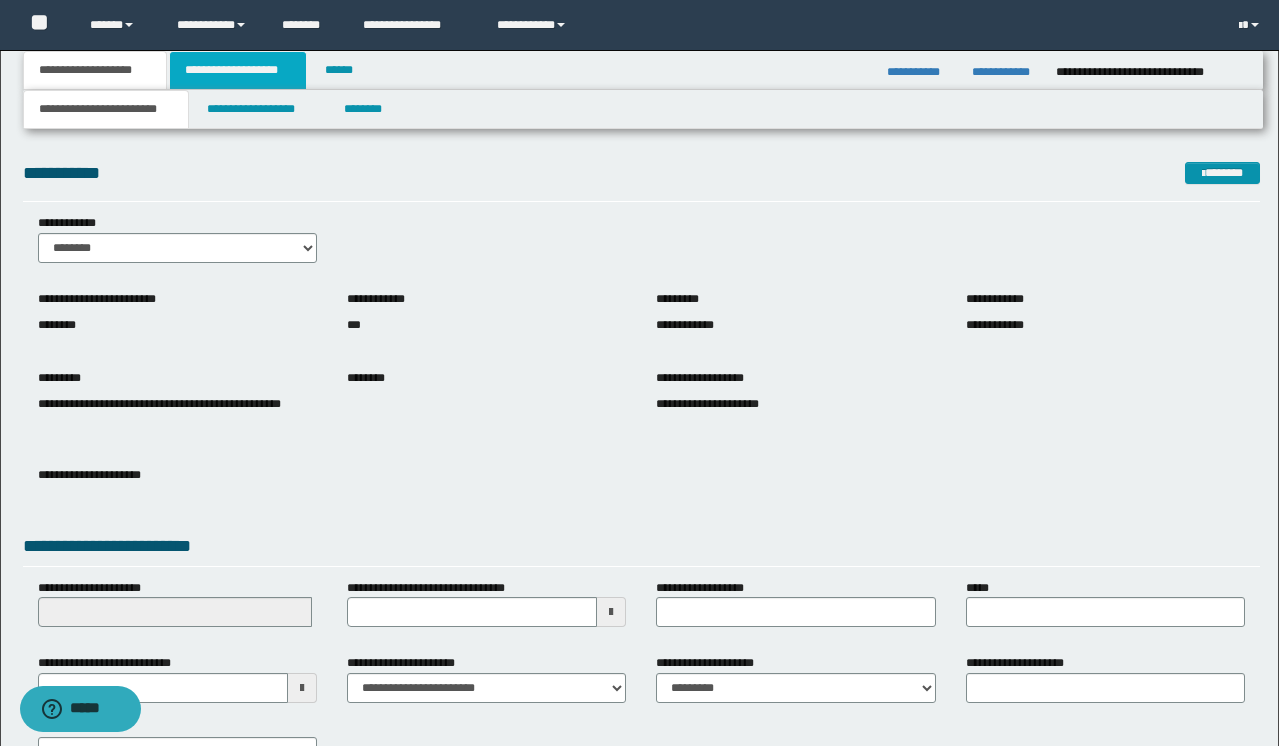 click on "**********" at bounding box center [238, 70] 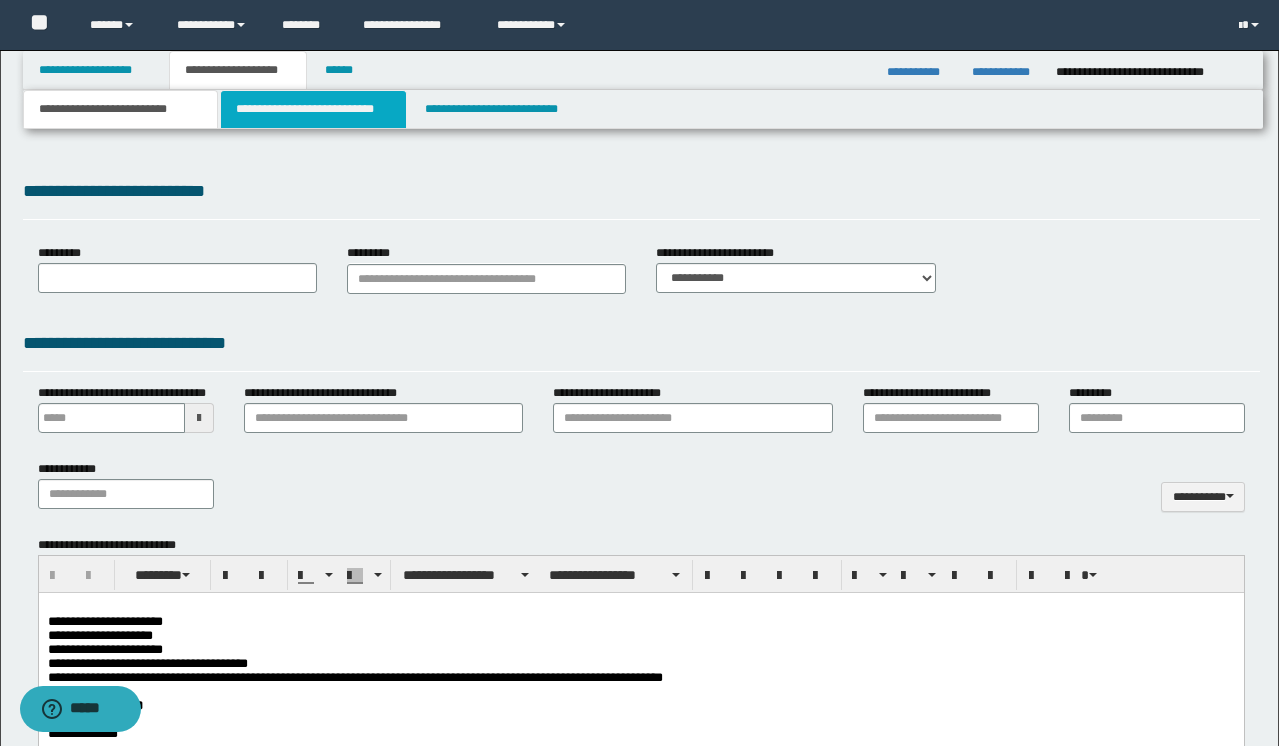 scroll, scrollTop: 0, scrollLeft: 0, axis: both 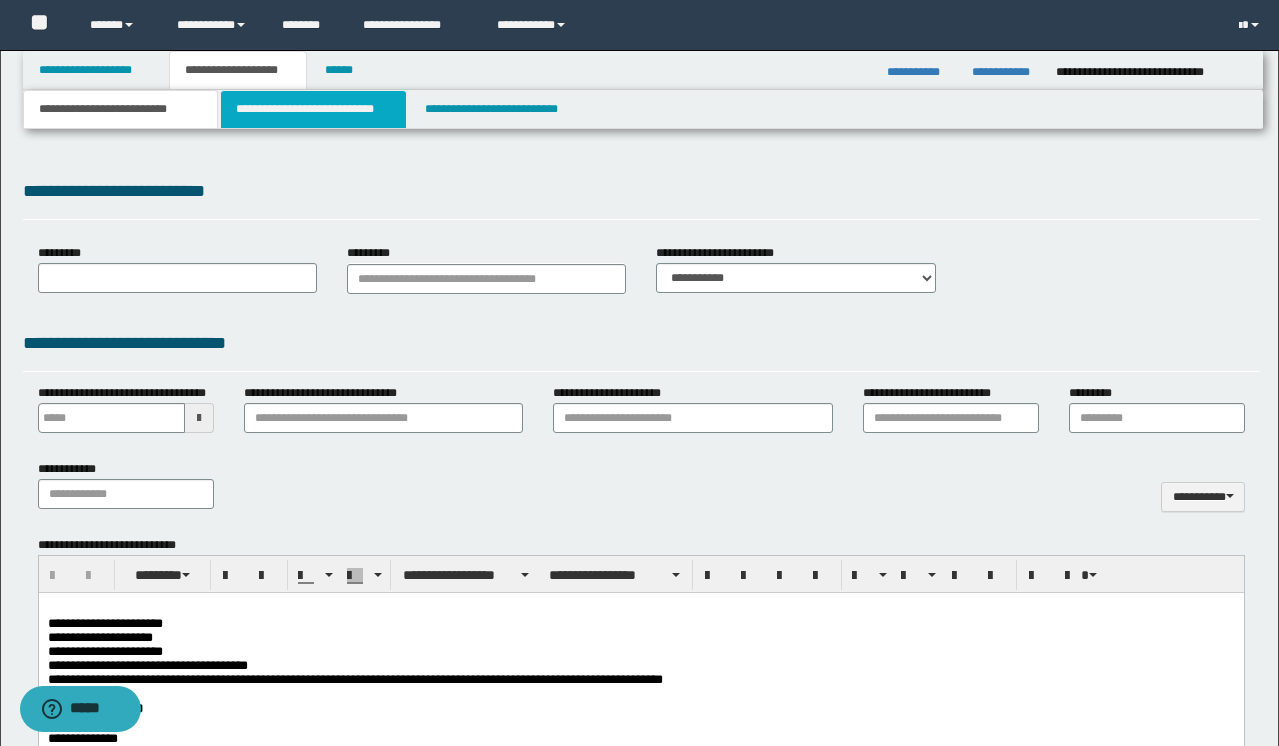 type on "**********" 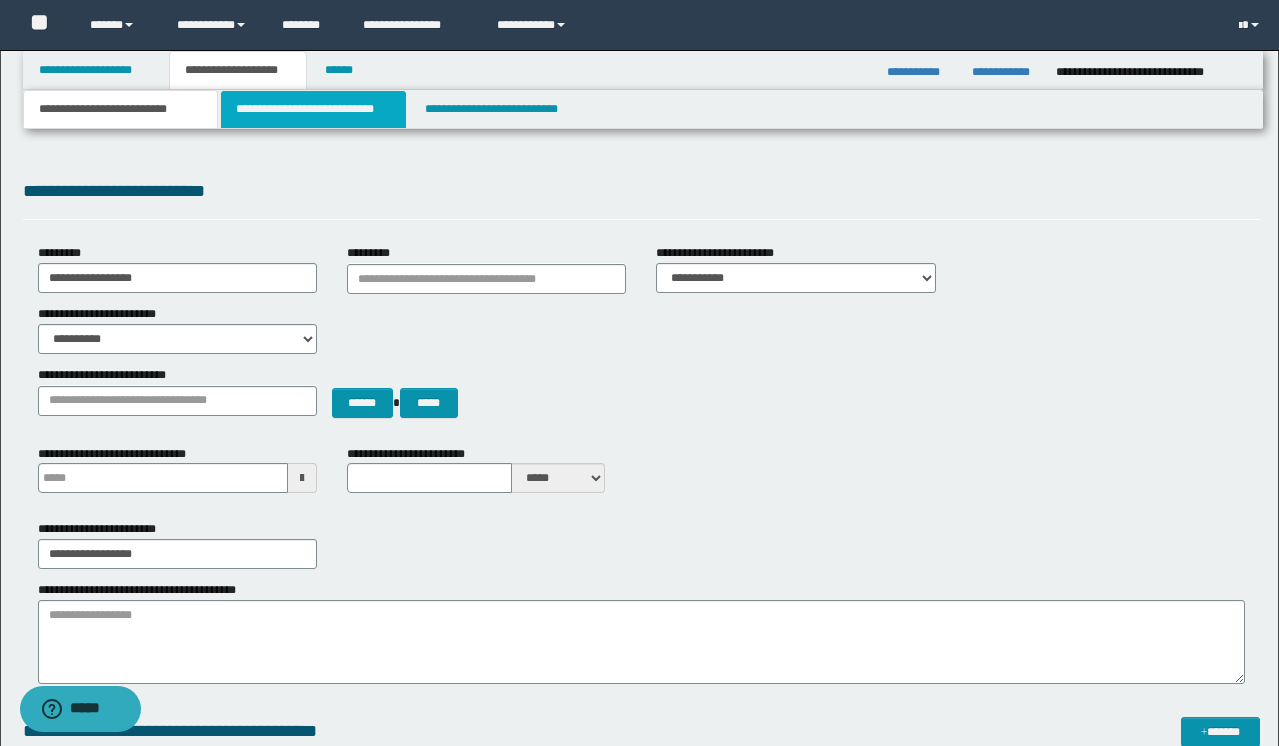 click on "**********" at bounding box center [314, 109] 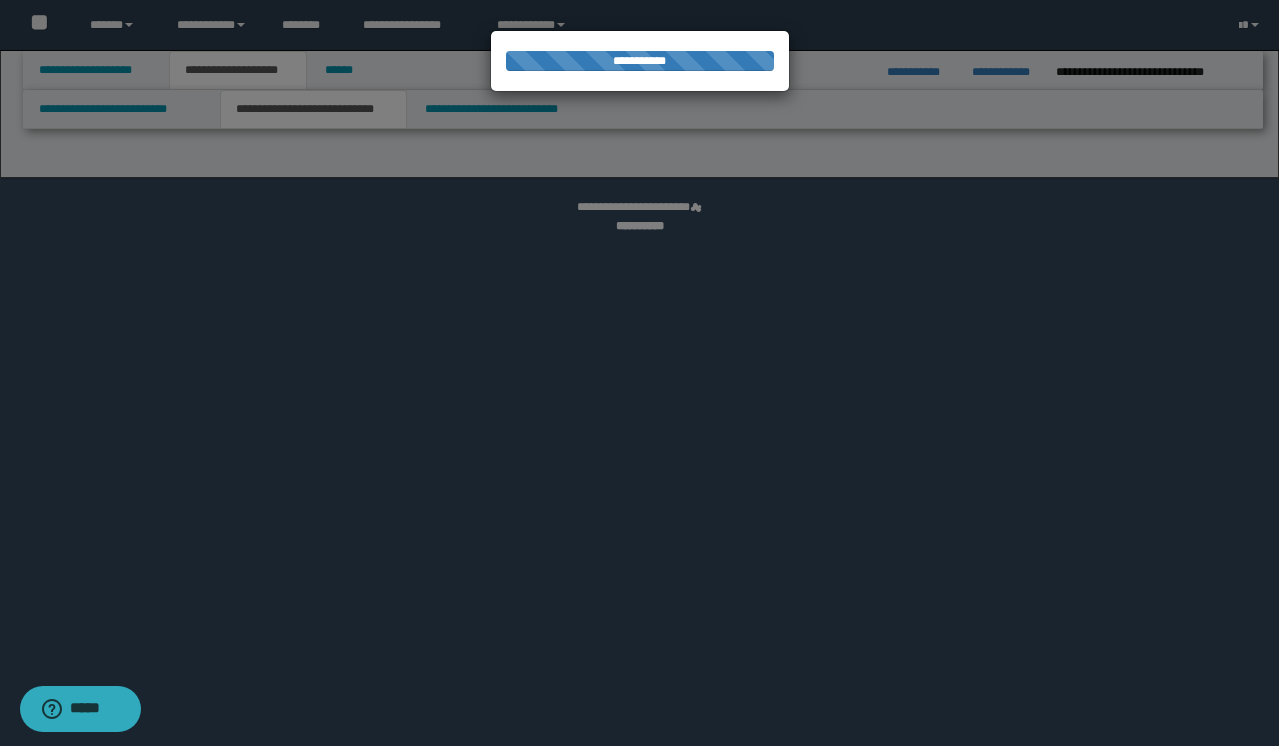 select on "*" 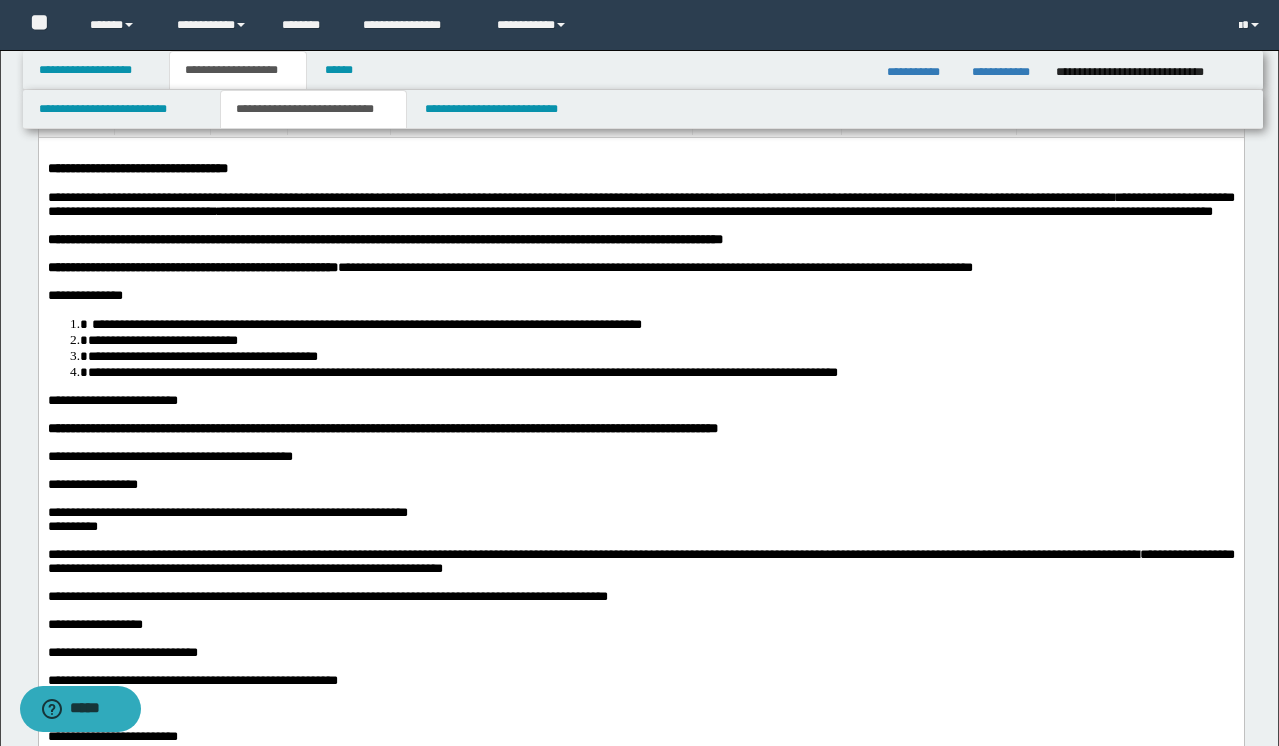 scroll, scrollTop: 99, scrollLeft: 0, axis: vertical 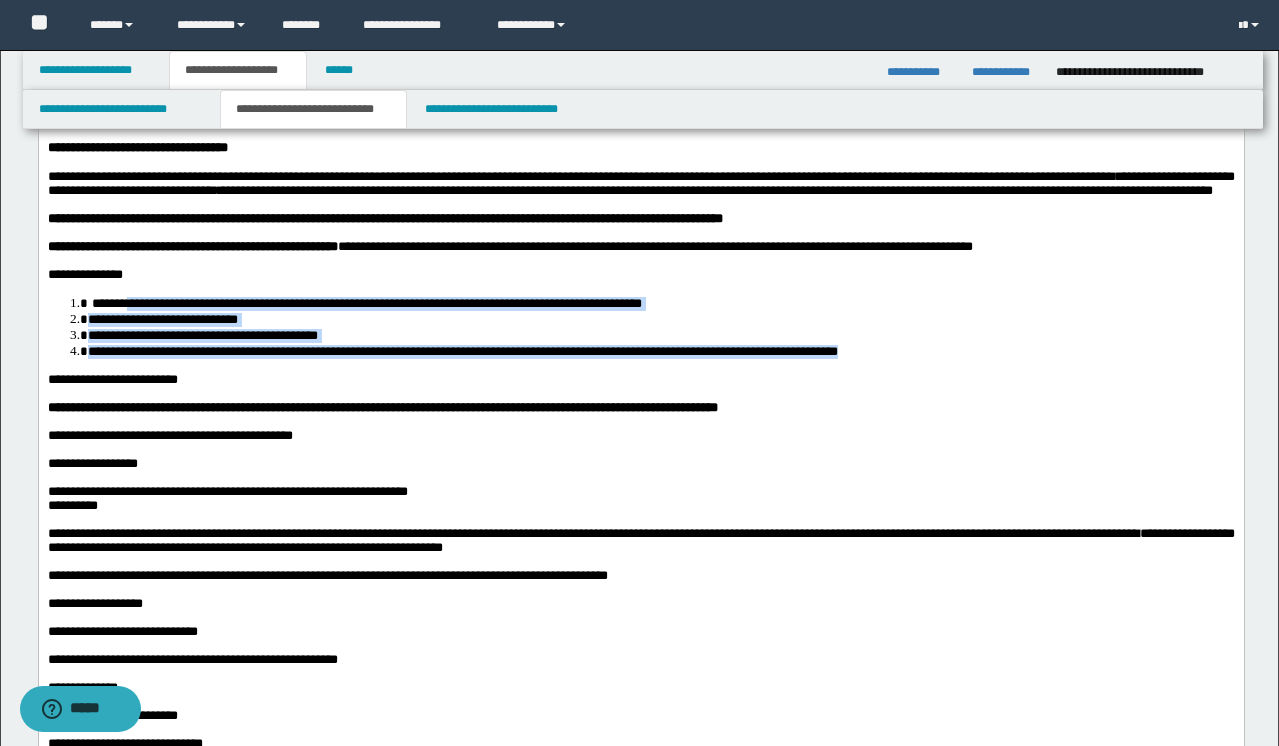 drag, startPoint x: 1207, startPoint y: 384, endPoint x: 136, endPoint y: 335, distance: 1072.1204 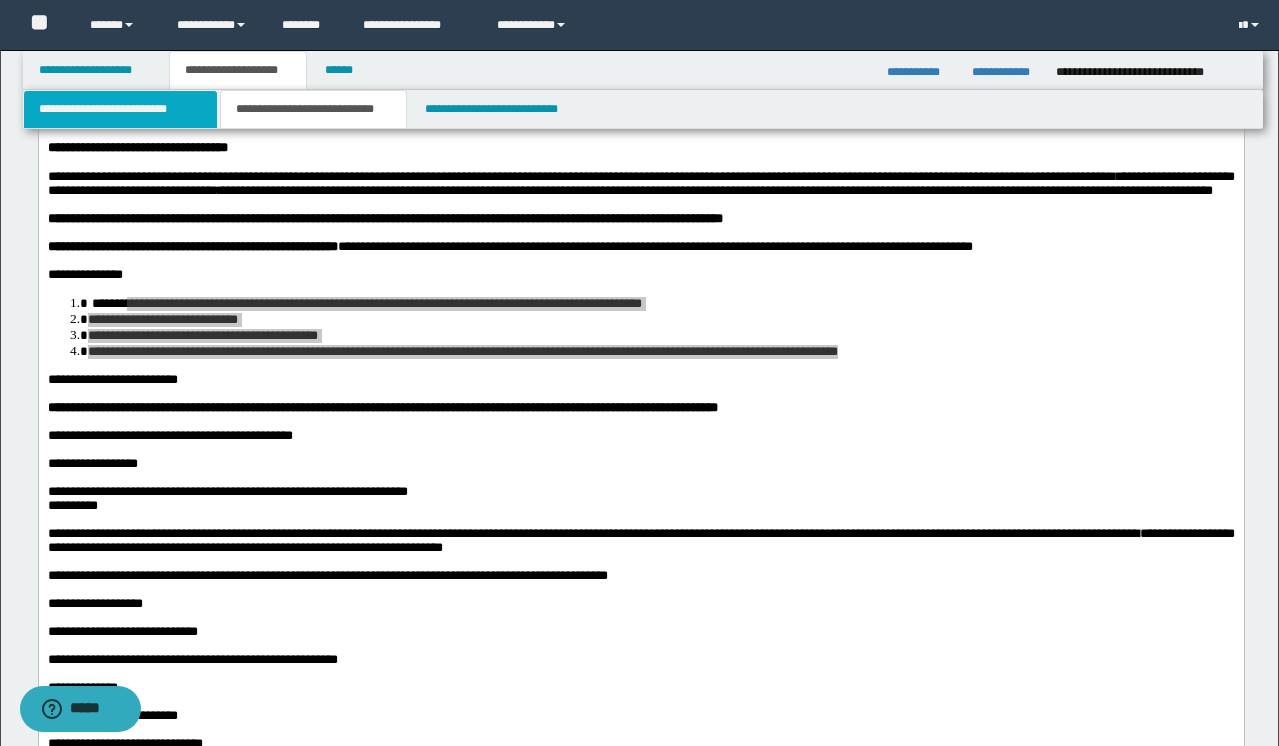click on "**********" at bounding box center (120, 109) 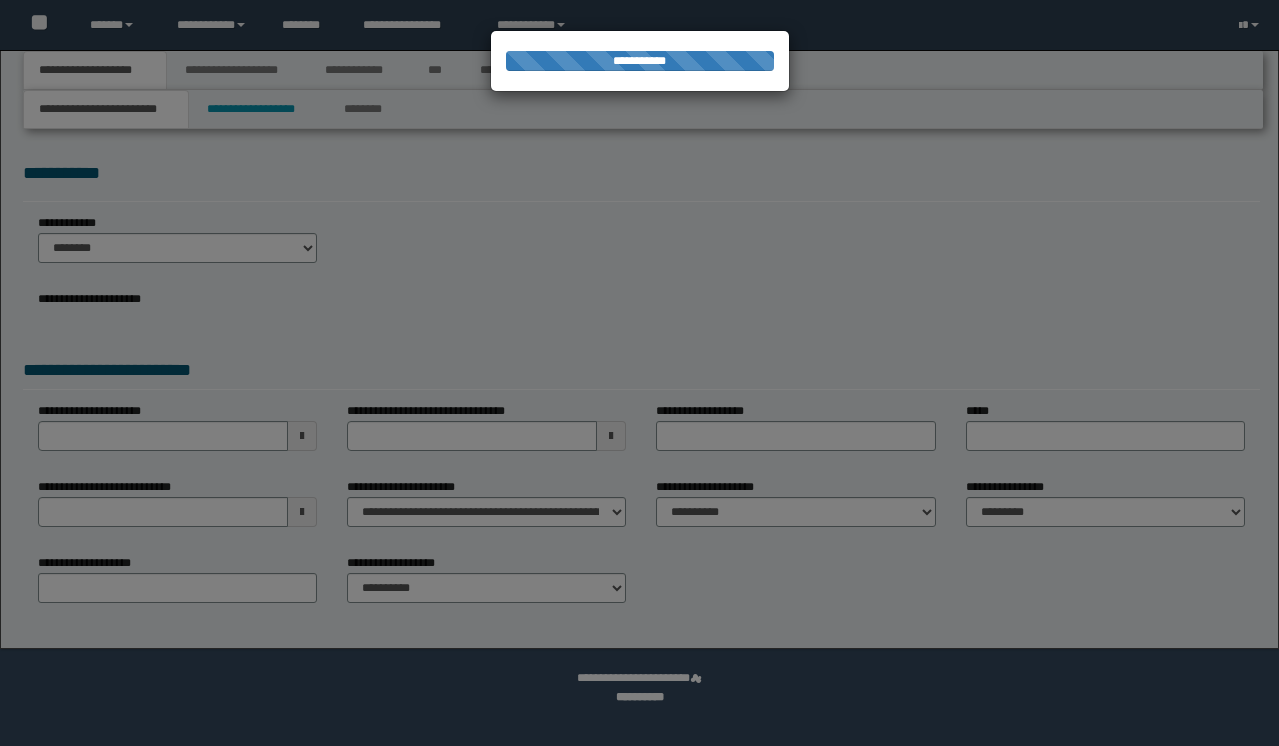 scroll, scrollTop: 0, scrollLeft: 0, axis: both 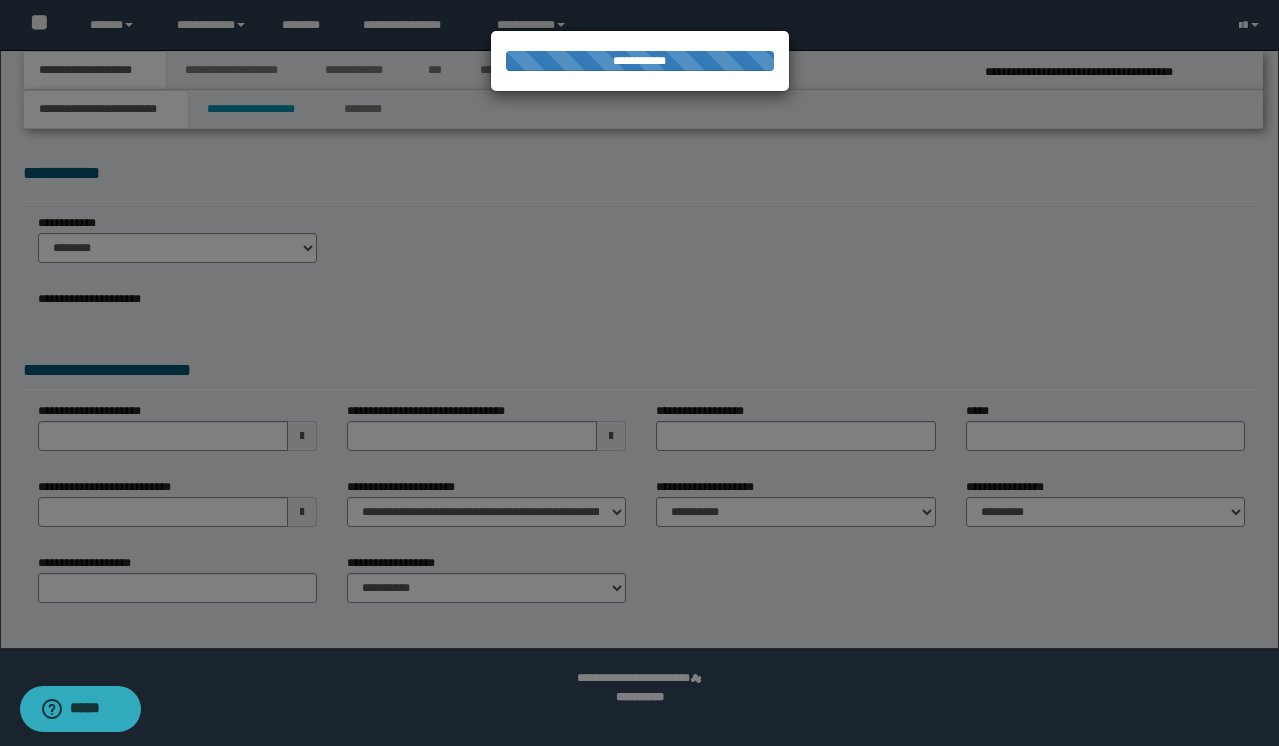 select on "*" 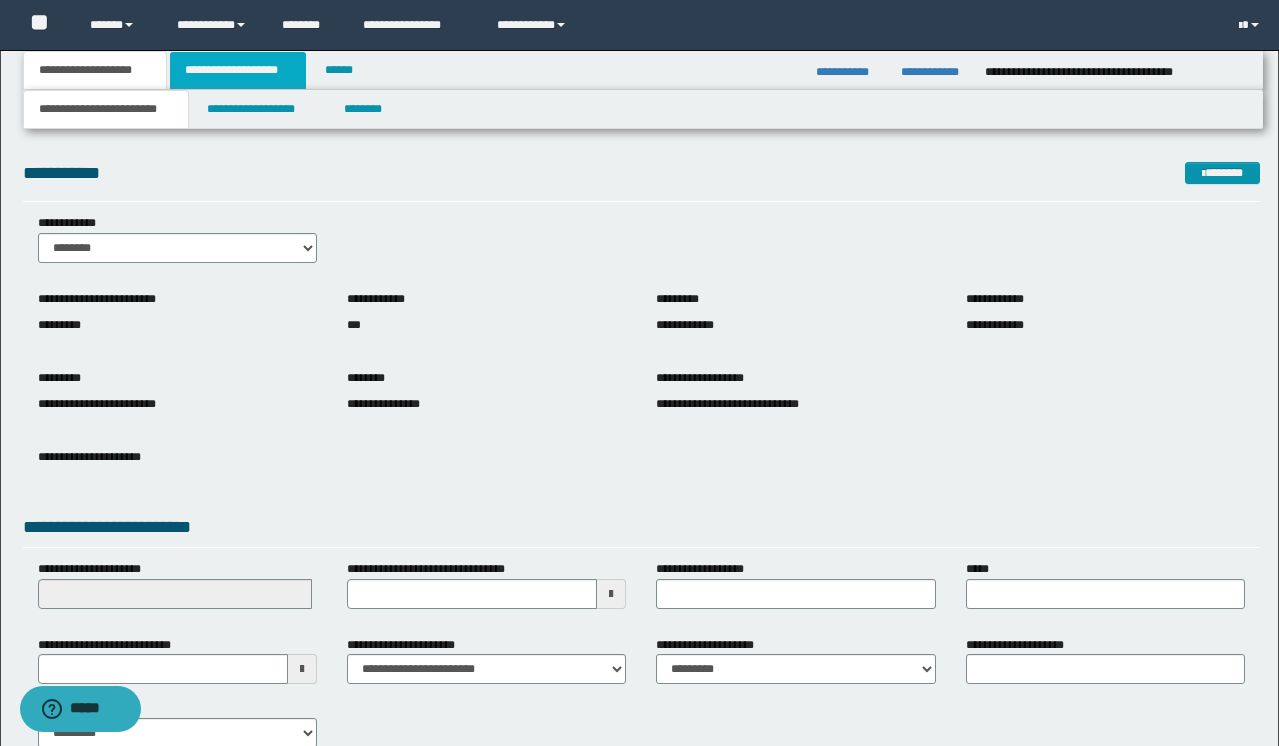 click on "**********" at bounding box center [238, 70] 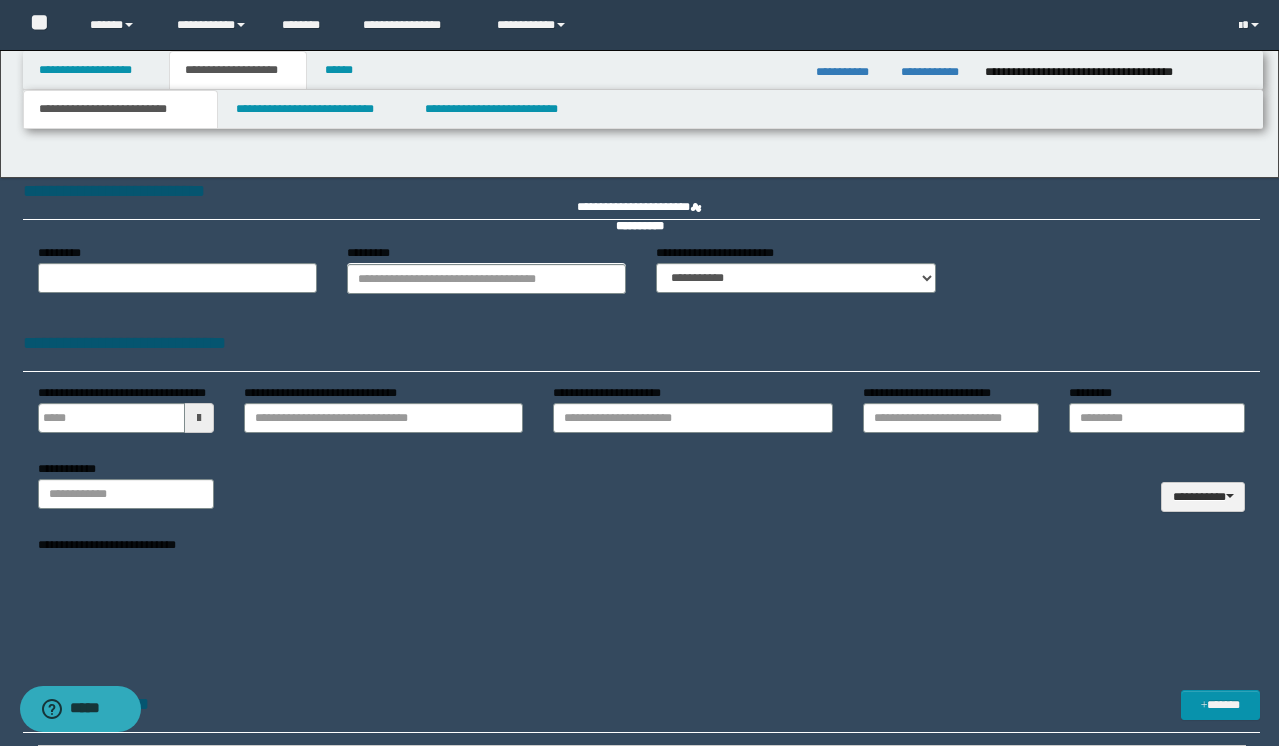 type 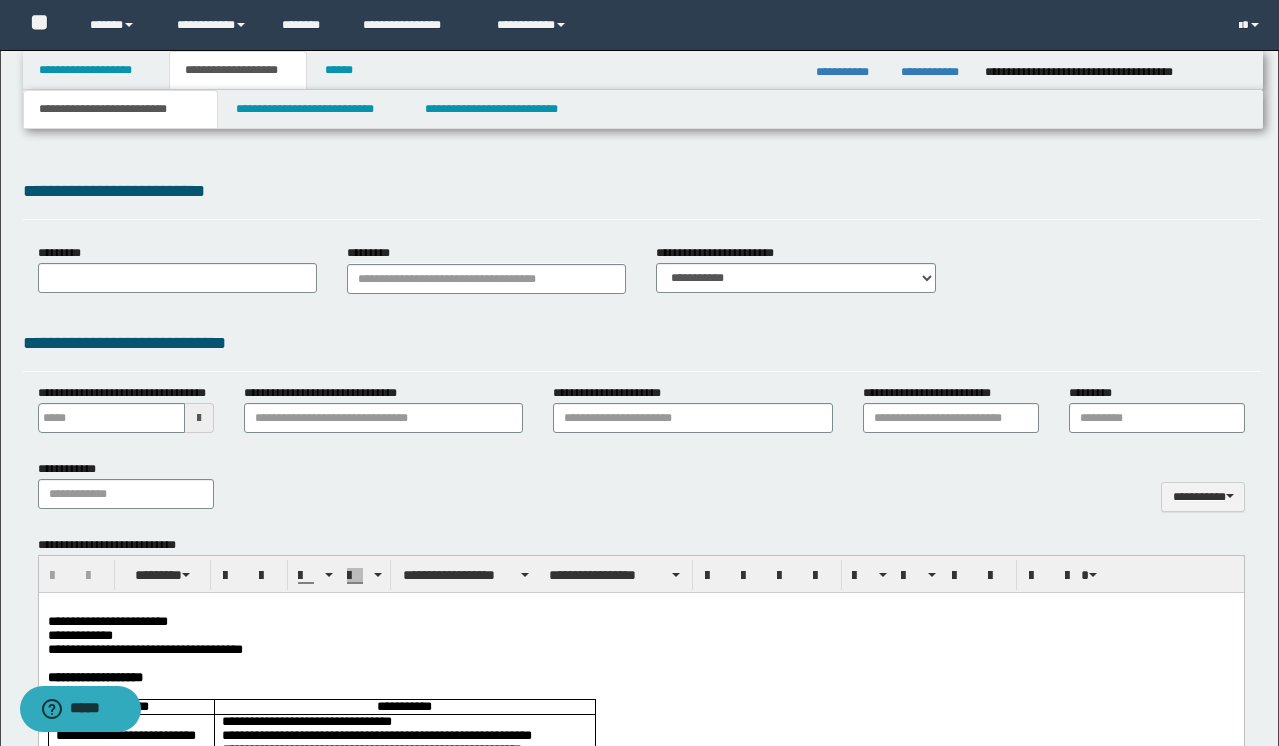 scroll, scrollTop: 0, scrollLeft: 0, axis: both 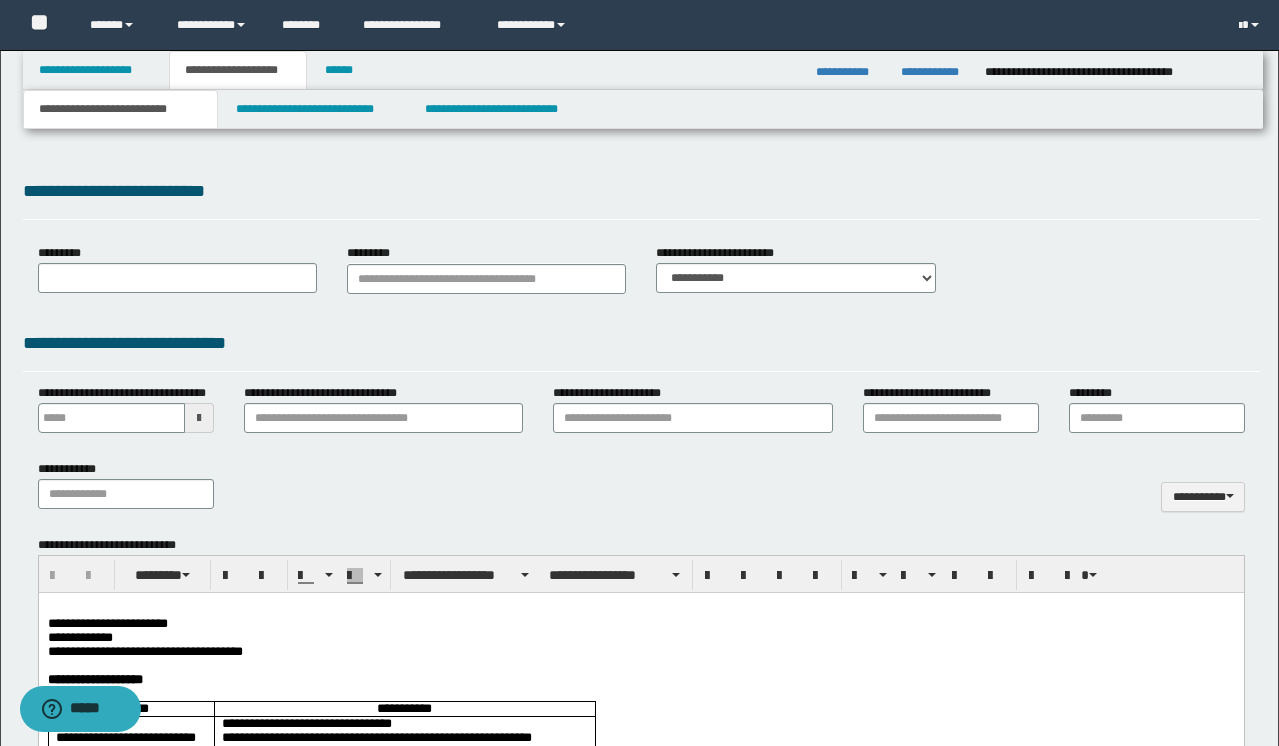 type on "******" 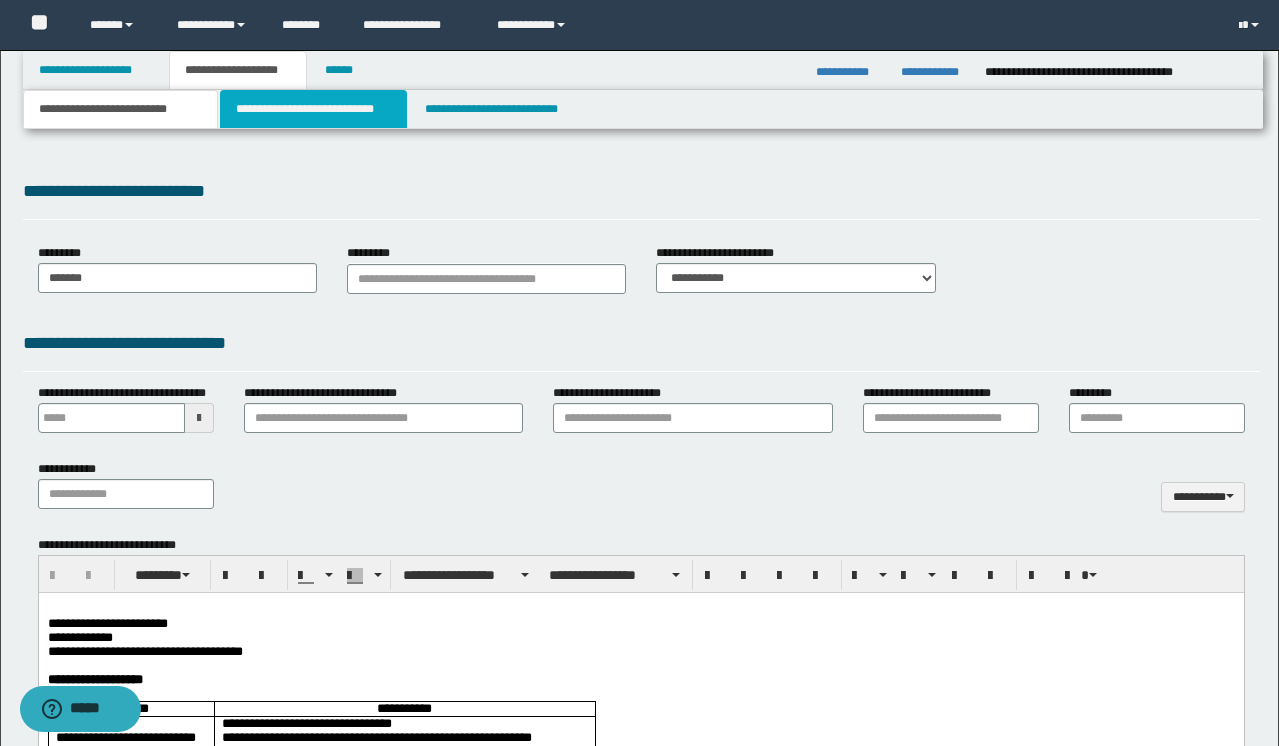 click on "**********" at bounding box center (314, 109) 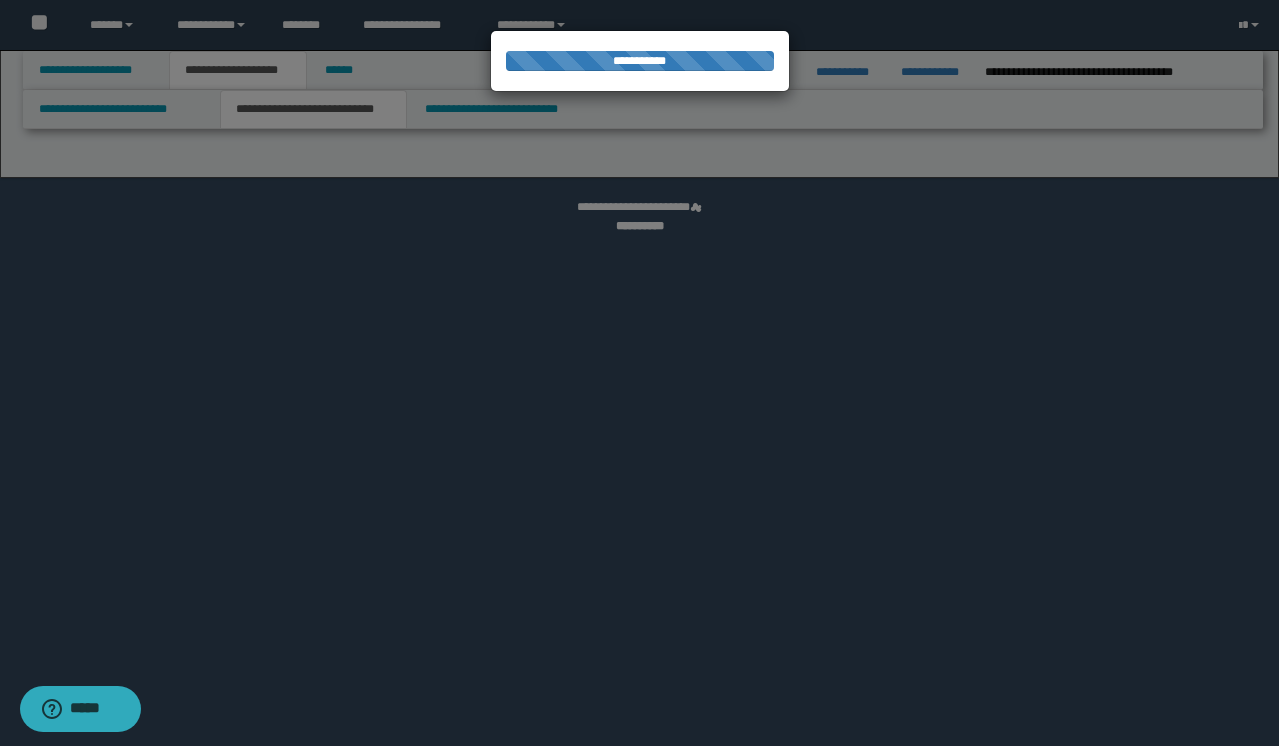 select on "*" 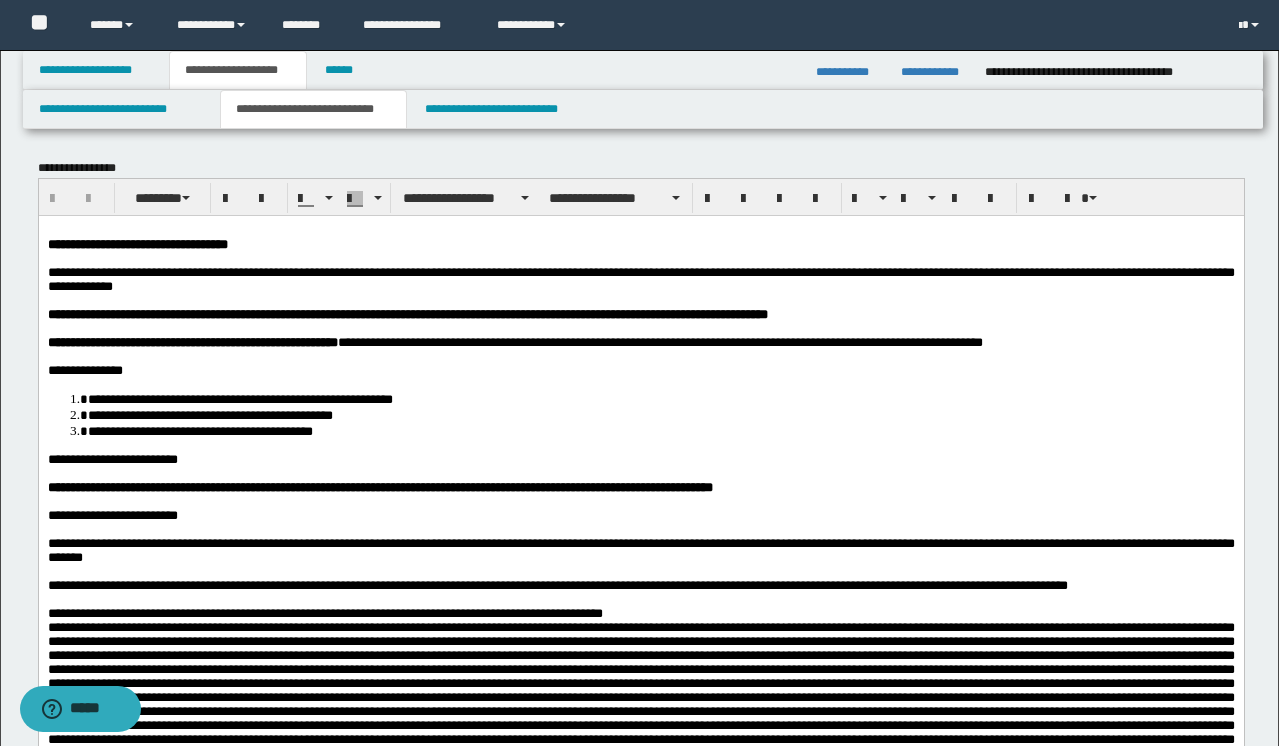 scroll, scrollTop: 0, scrollLeft: 0, axis: both 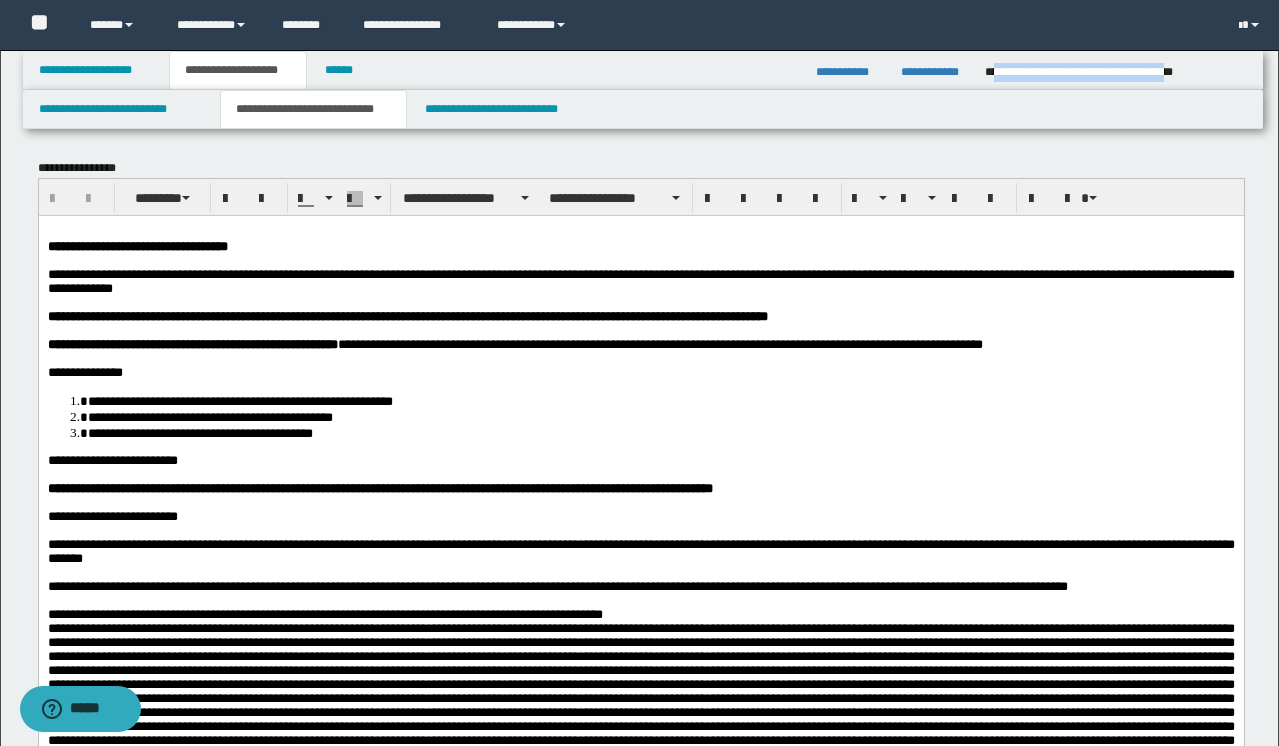 drag, startPoint x: 993, startPoint y: 74, endPoint x: 1244, endPoint y: 66, distance: 251.12746 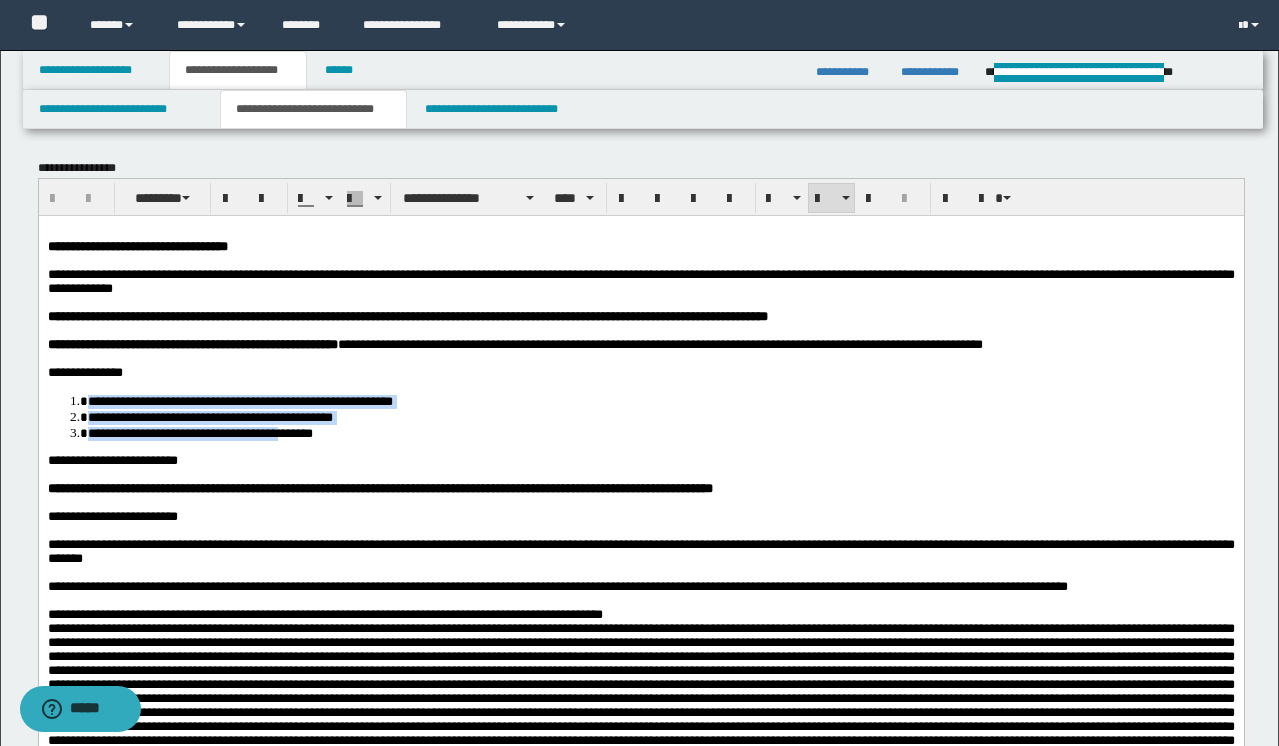 drag, startPoint x: 378, startPoint y: 449, endPoint x: 91, endPoint y: 418, distance: 288.66937 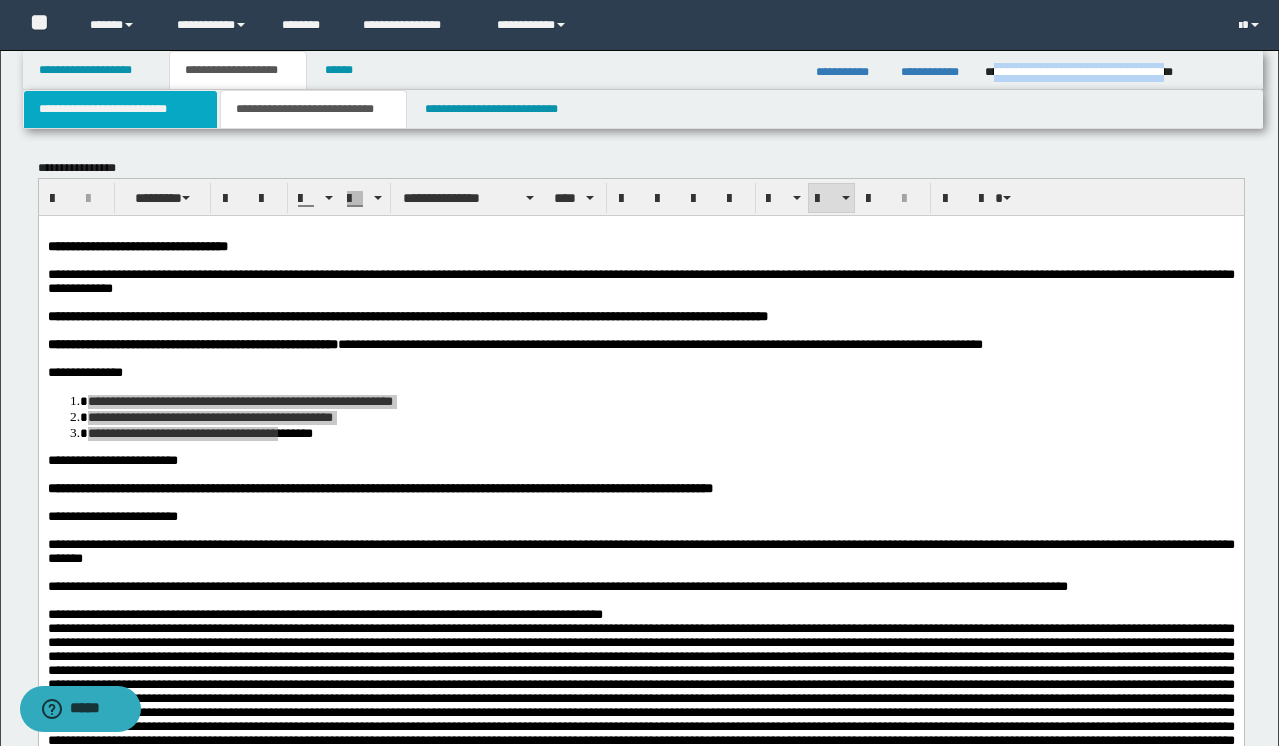 click on "**********" at bounding box center [120, 109] 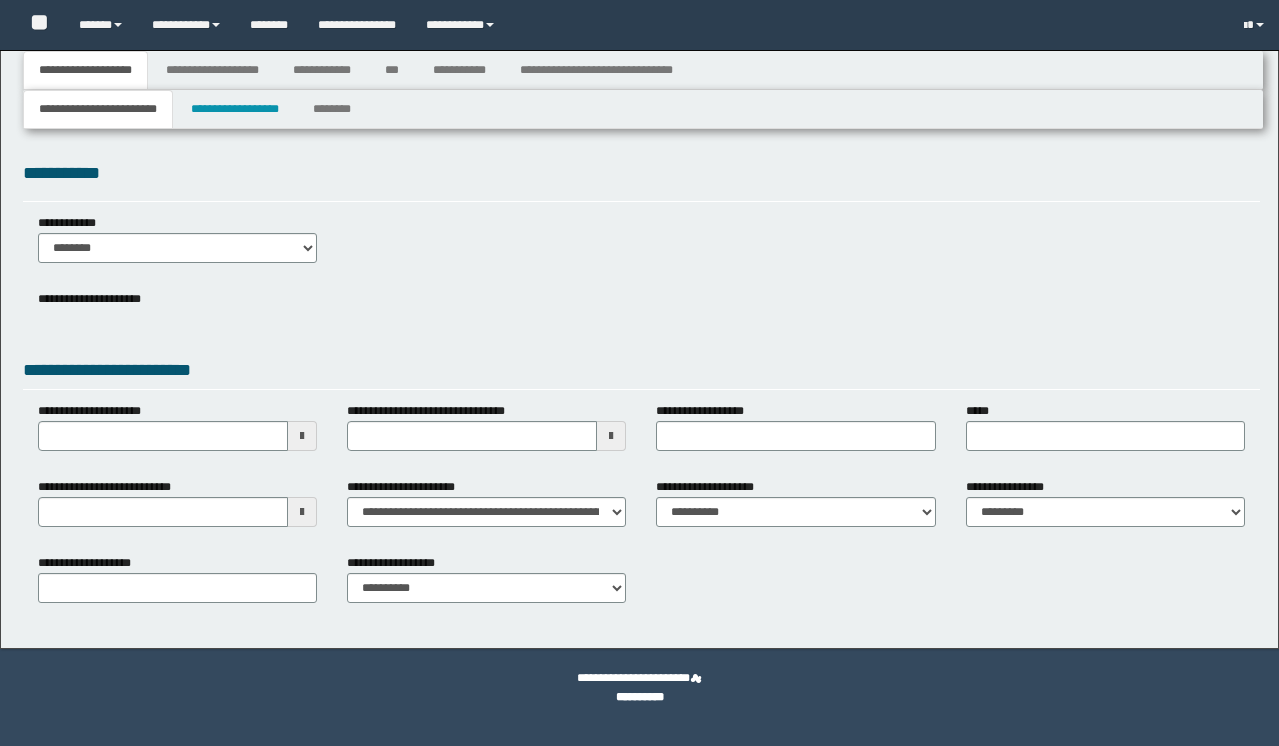 scroll, scrollTop: 0, scrollLeft: 0, axis: both 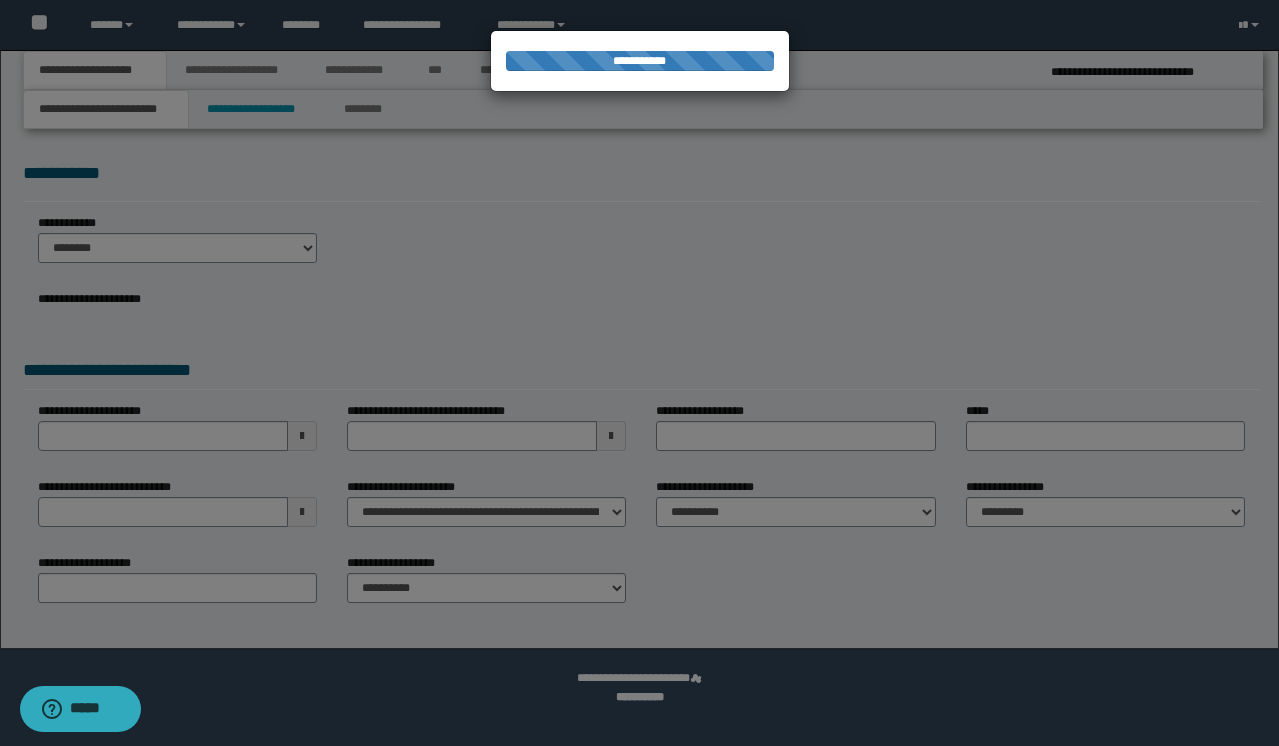 select on "*" 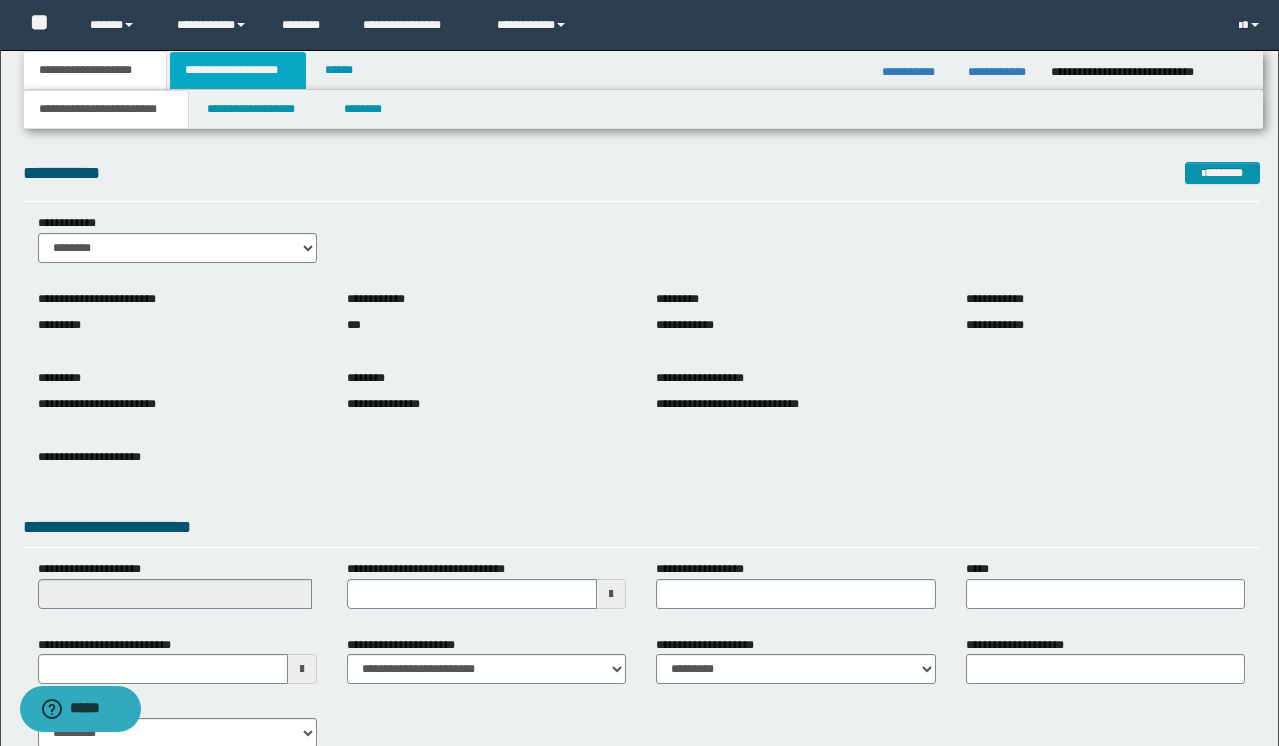 click on "**********" at bounding box center [238, 70] 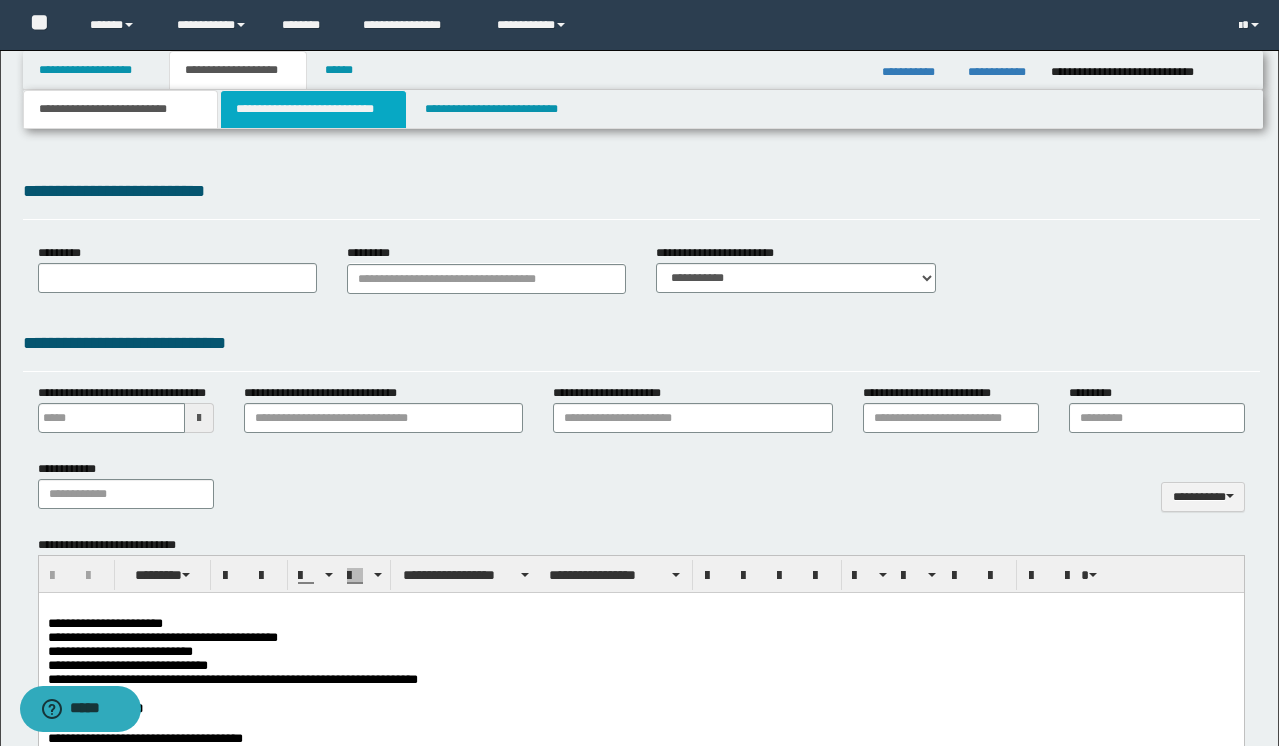 scroll, scrollTop: 0, scrollLeft: 0, axis: both 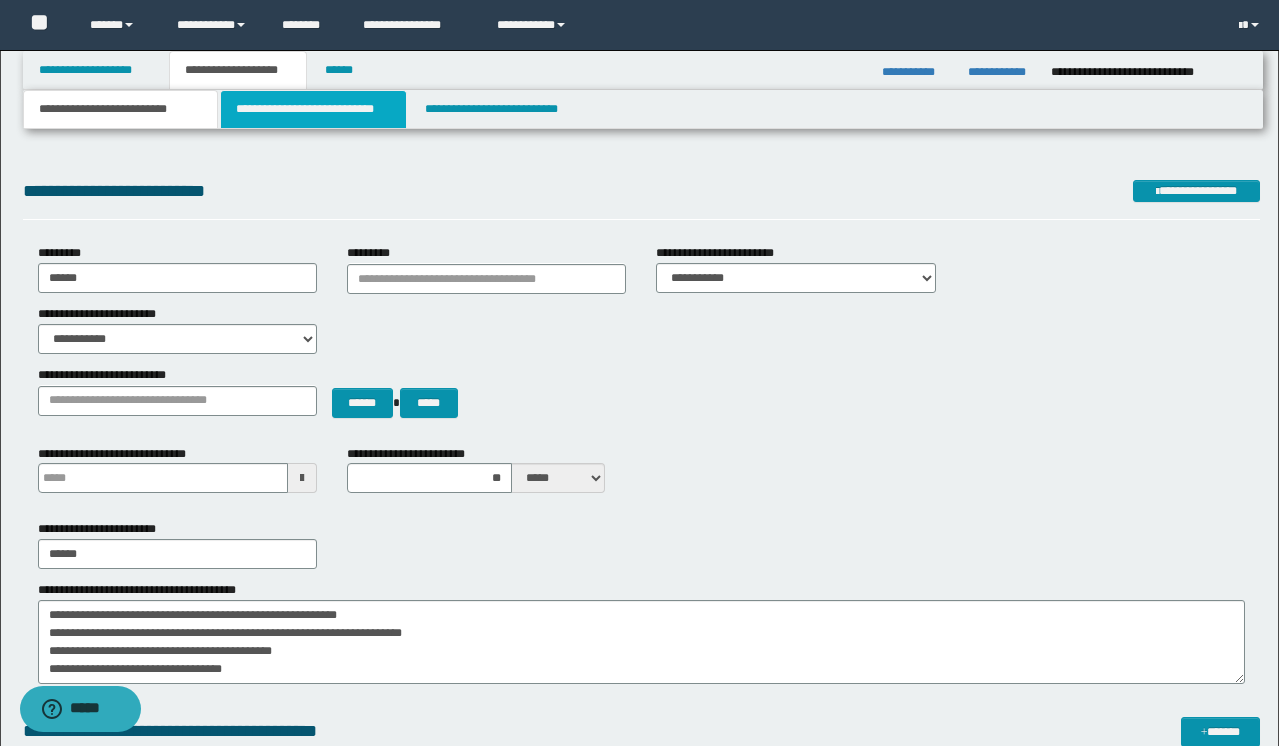 click on "**********" at bounding box center [314, 109] 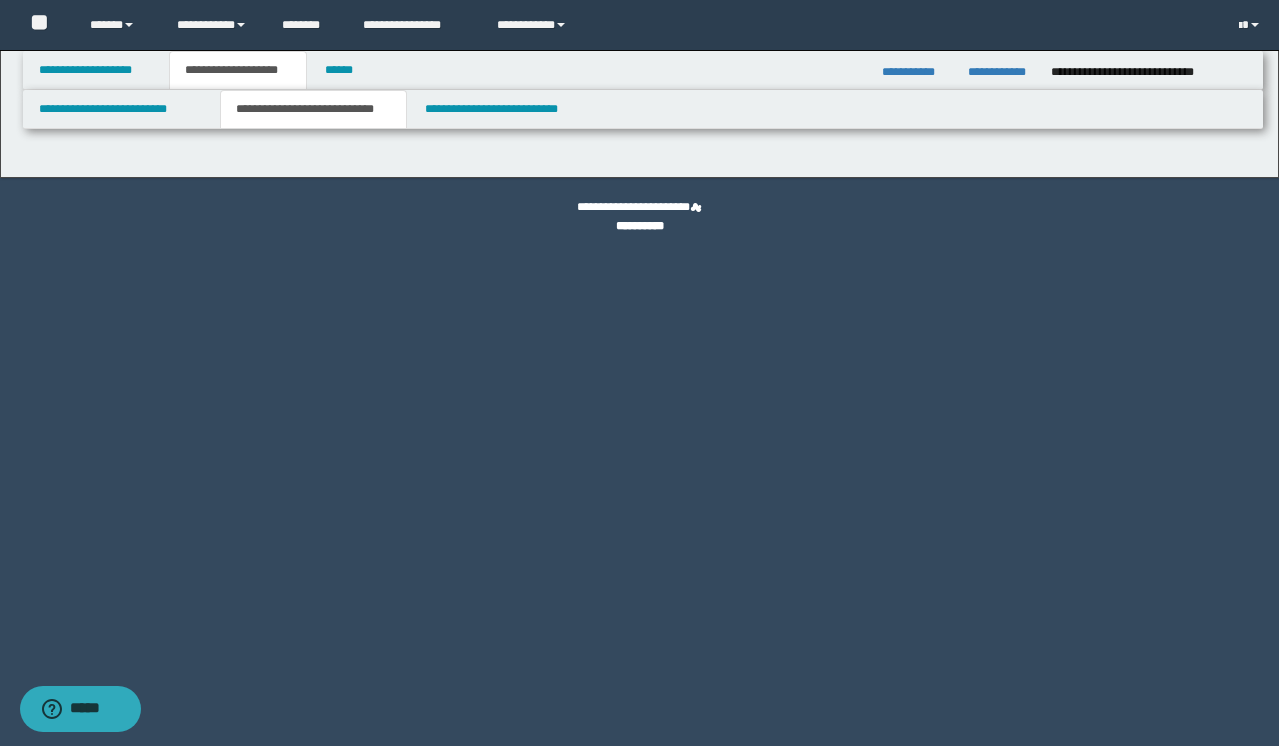 select on "*" 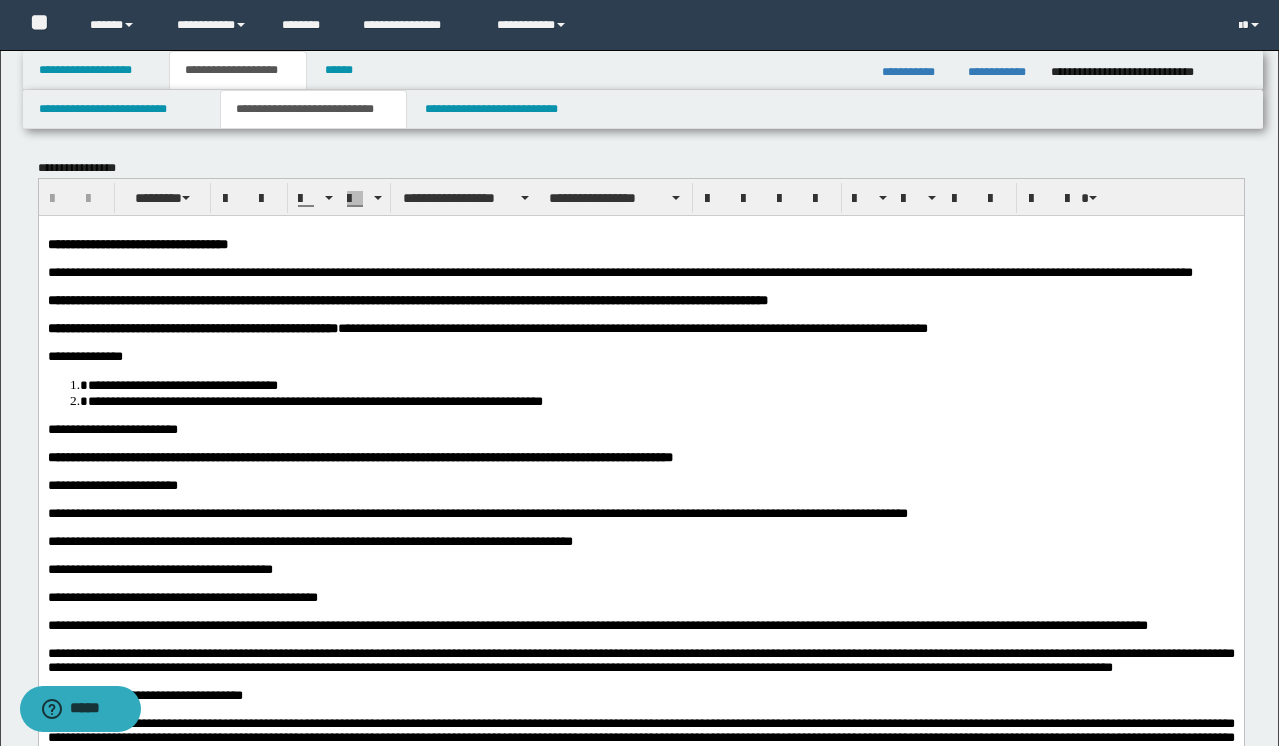 scroll, scrollTop: 0, scrollLeft: 0, axis: both 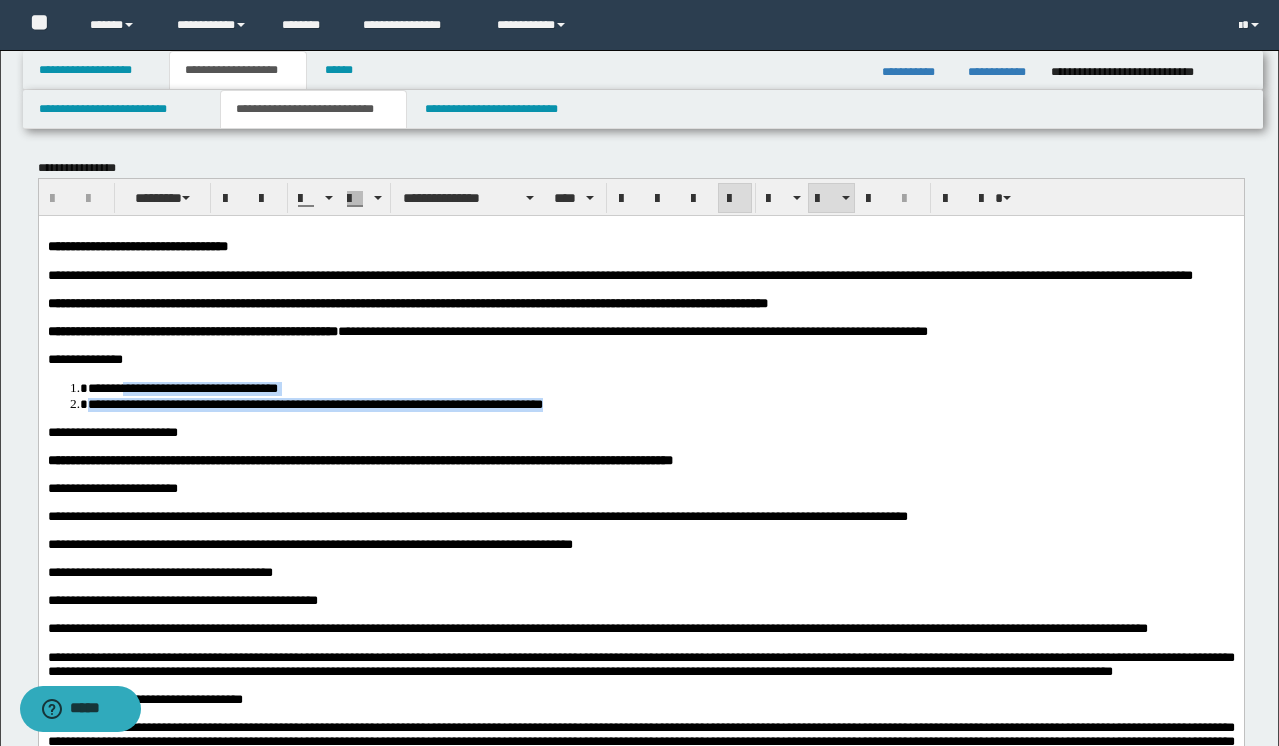 drag, startPoint x: 796, startPoint y: 435, endPoint x: 133, endPoint y: 414, distance: 663.3325 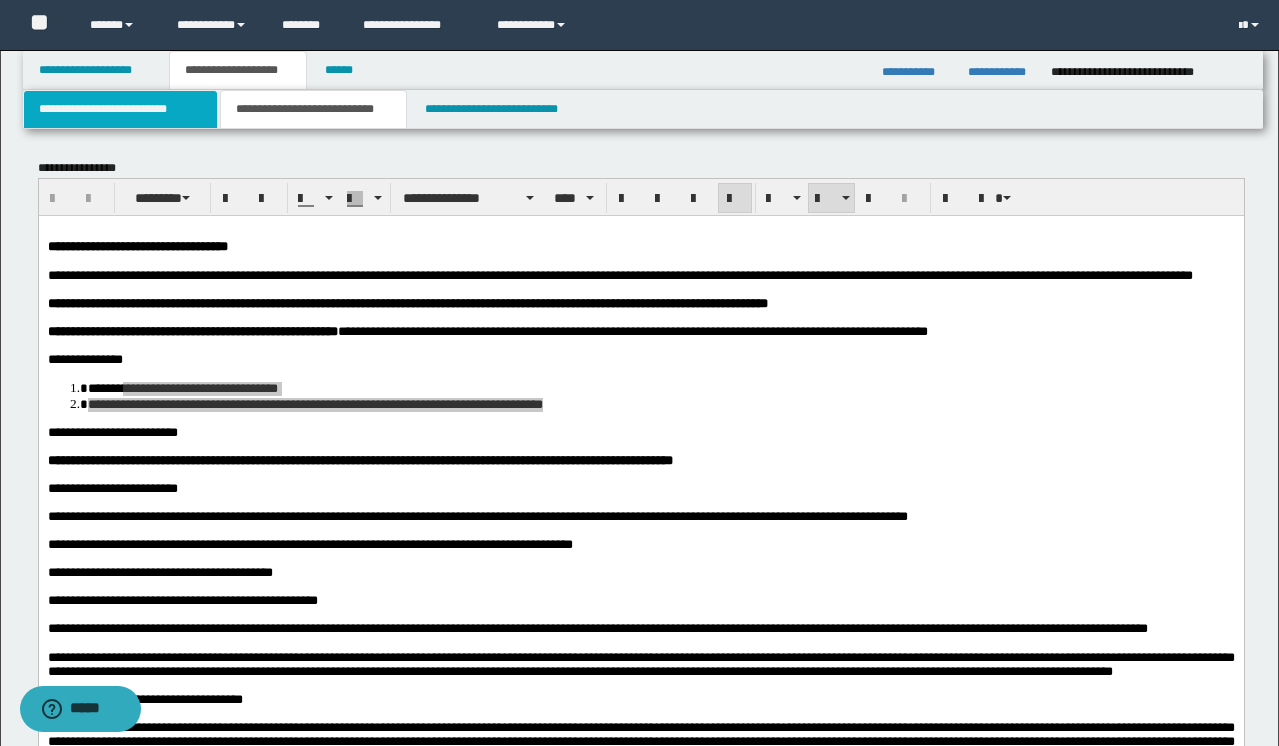 click on "**********" at bounding box center [120, 109] 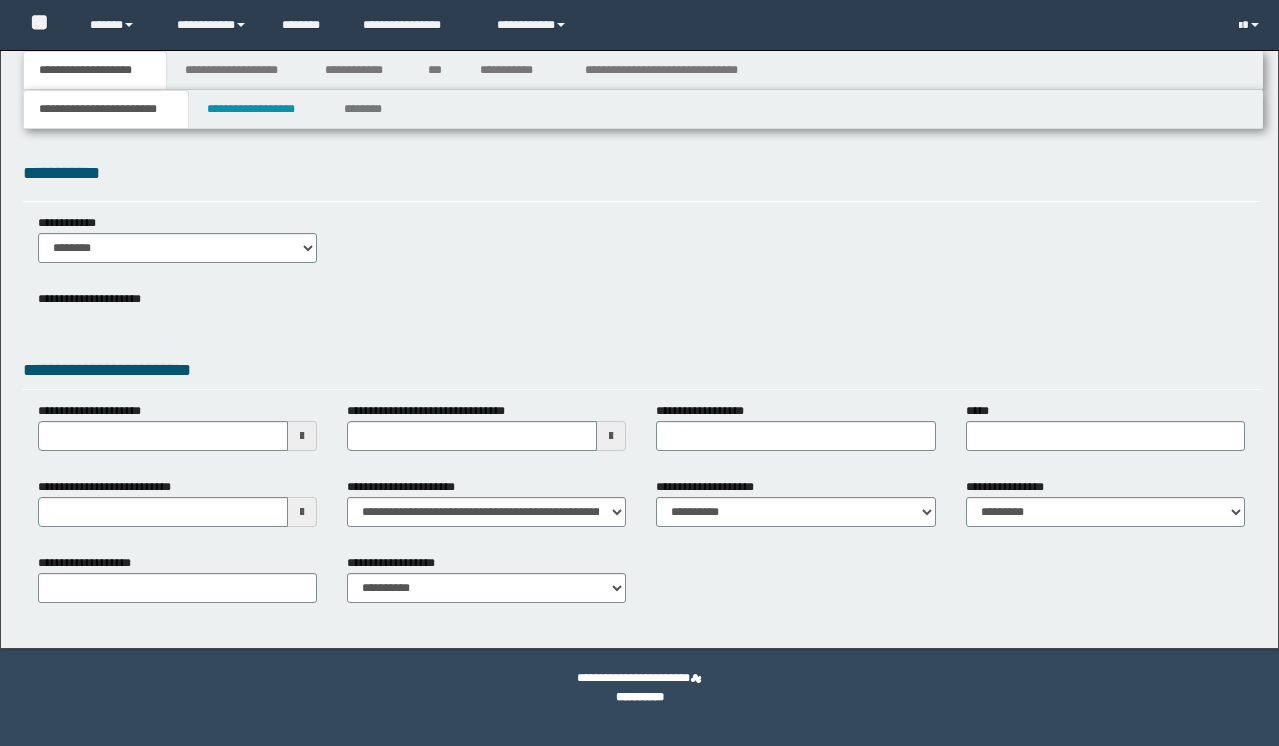 scroll, scrollTop: 0, scrollLeft: 0, axis: both 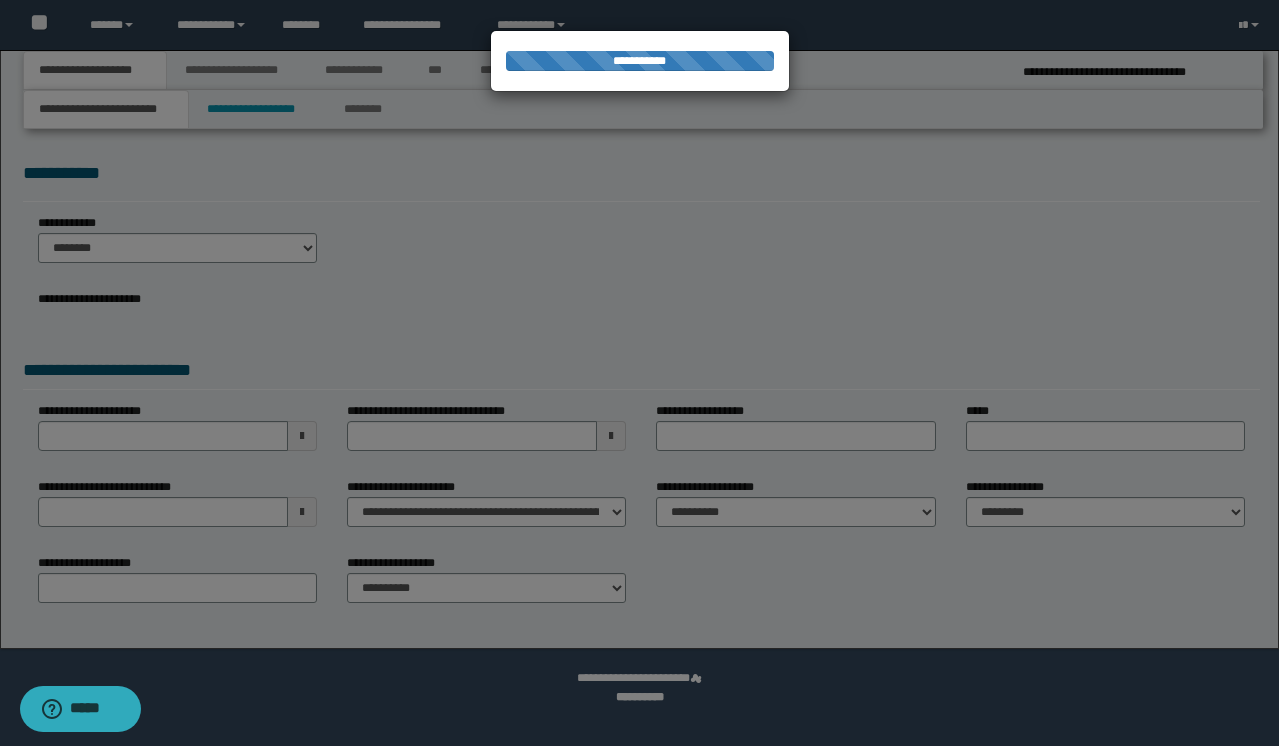 select on "*" 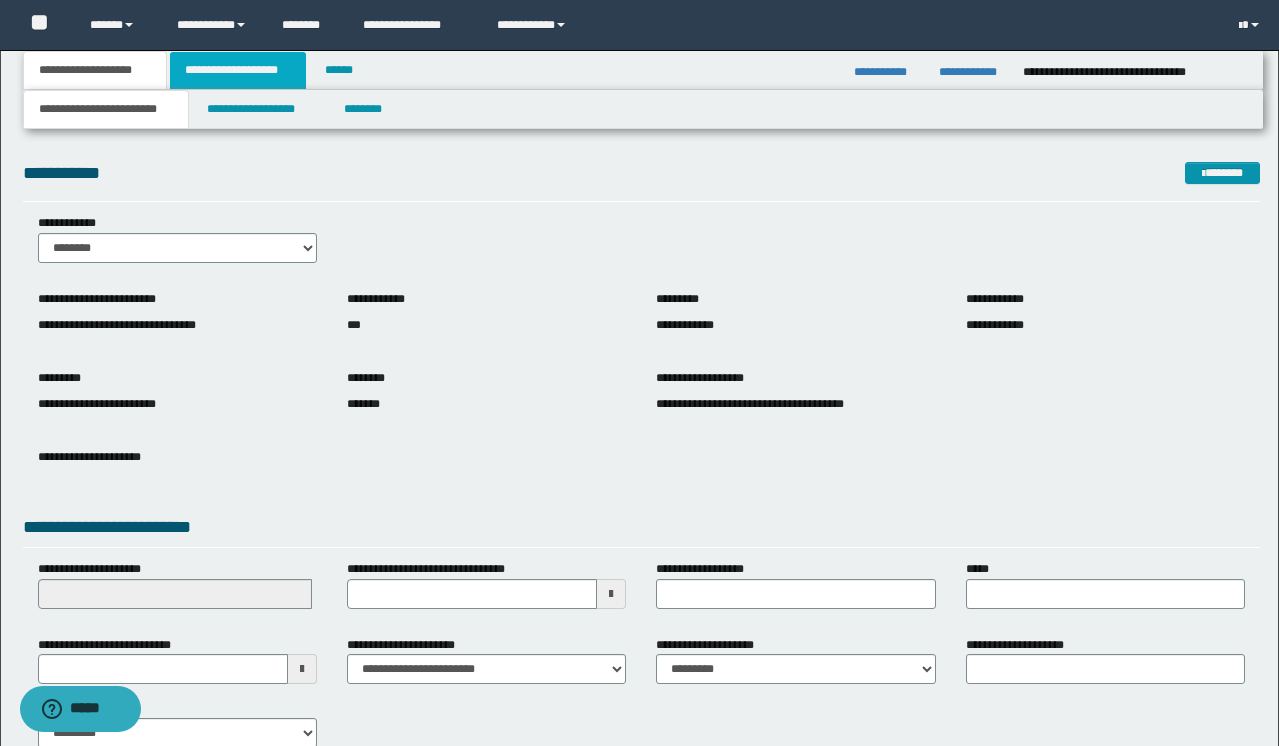 click on "**********" at bounding box center (238, 70) 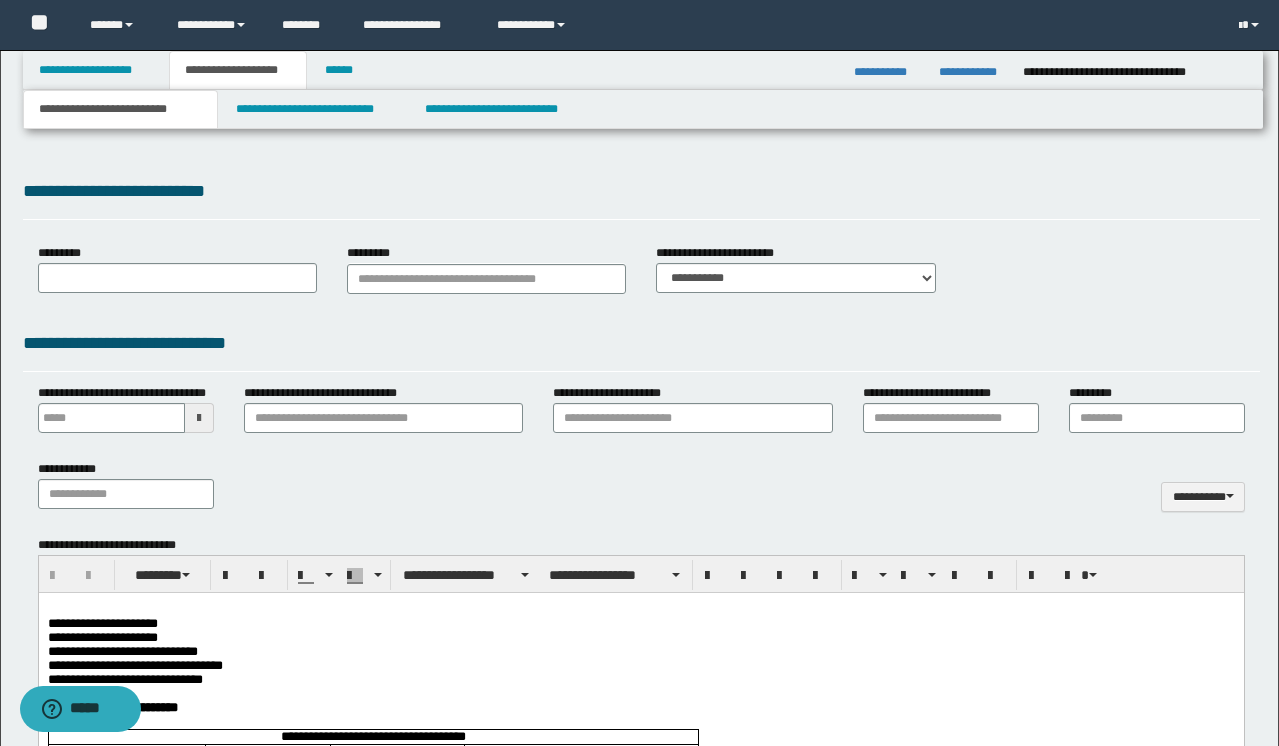scroll, scrollTop: 0, scrollLeft: 0, axis: both 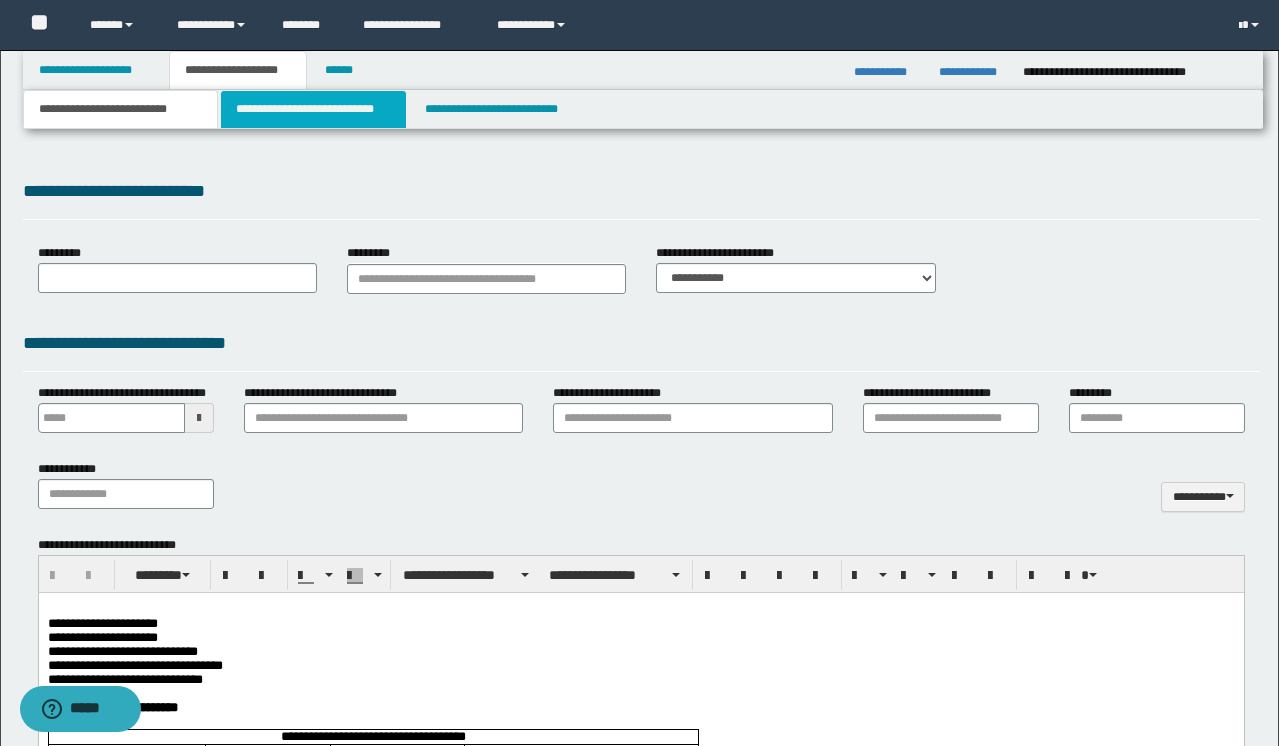 type on "**********" 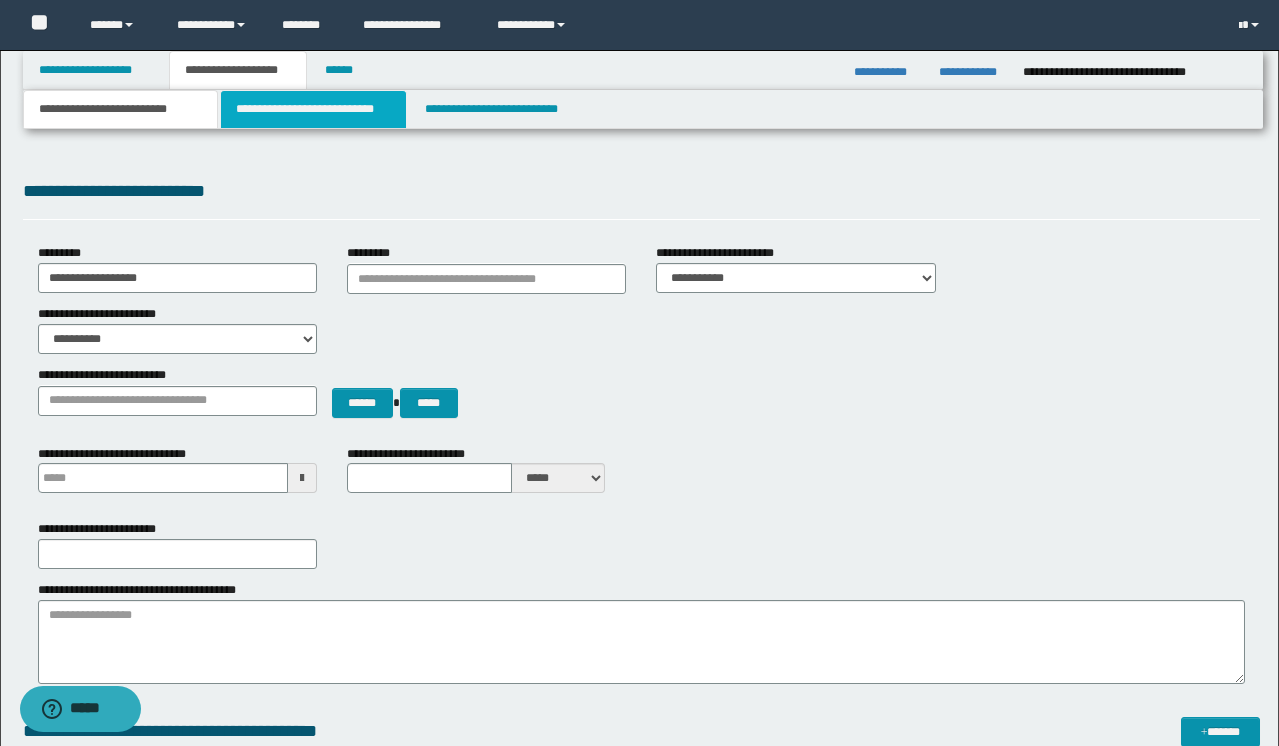 click on "**********" at bounding box center (314, 109) 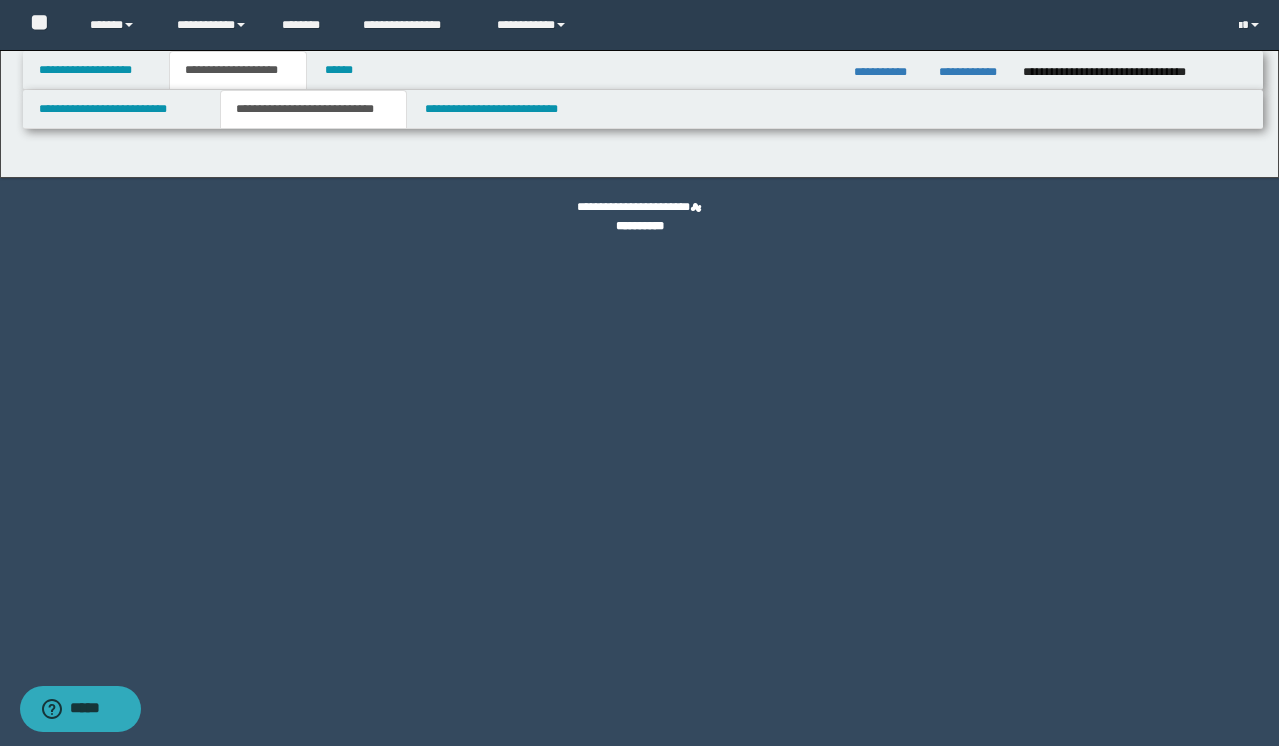 select on "*" 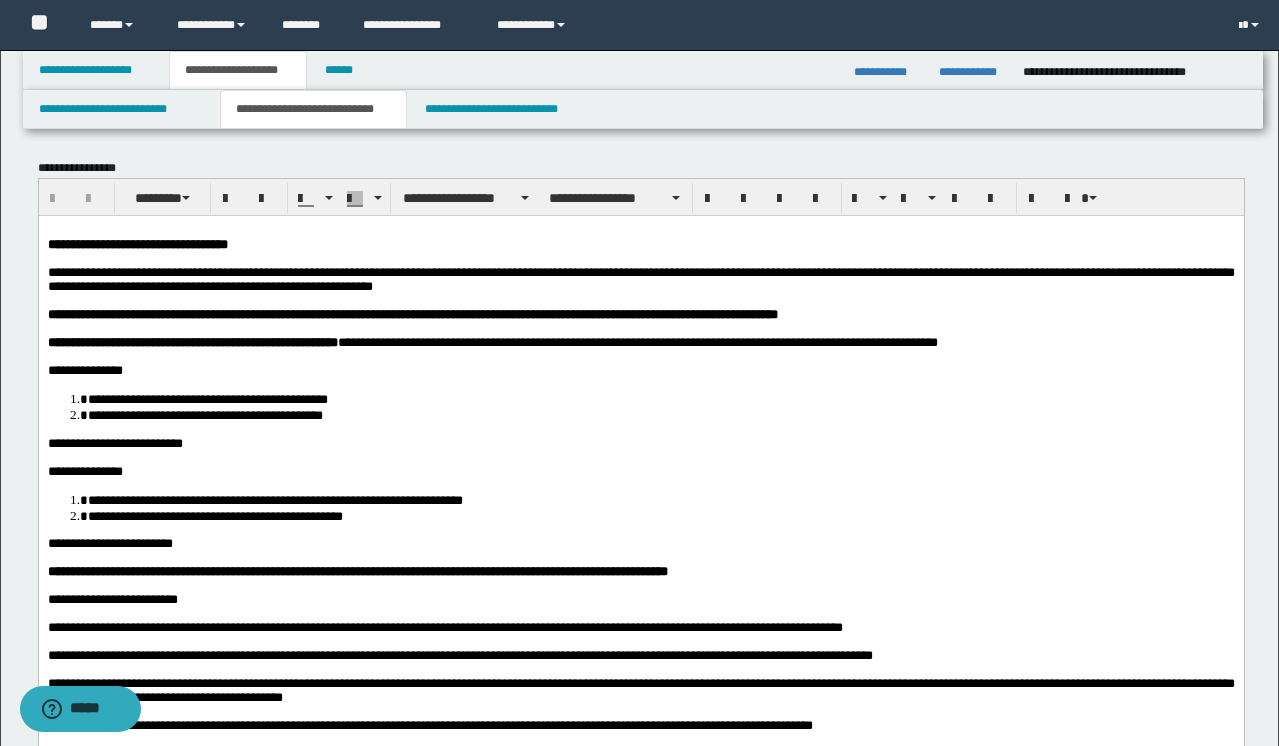 scroll, scrollTop: 0, scrollLeft: 0, axis: both 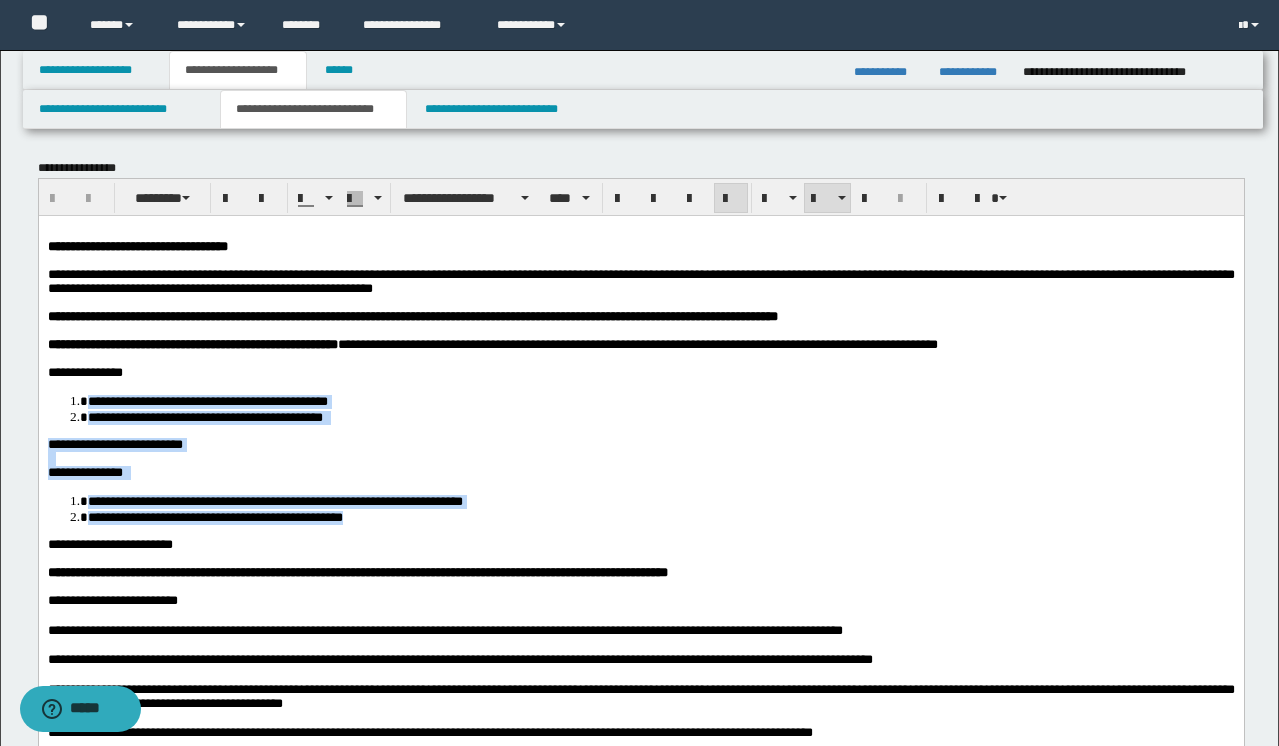 drag, startPoint x: 463, startPoint y: 539, endPoint x: 88, endPoint y: 417, distance: 394.34628 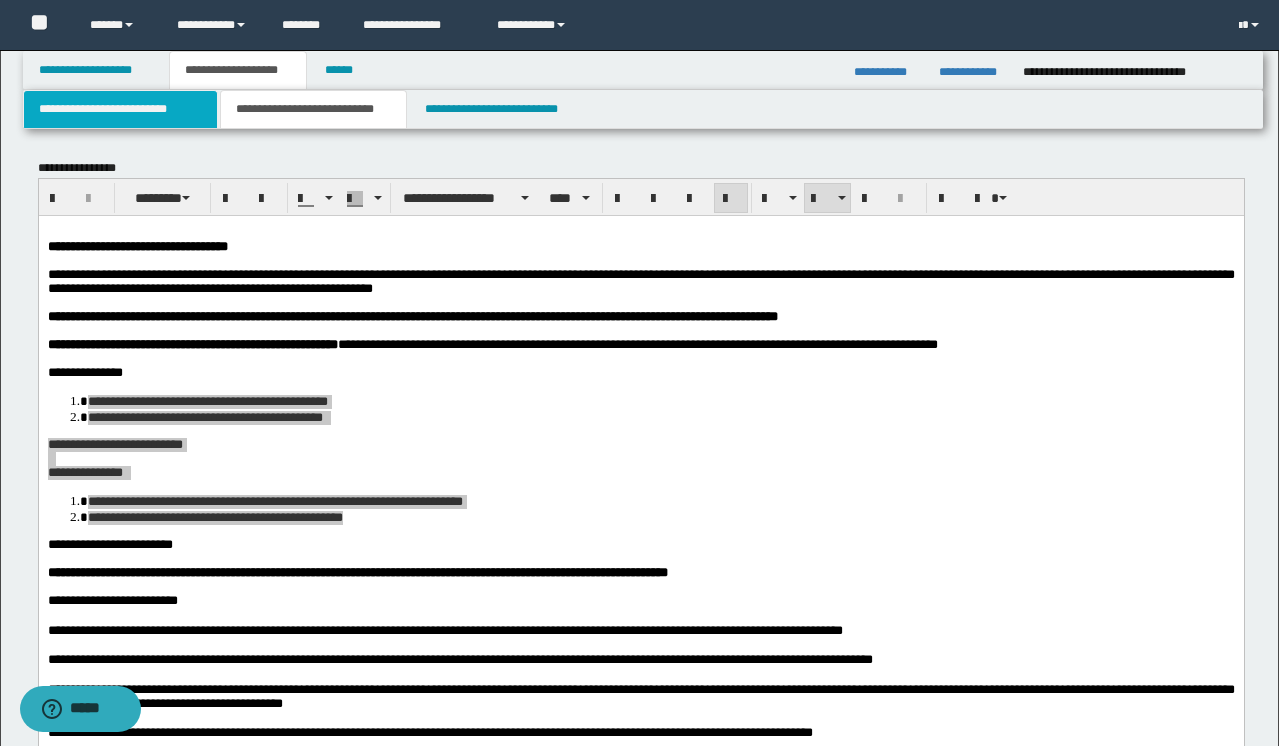 click on "**********" at bounding box center [120, 109] 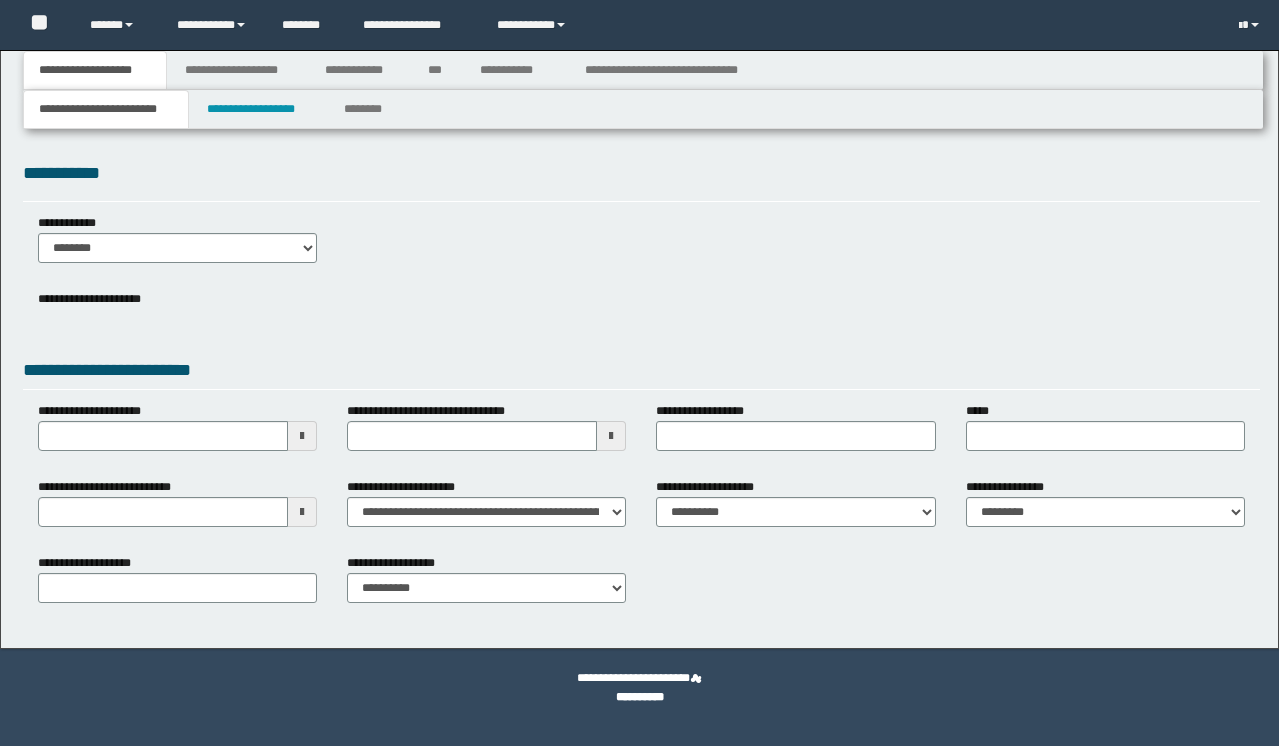 scroll, scrollTop: 0, scrollLeft: 0, axis: both 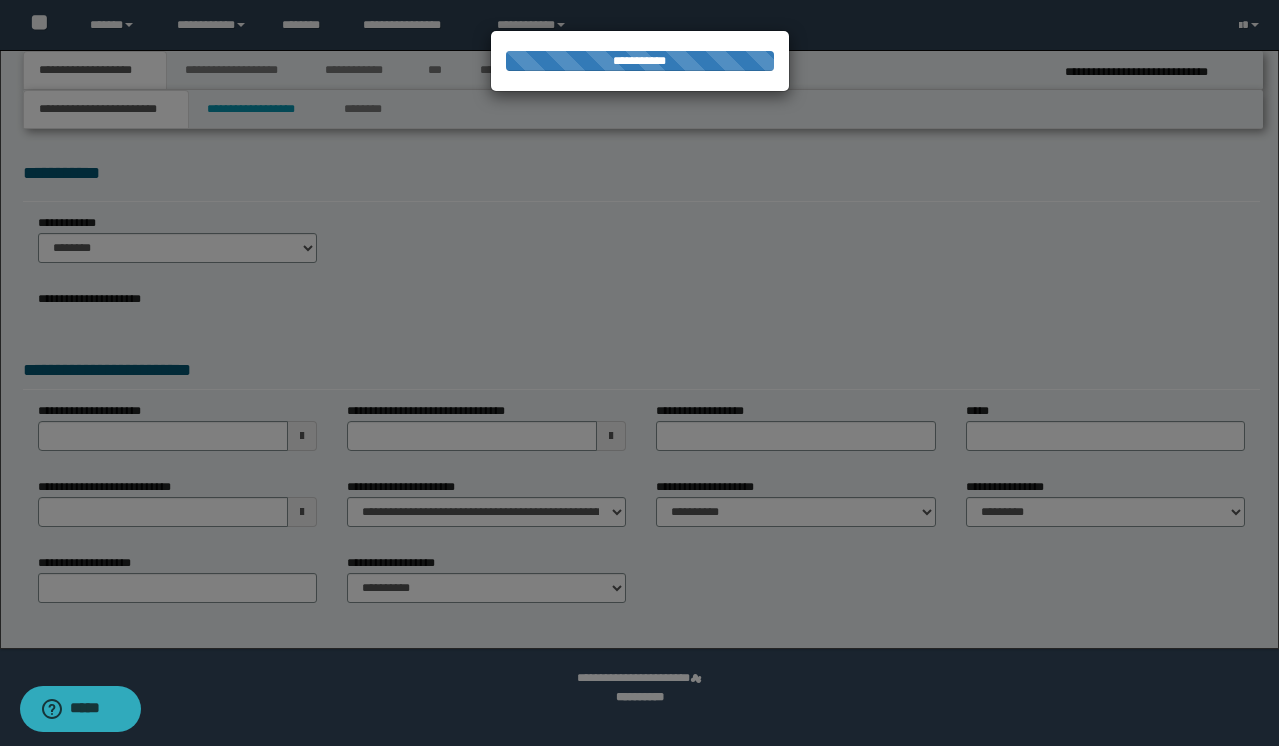 select on "*" 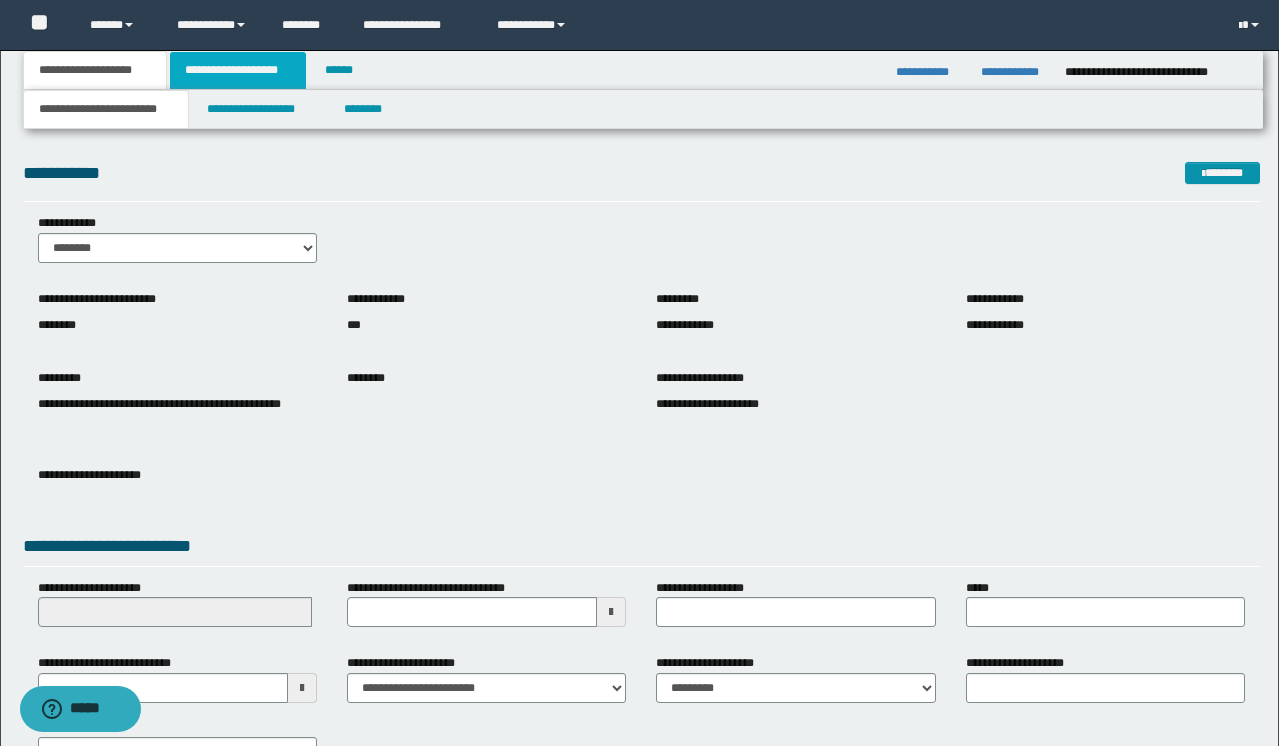 click on "**********" at bounding box center (238, 70) 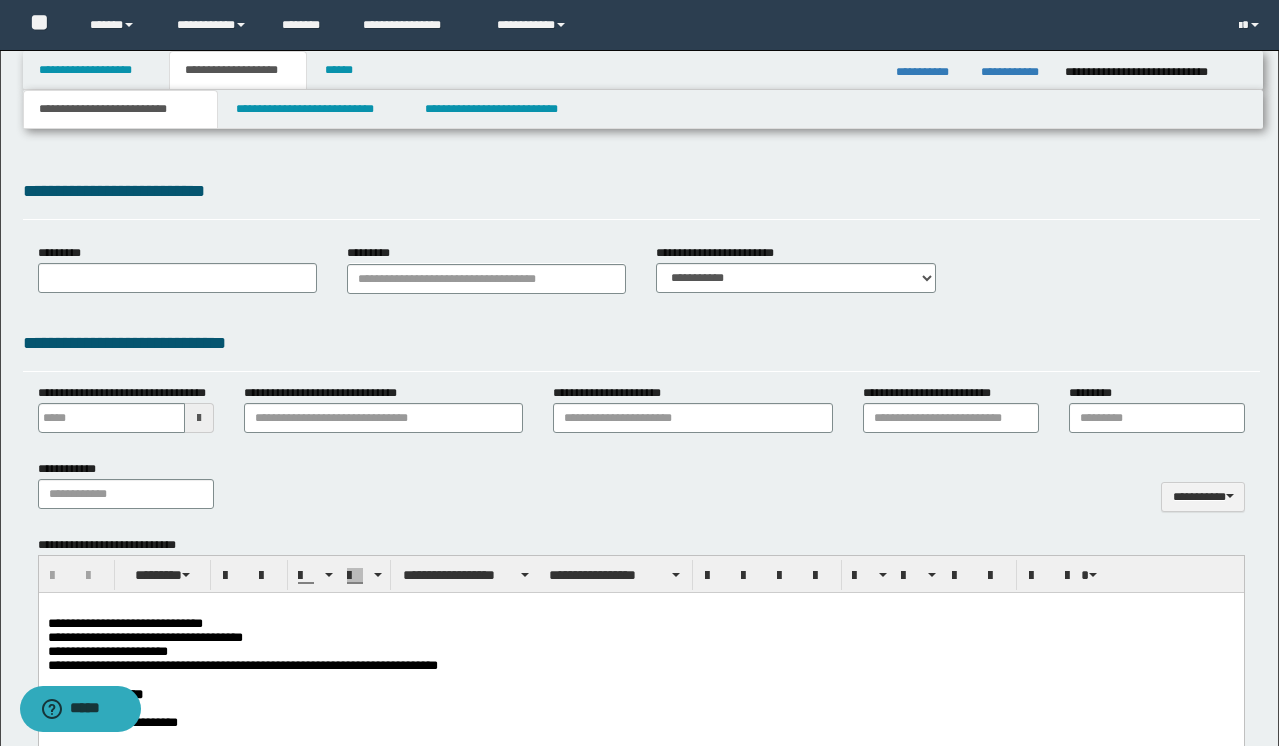 scroll, scrollTop: 0, scrollLeft: 0, axis: both 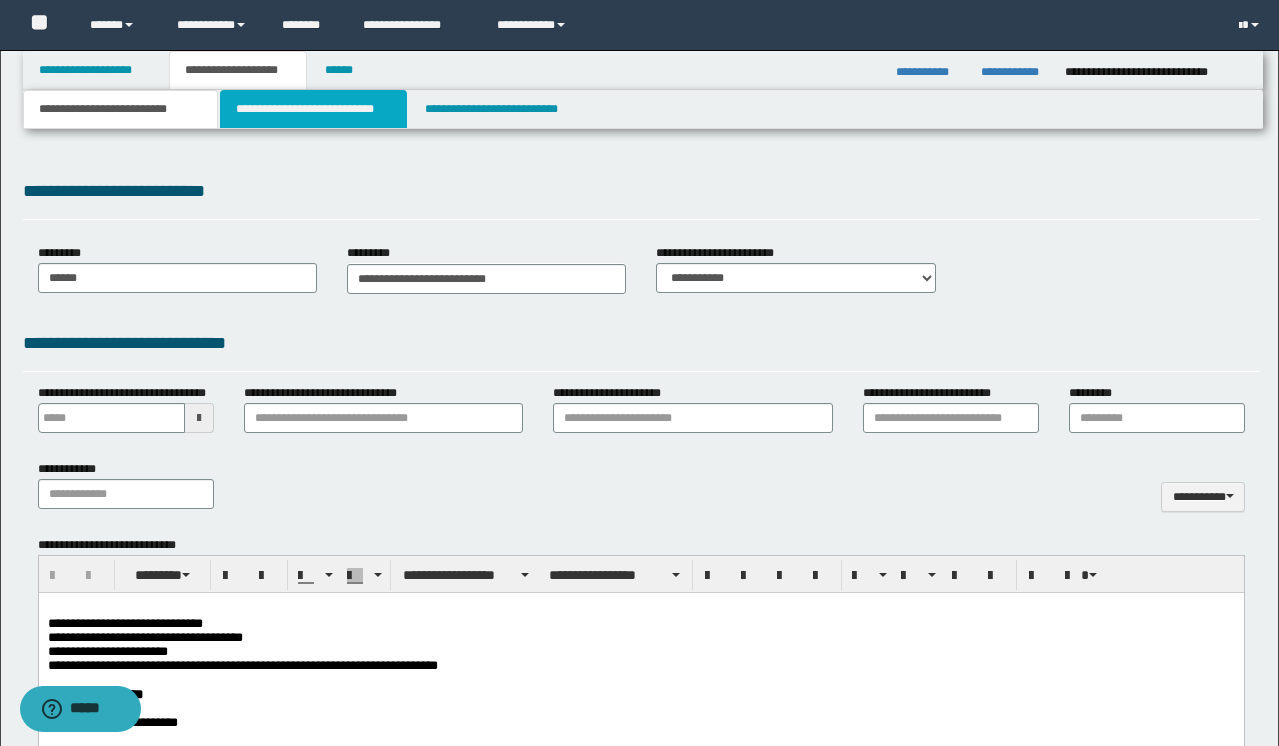 click on "**********" at bounding box center (314, 109) 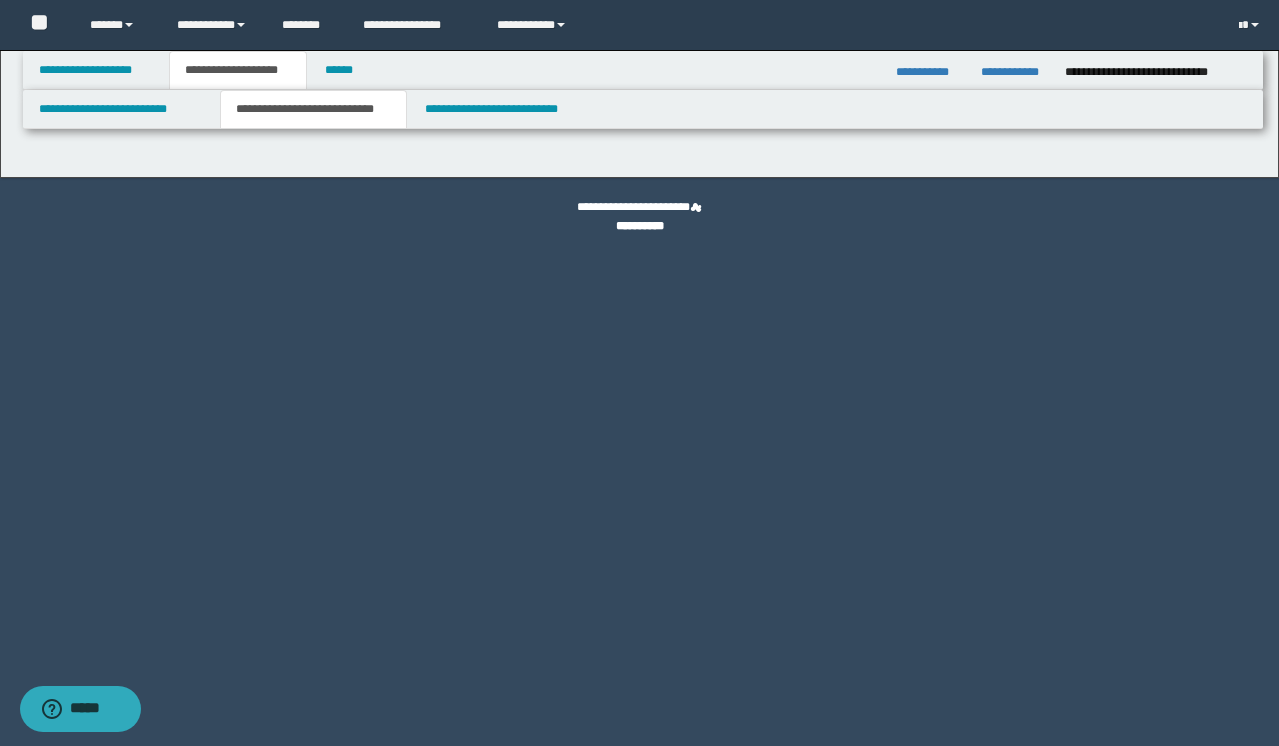 select on "*" 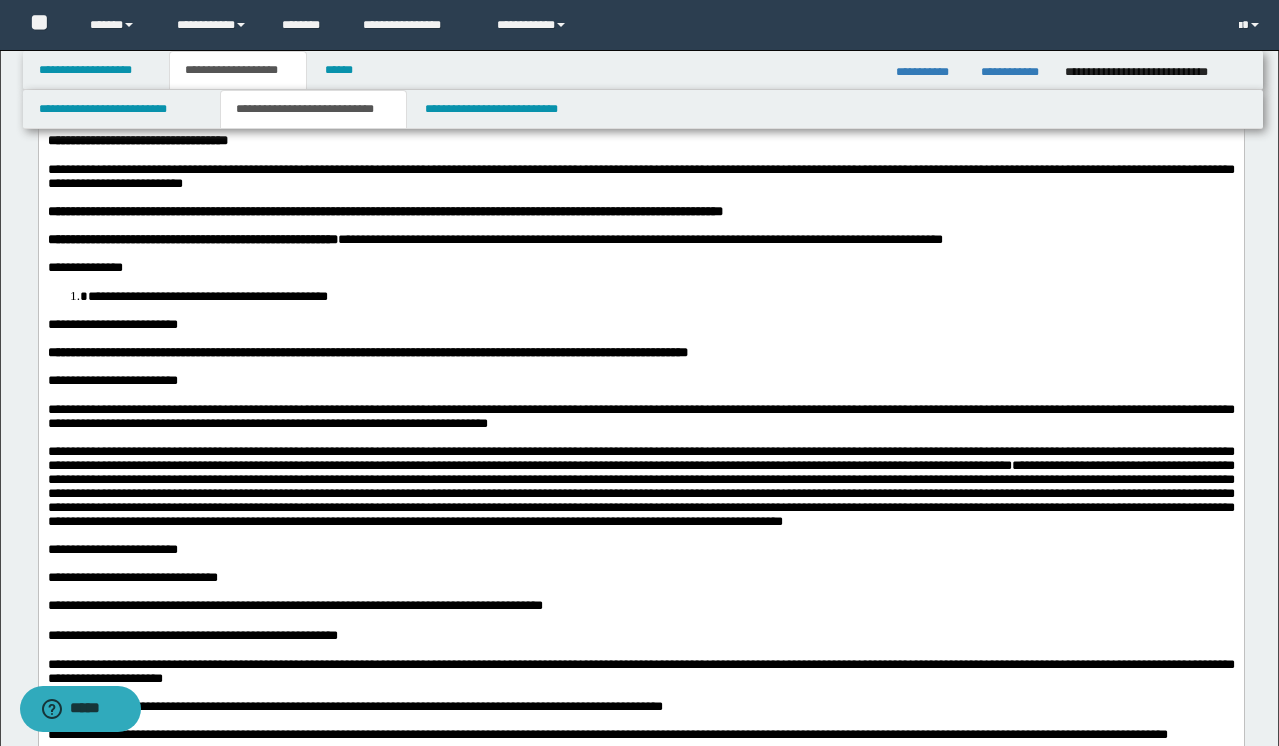 scroll, scrollTop: 110, scrollLeft: 0, axis: vertical 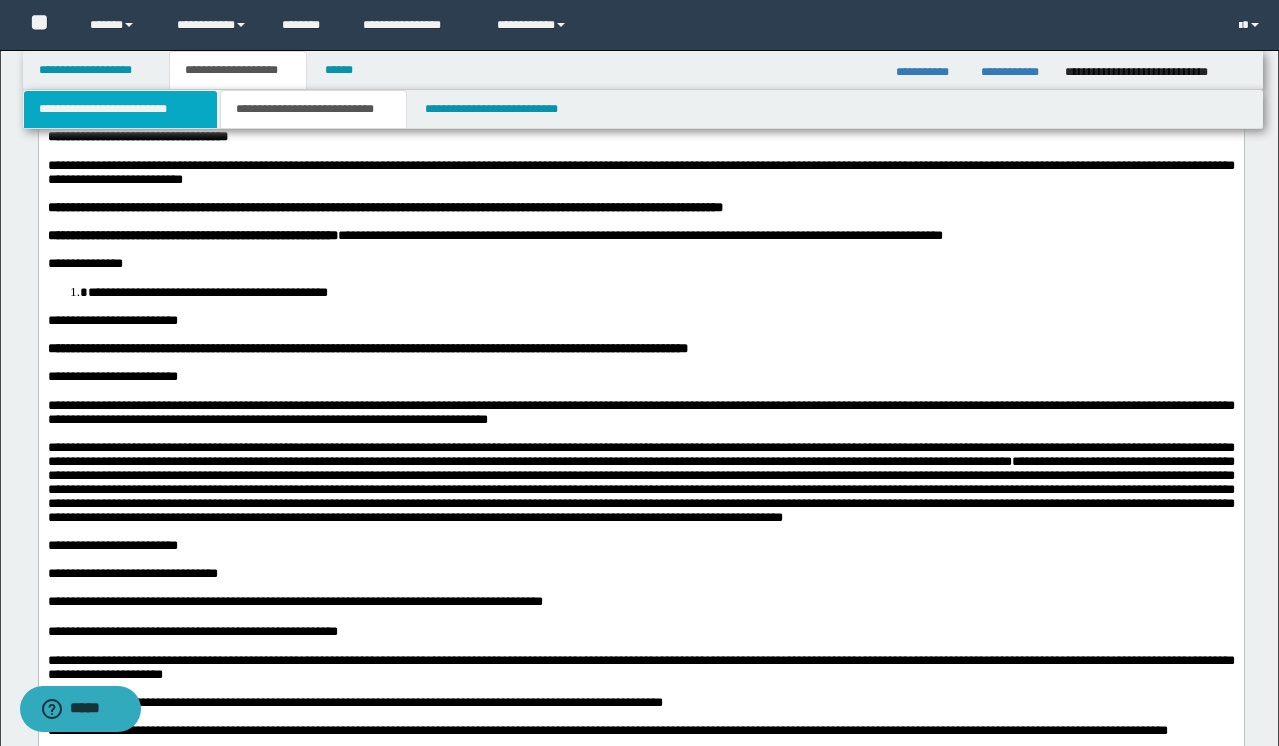click on "**********" at bounding box center [120, 109] 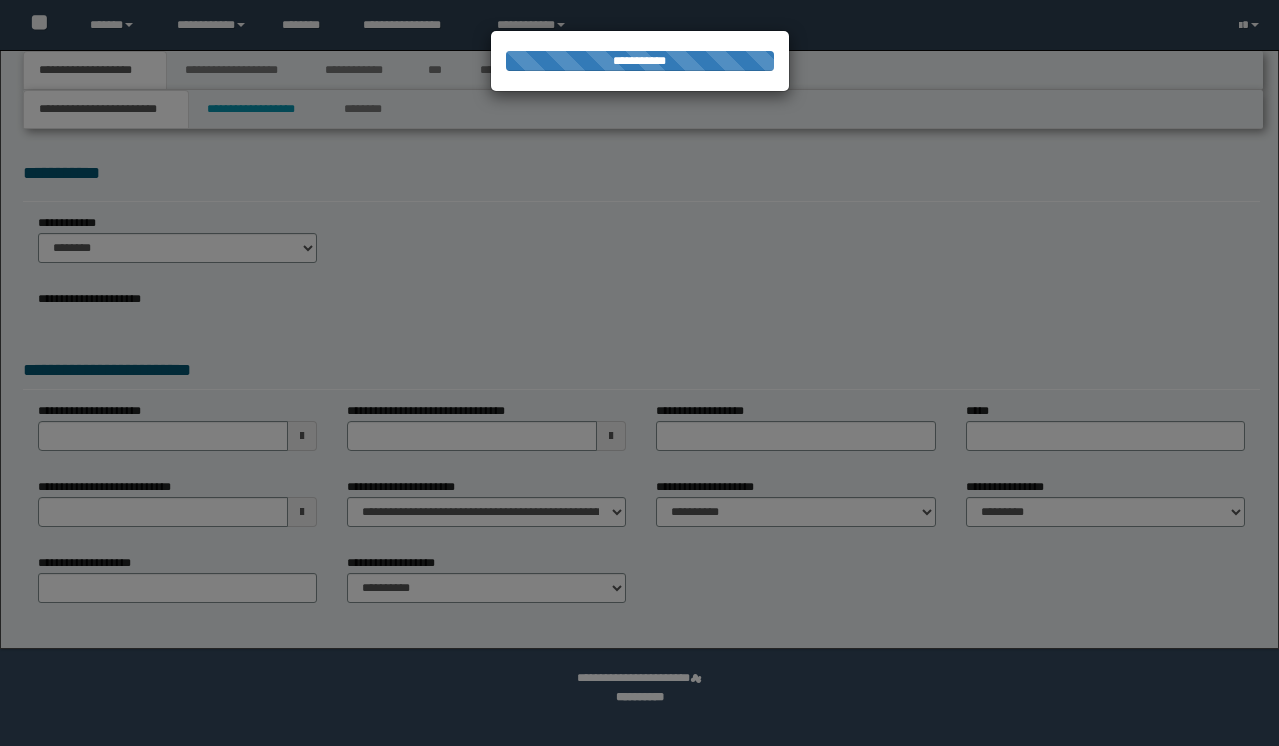 scroll, scrollTop: 0, scrollLeft: 0, axis: both 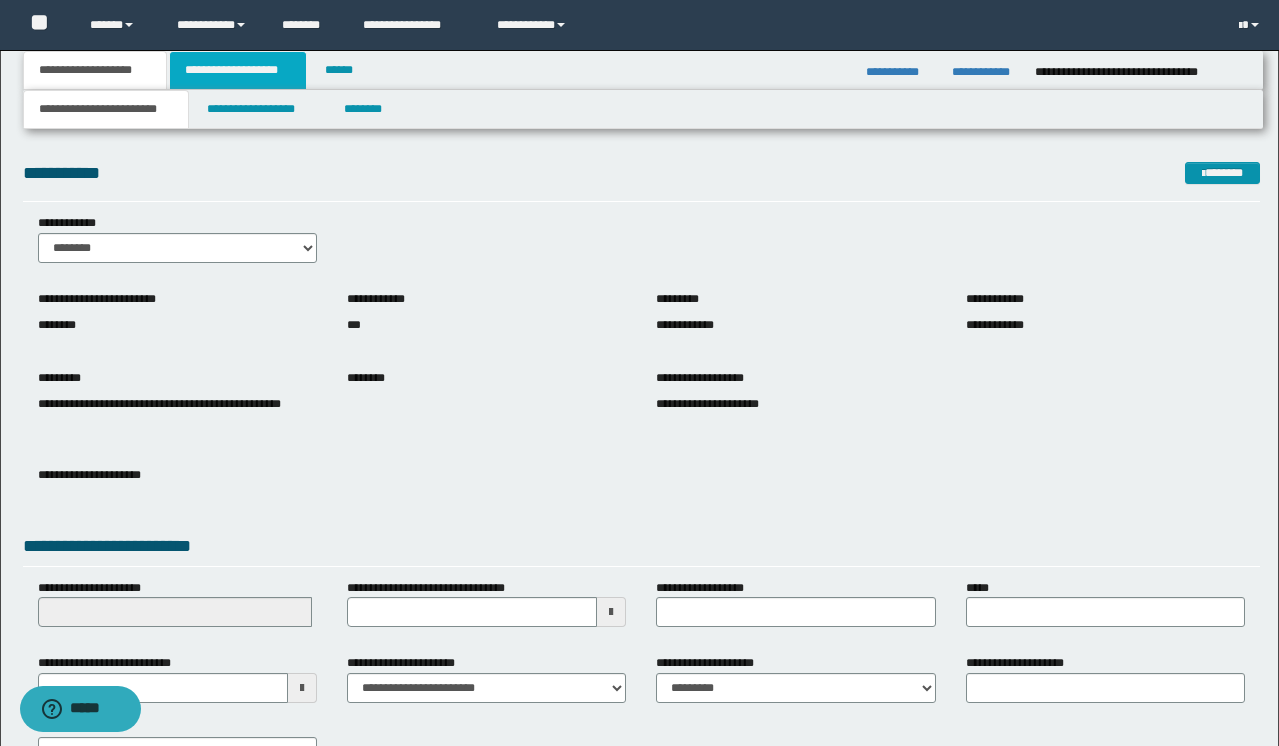 click on "**********" at bounding box center (238, 70) 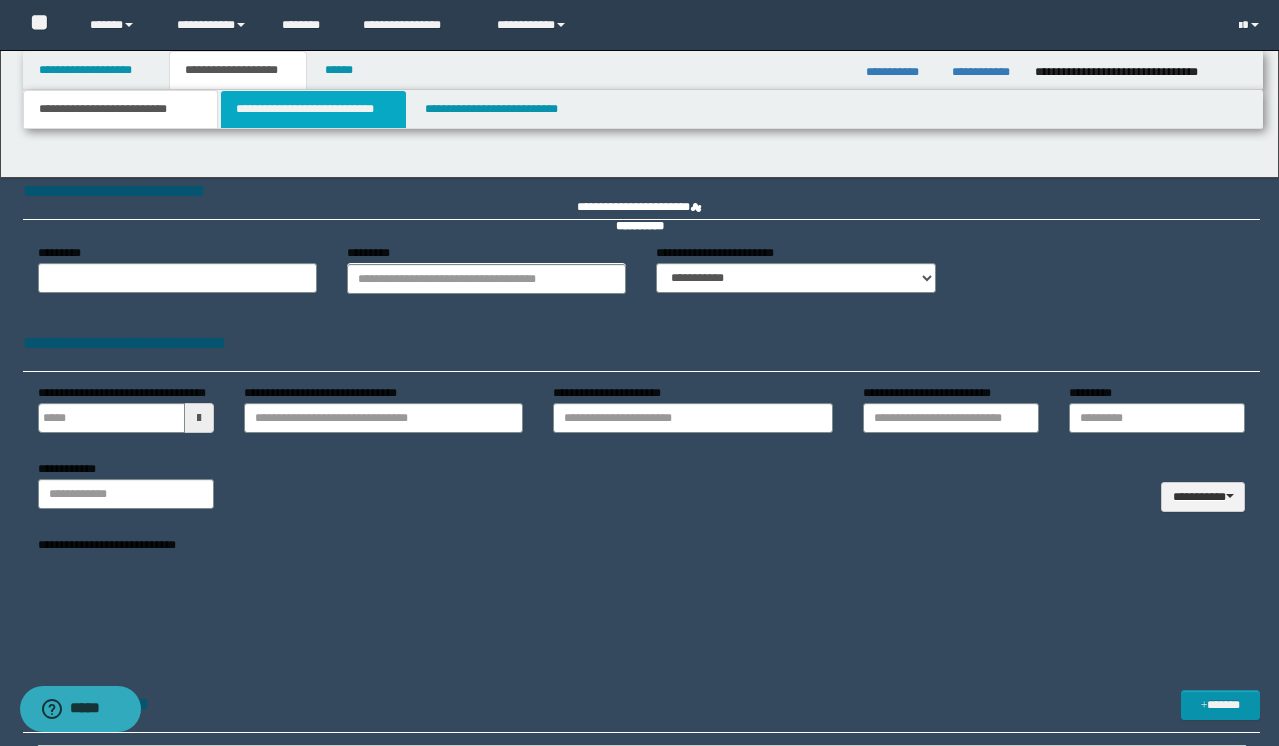 type 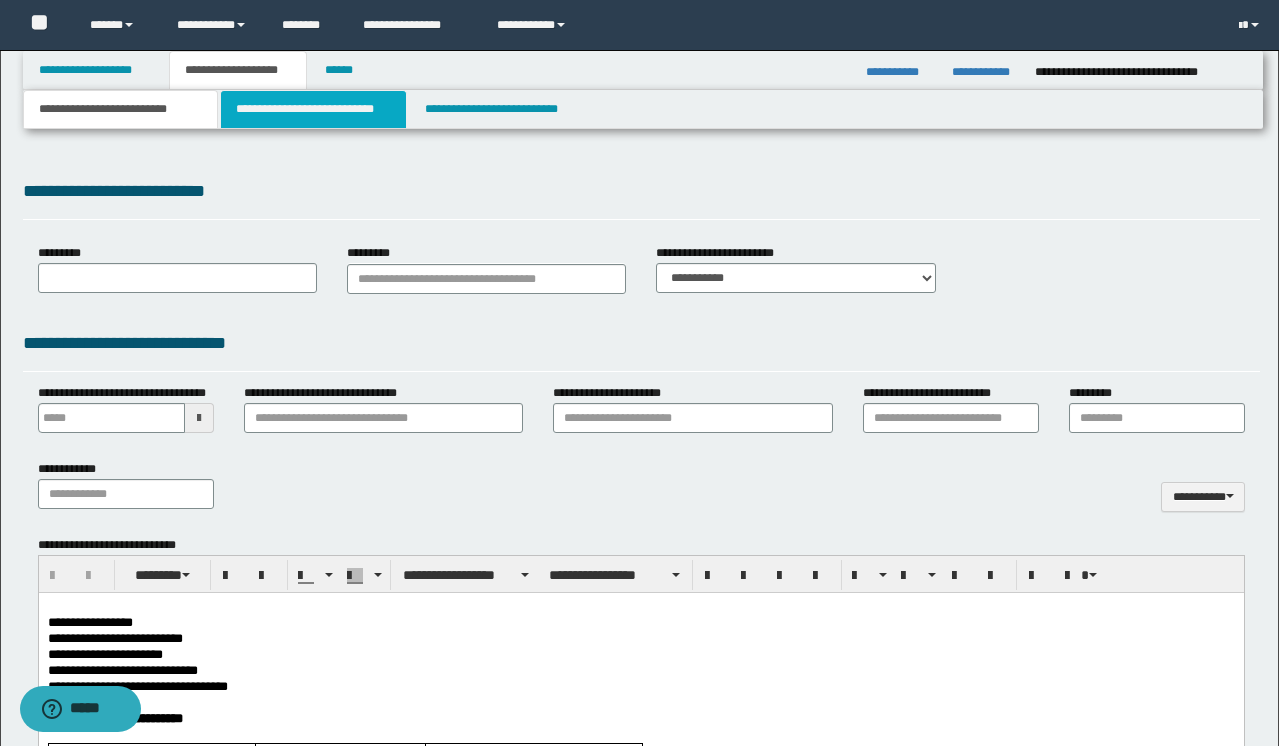 scroll, scrollTop: 0, scrollLeft: 0, axis: both 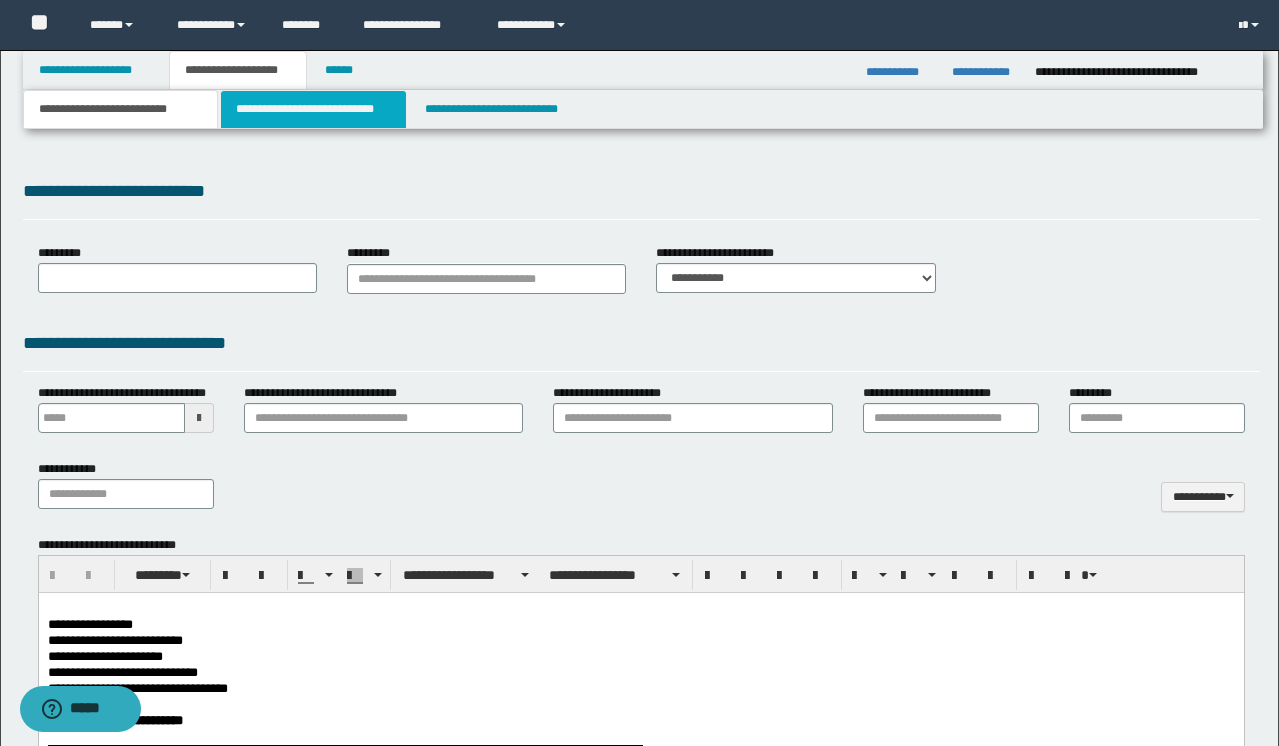 type on "**********" 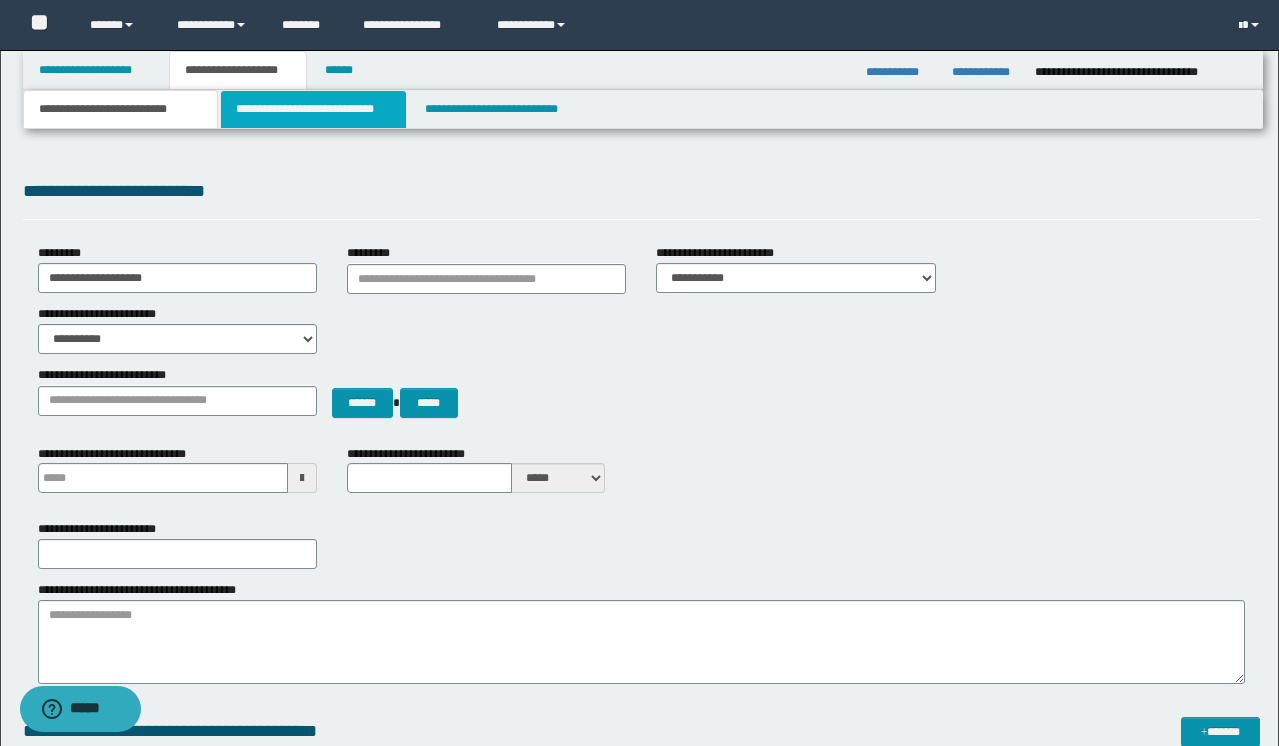 click on "**********" at bounding box center [314, 109] 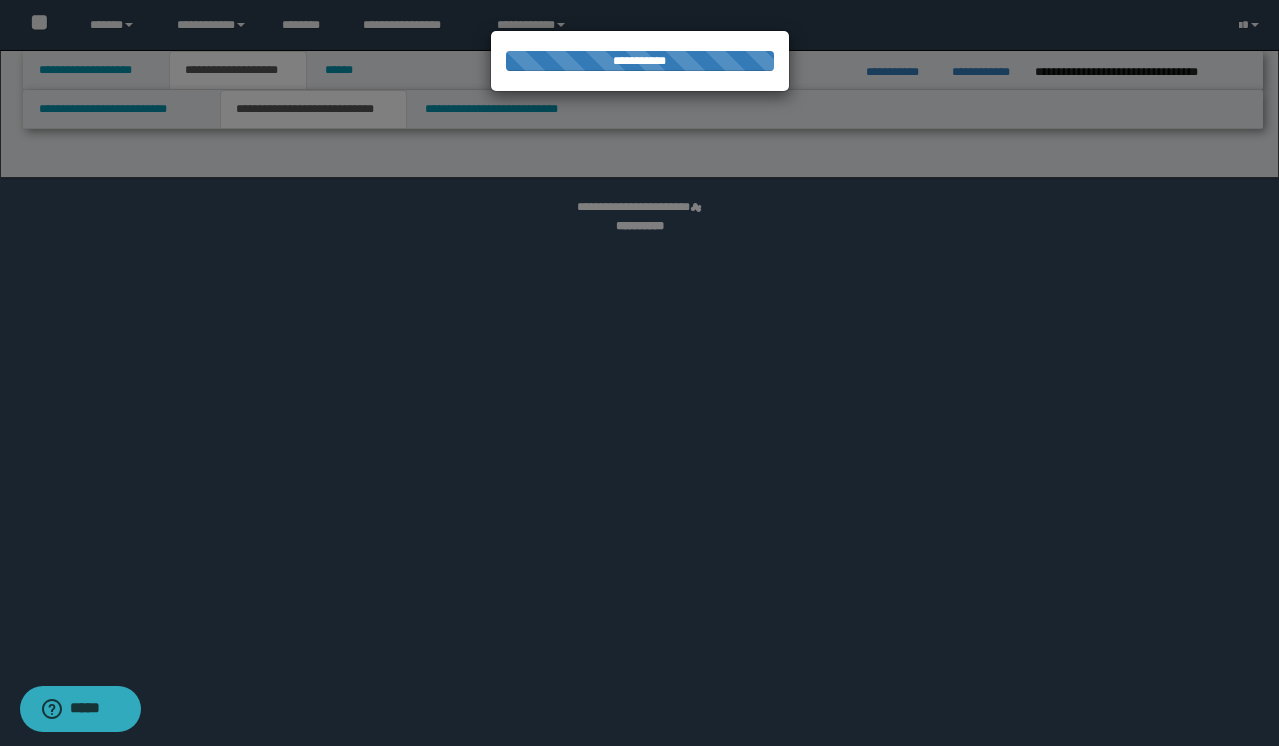 select on "*" 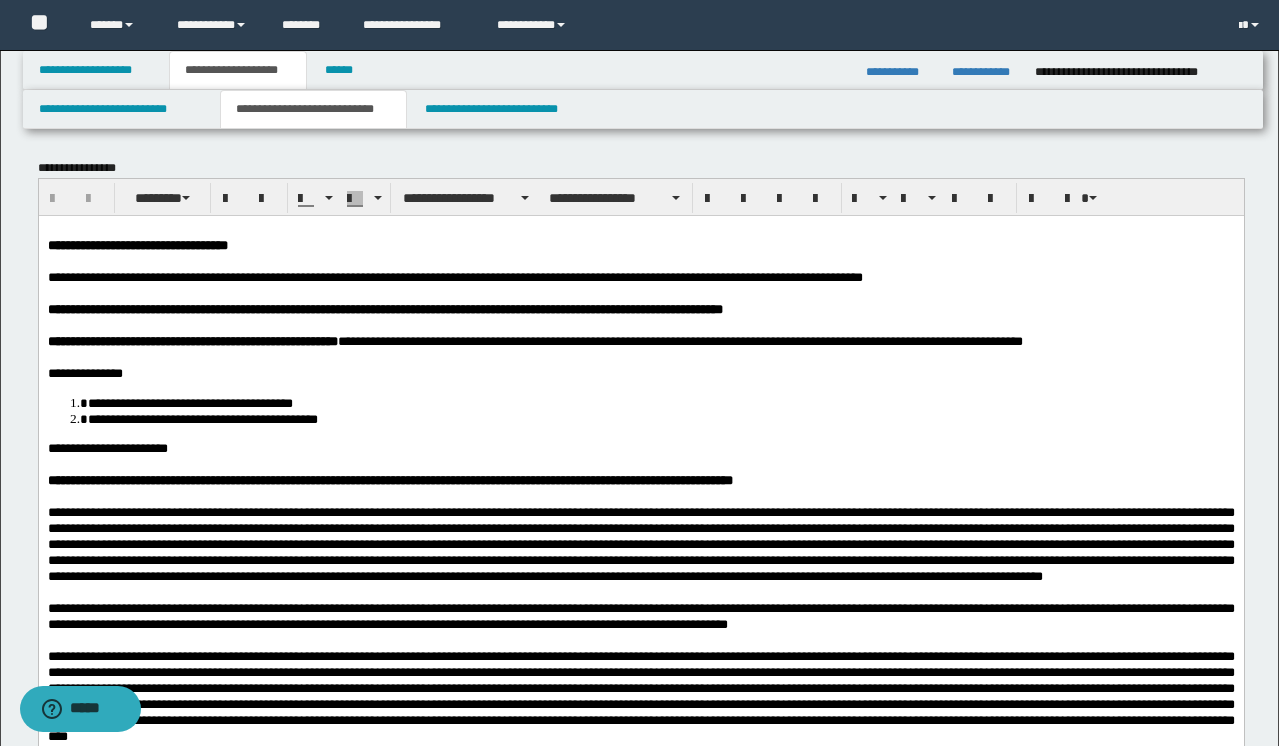 scroll, scrollTop: 0, scrollLeft: 0, axis: both 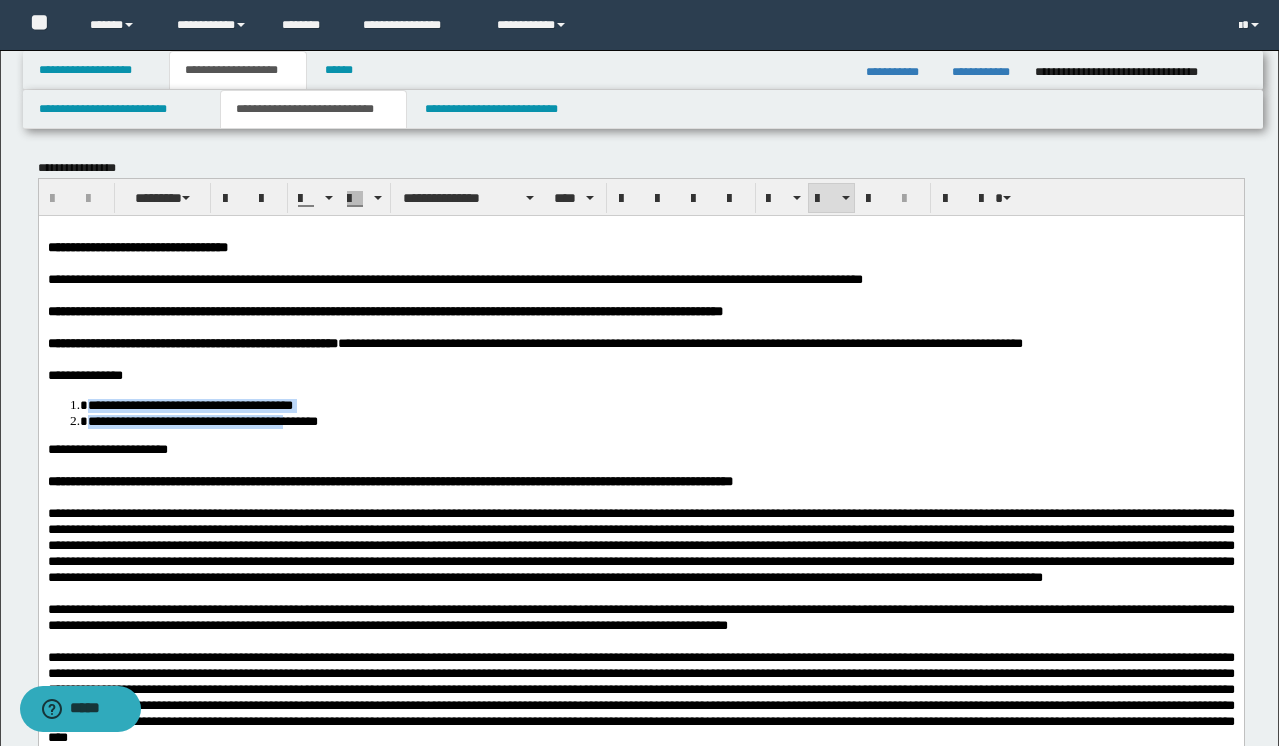 drag, startPoint x: 389, startPoint y: 420, endPoint x: 89, endPoint y: 399, distance: 300.7341 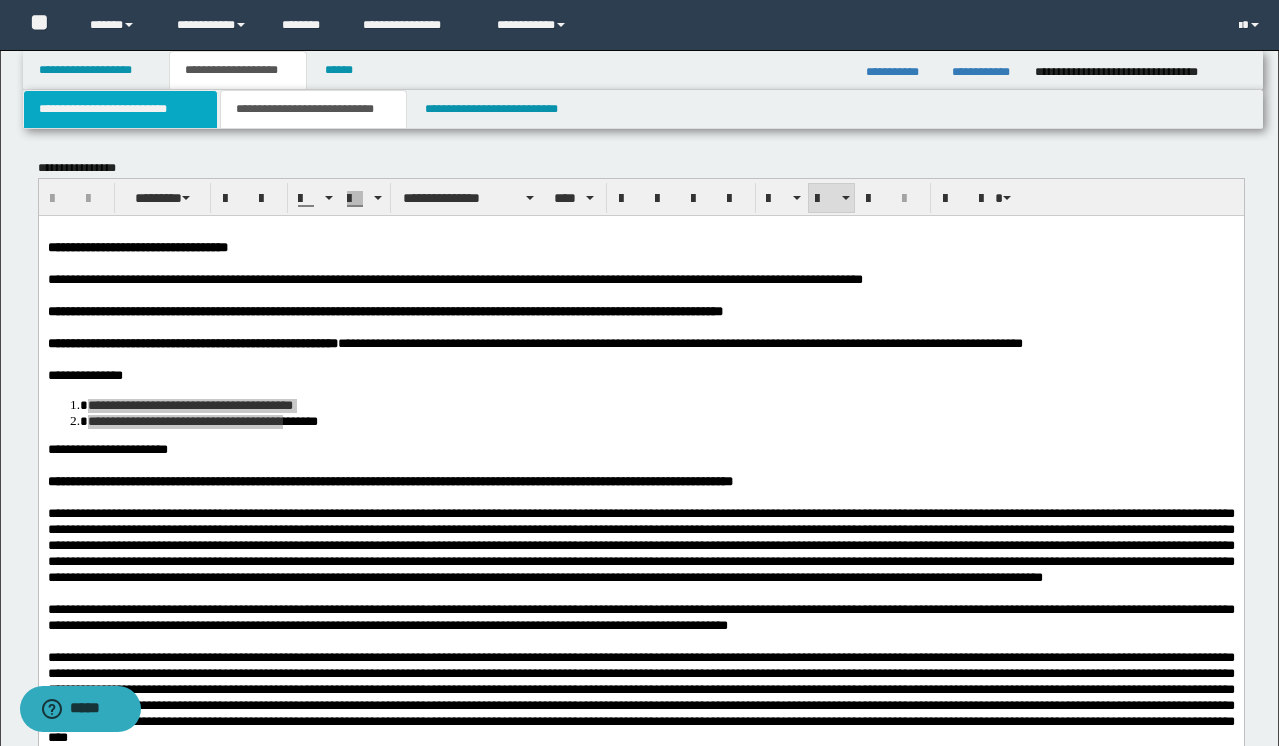 click on "**********" at bounding box center [120, 109] 